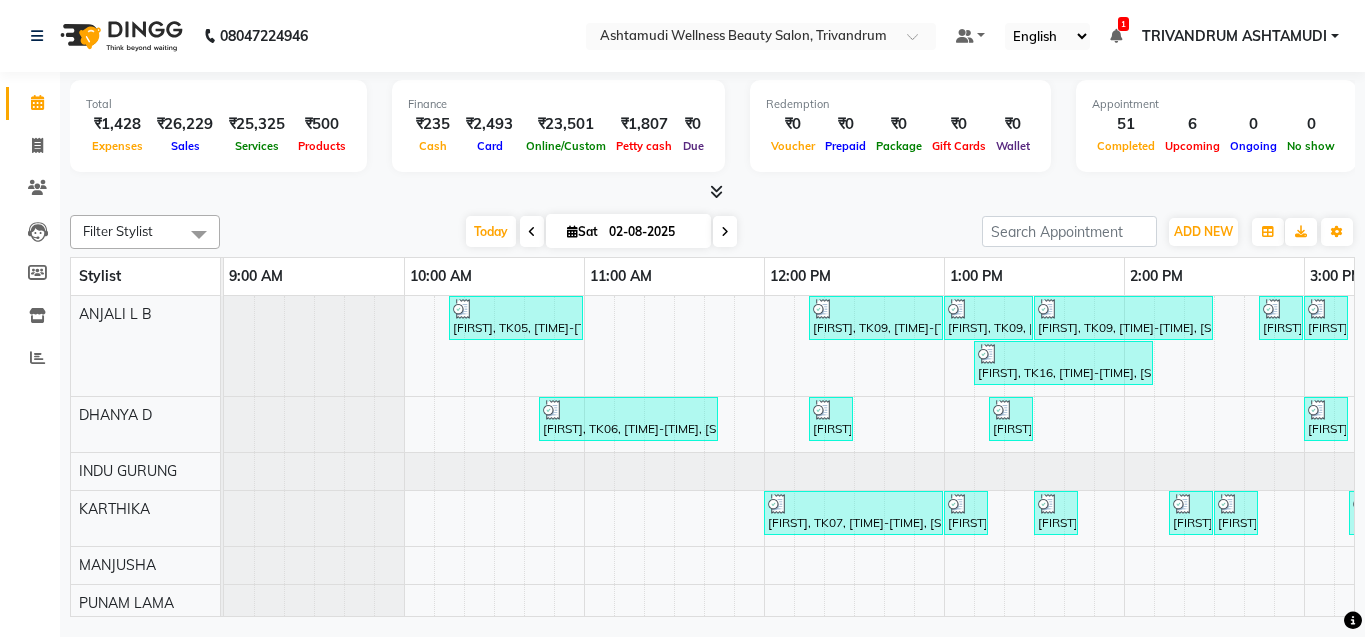 scroll, scrollTop: 0, scrollLeft: 0, axis: both 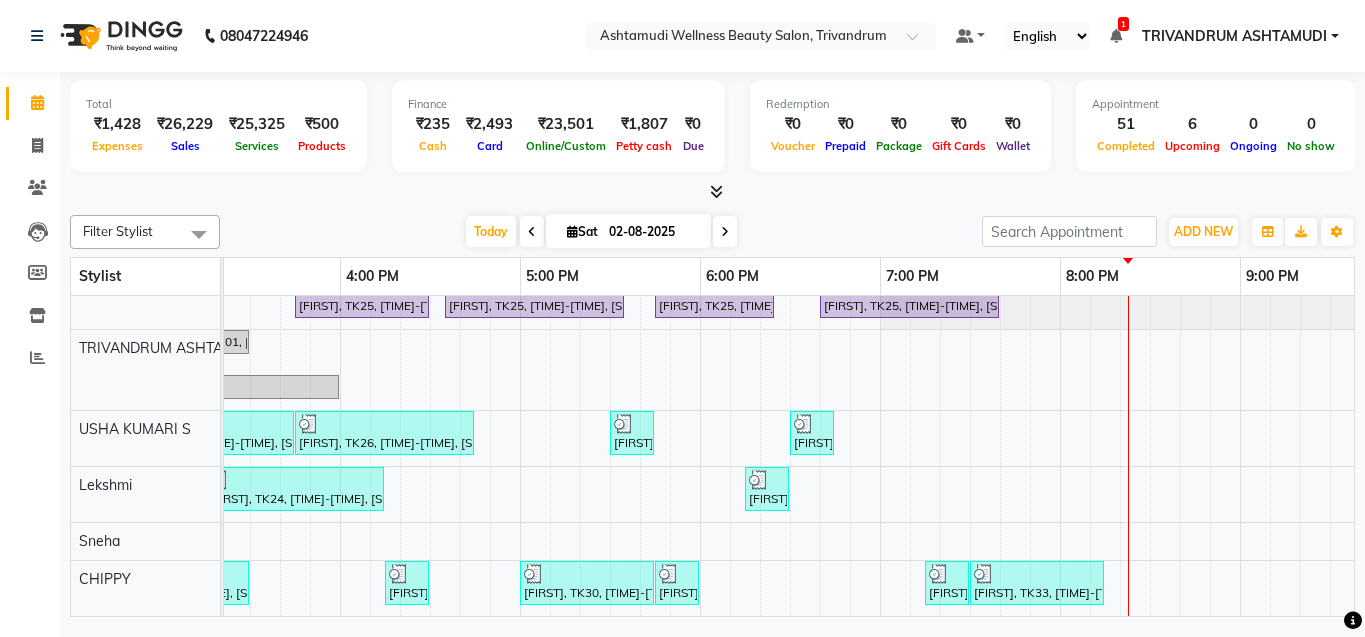 click at bounding box center [712, 192] 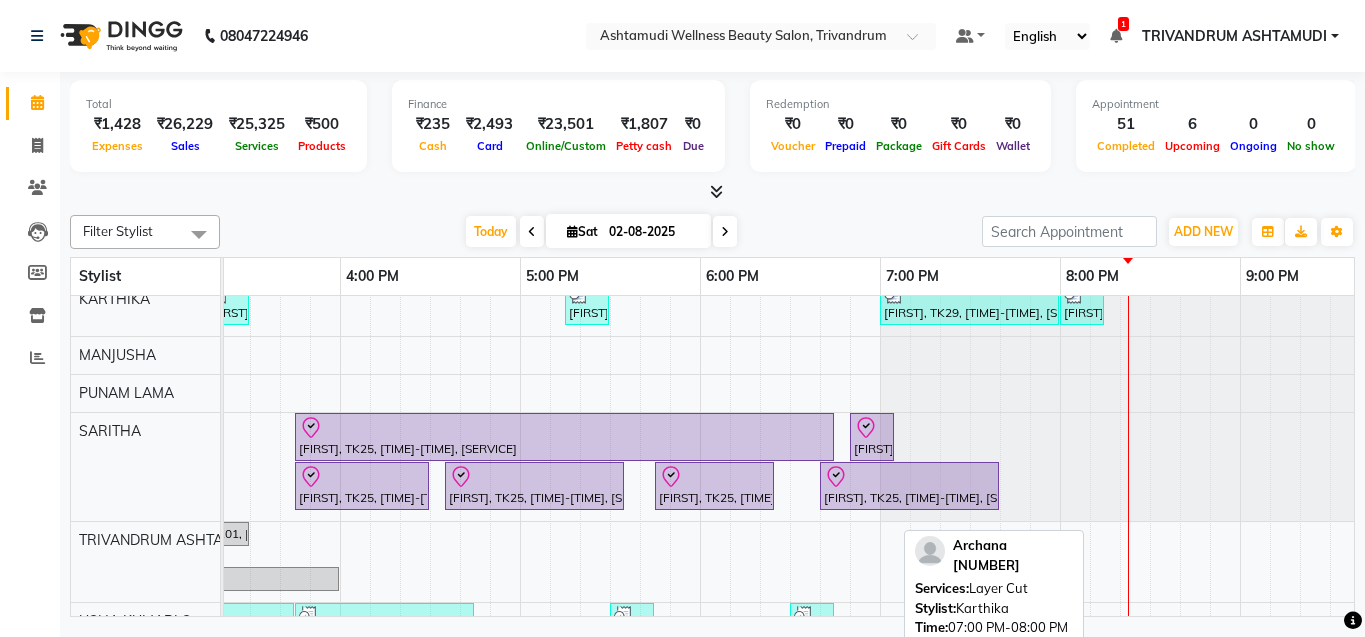 scroll, scrollTop: 117, scrollLeft: 1144, axis: both 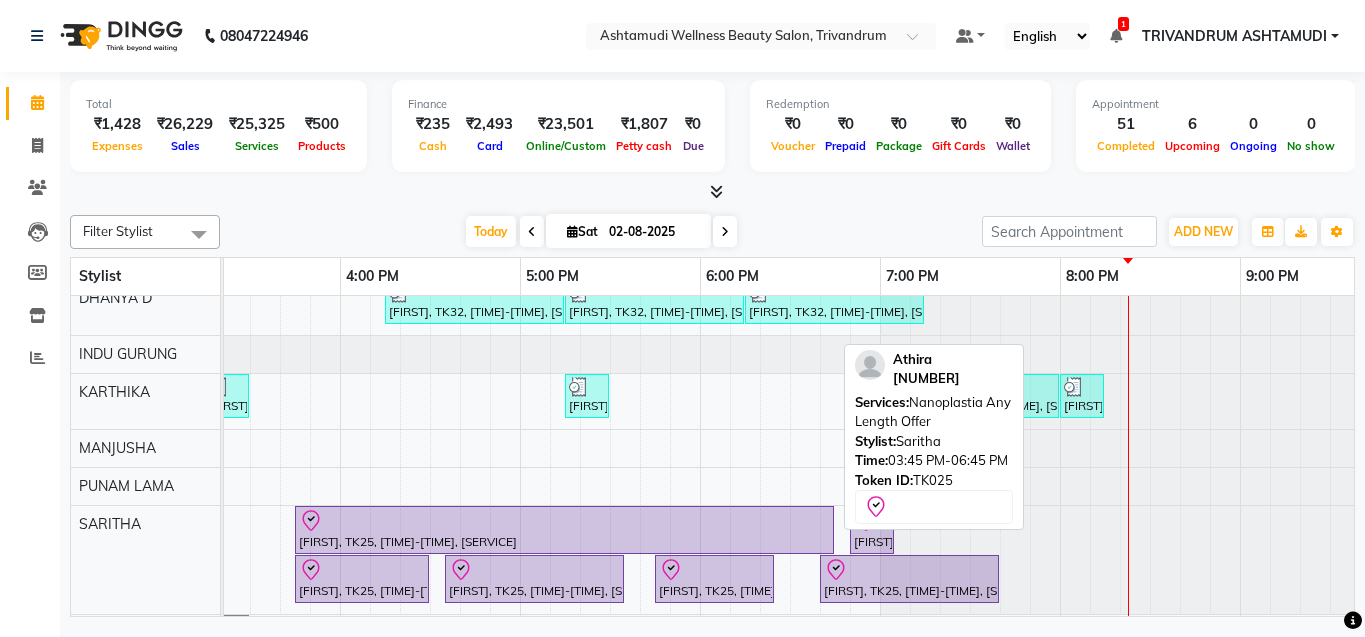click at bounding box center (564, 521) 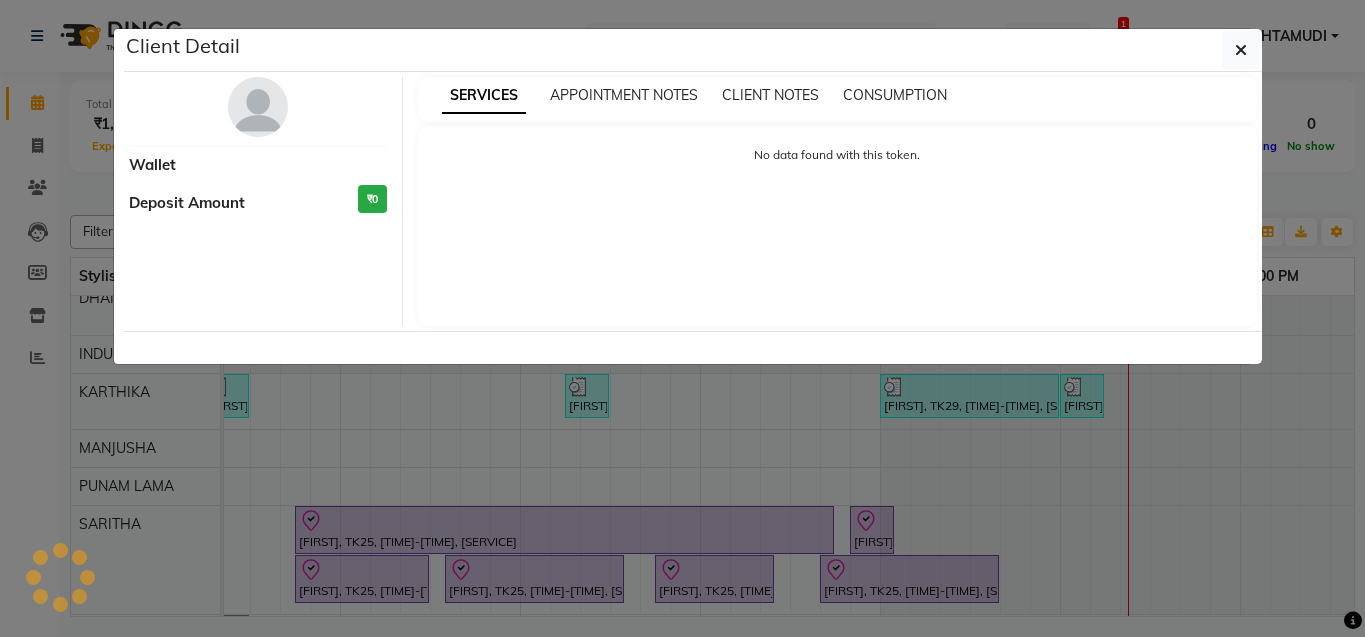 select on "8" 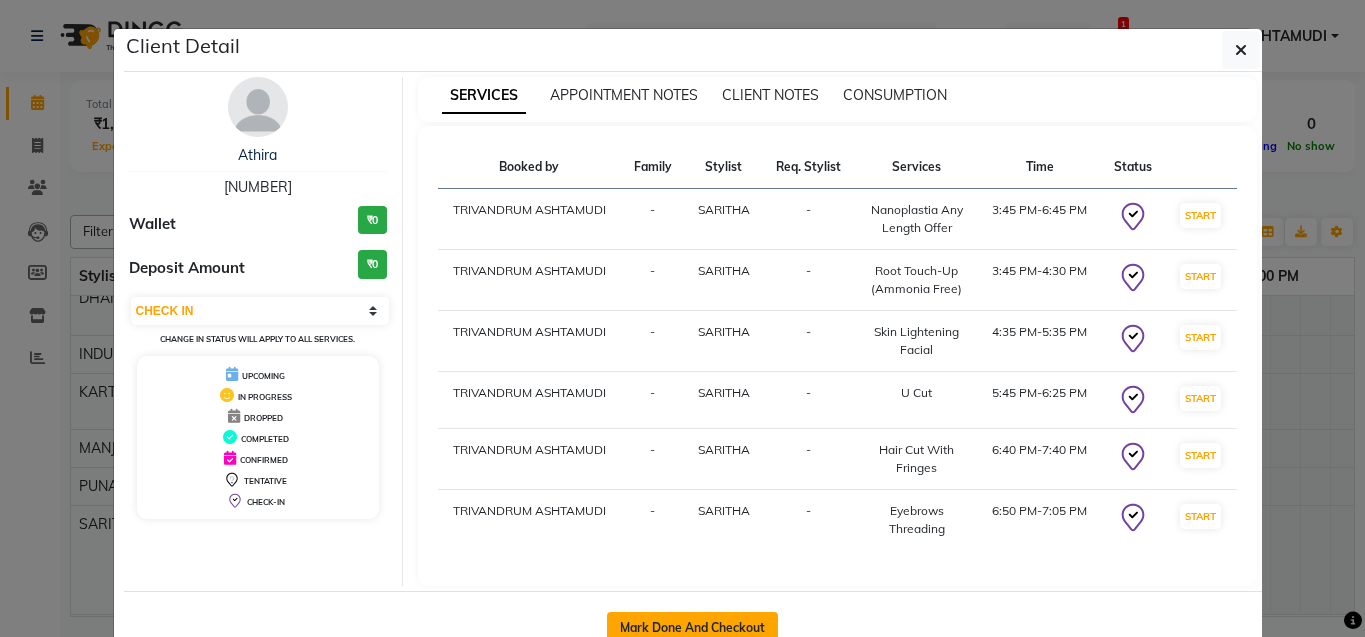 click on "Mark Done And Checkout" 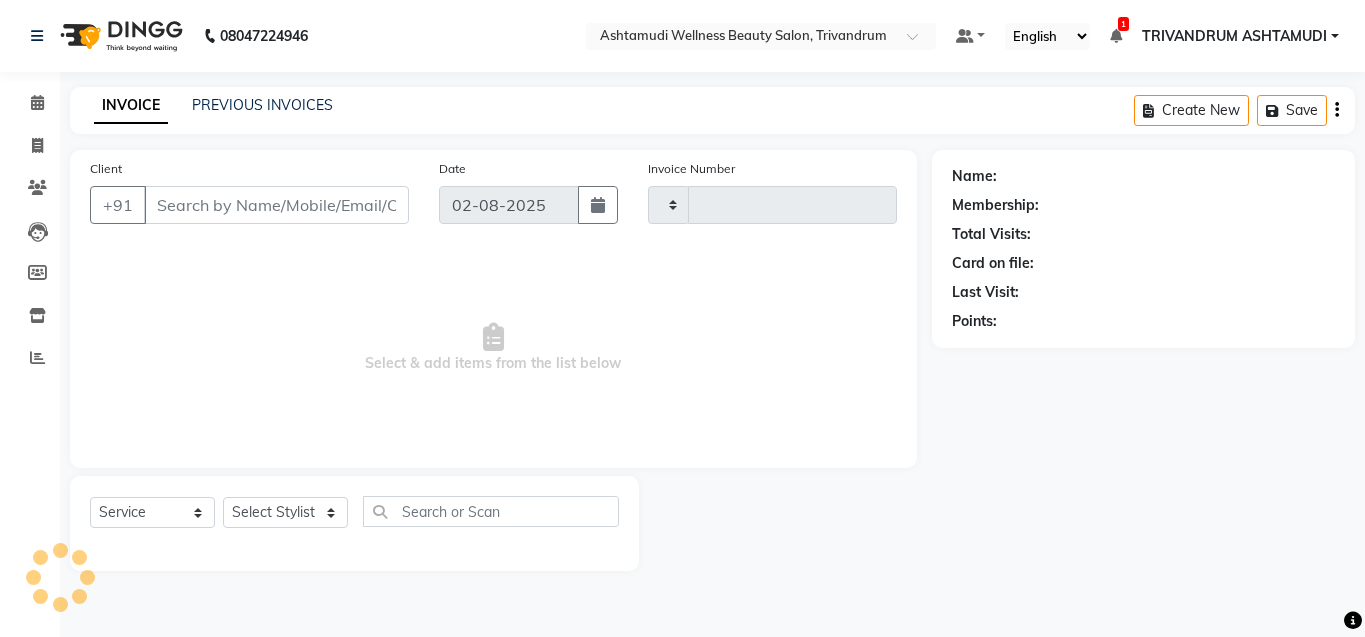 type on "2418" 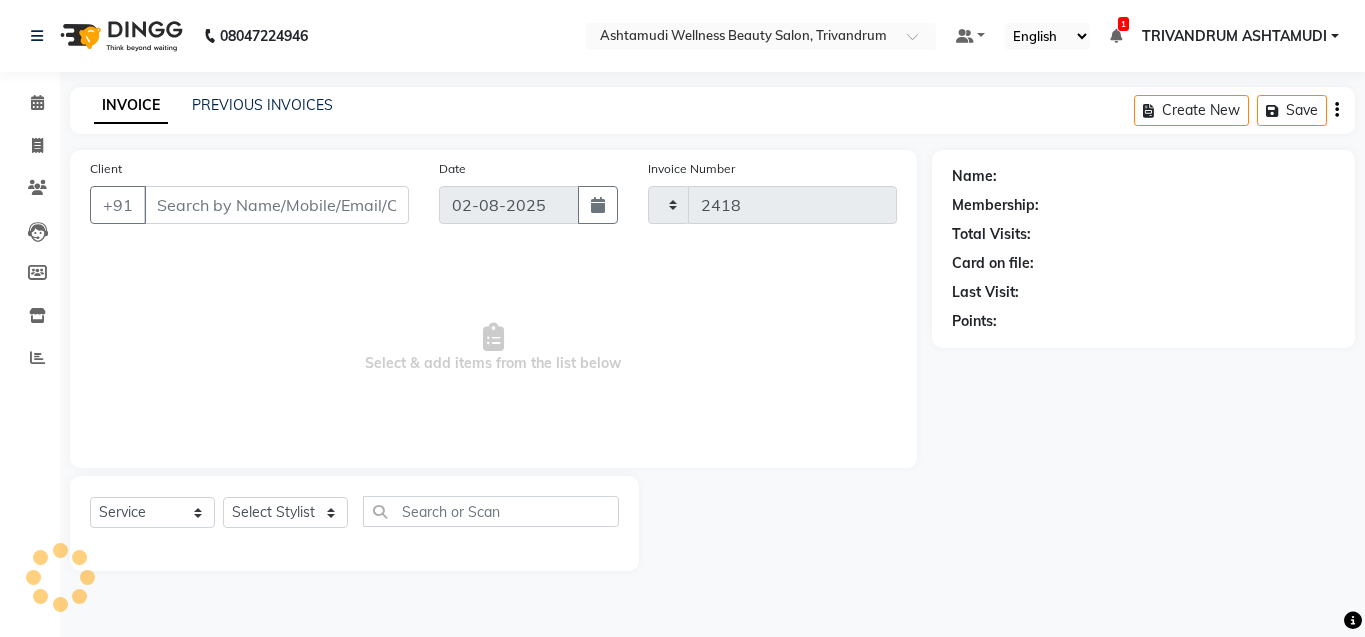 select on "4636" 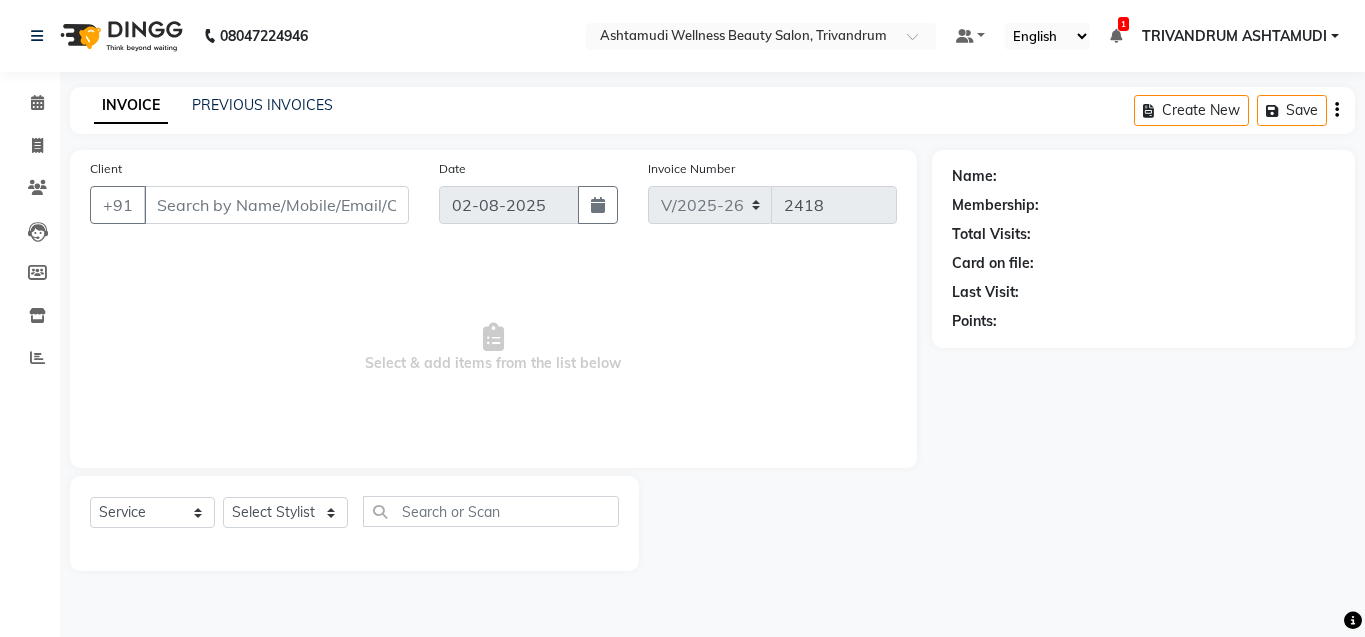 type on "[NUMBER]" 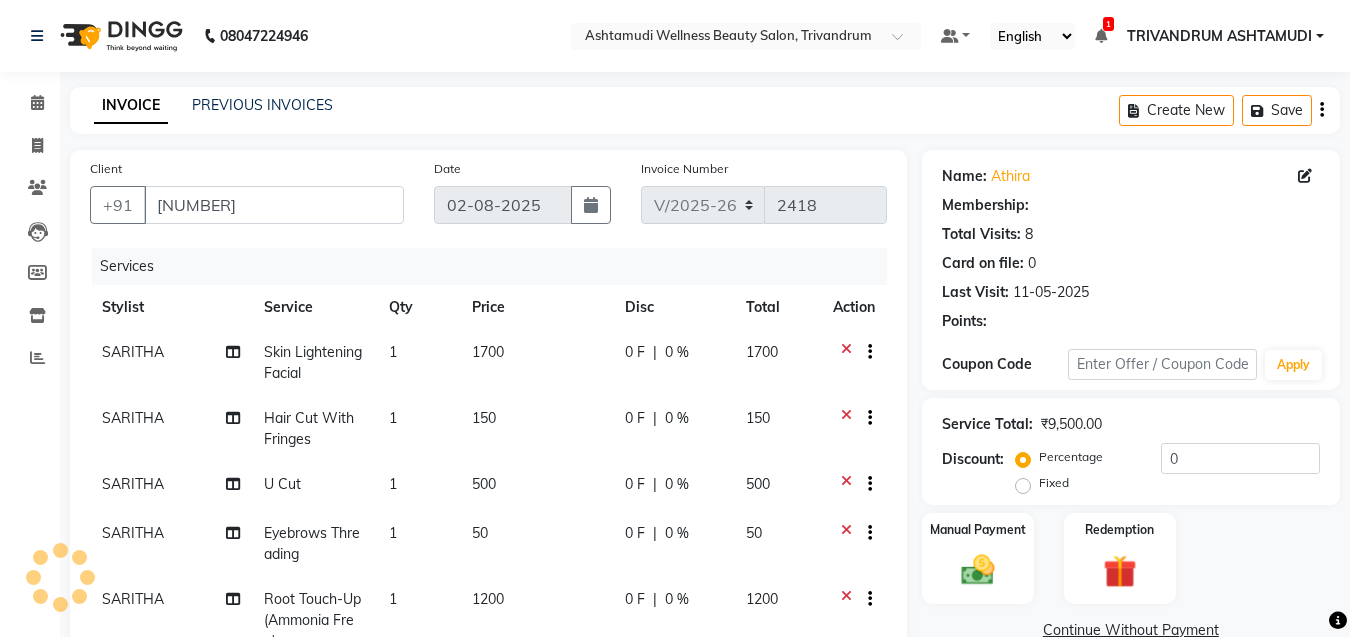 select on "1: Object" 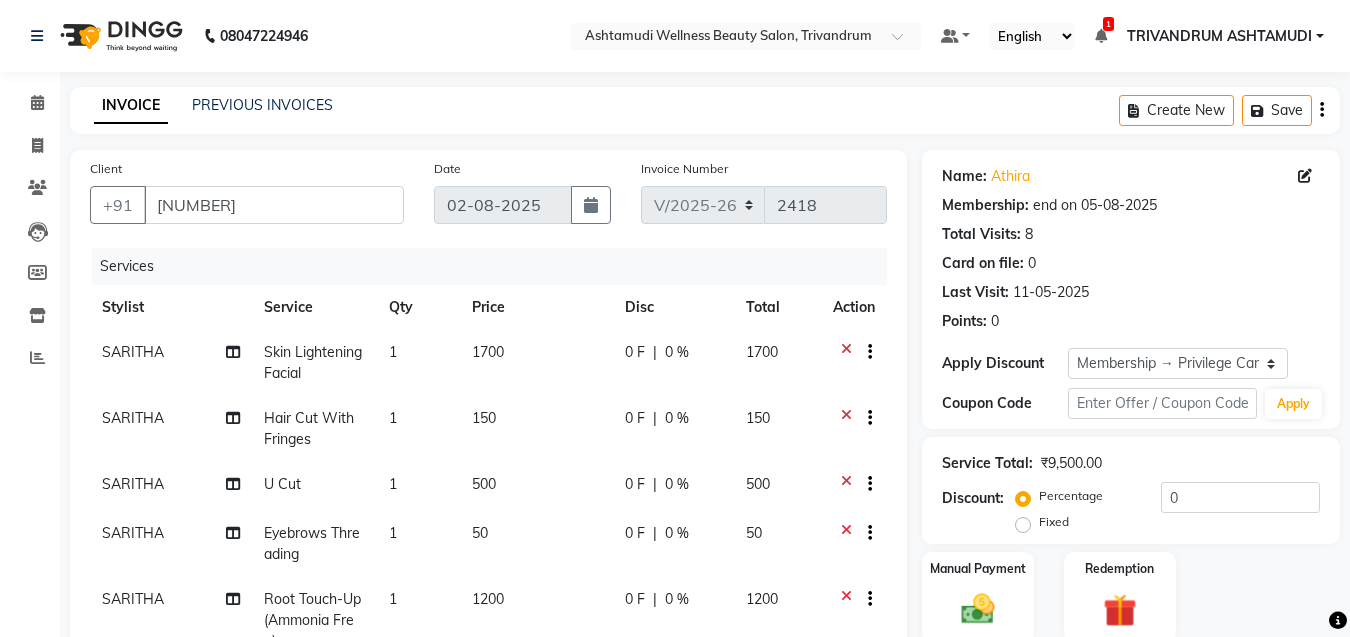scroll, scrollTop: 34, scrollLeft: 0, axis: vertical 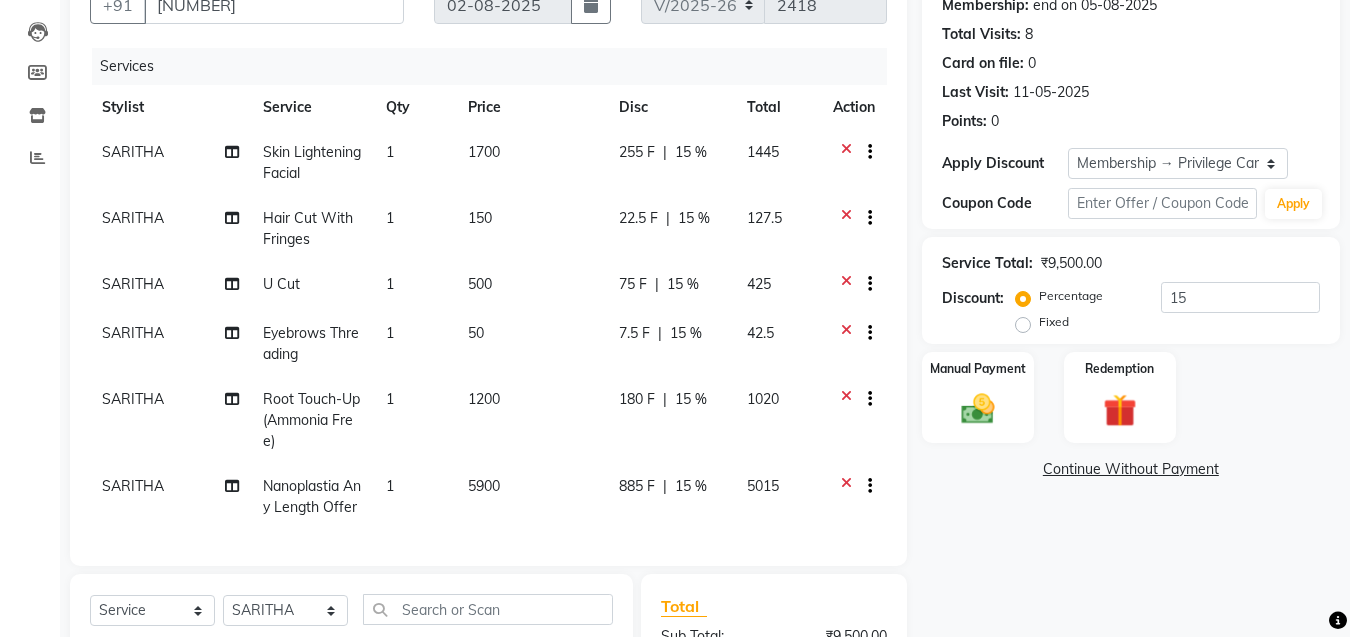 click on "15 %" 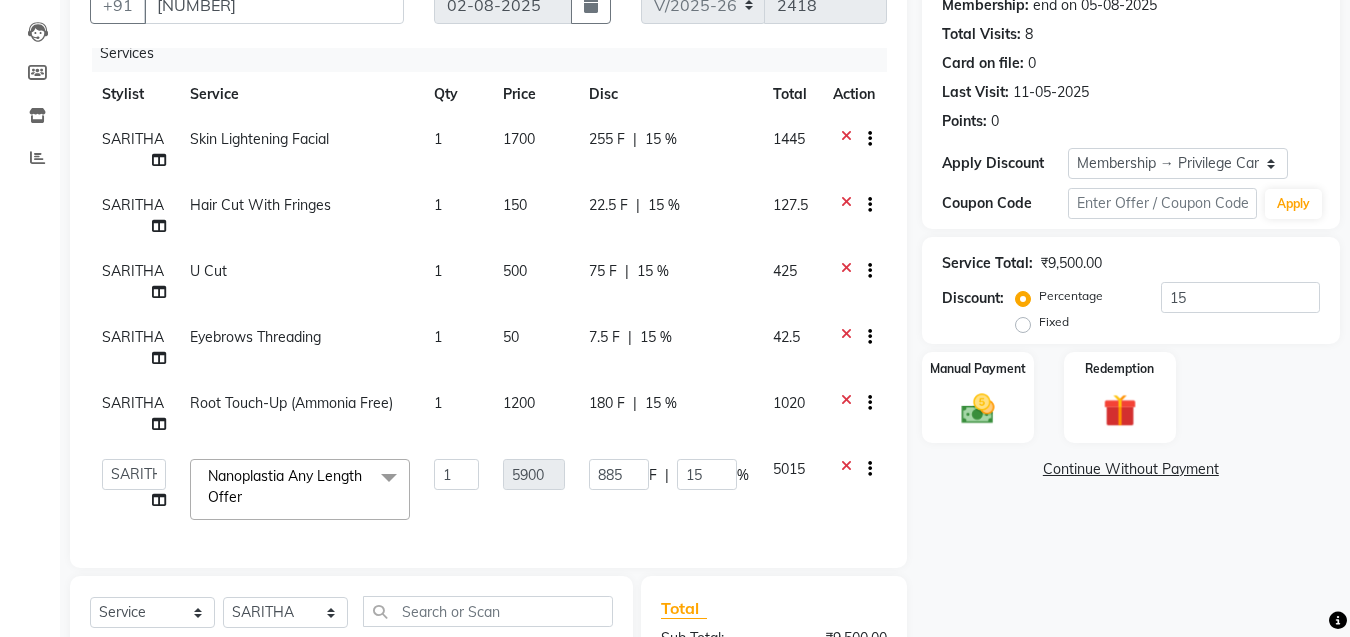 scroll, scrollTop: 28, scrollLeft: 0, axis: vertical 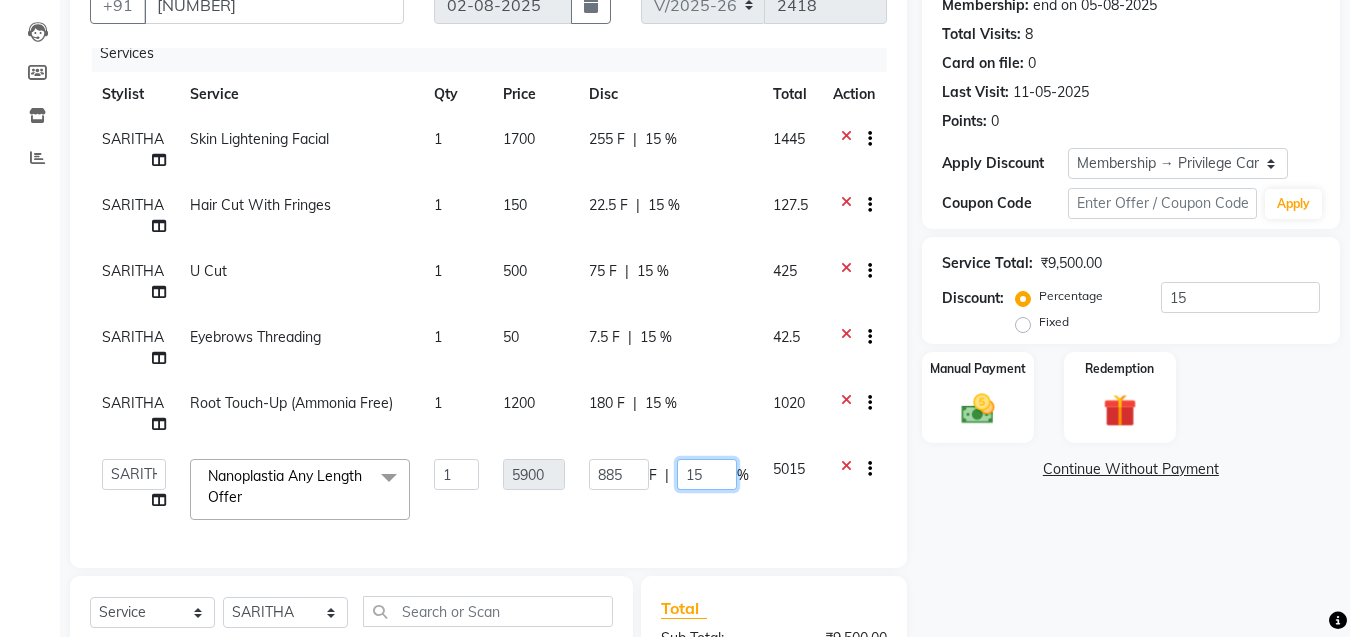 click on "15" 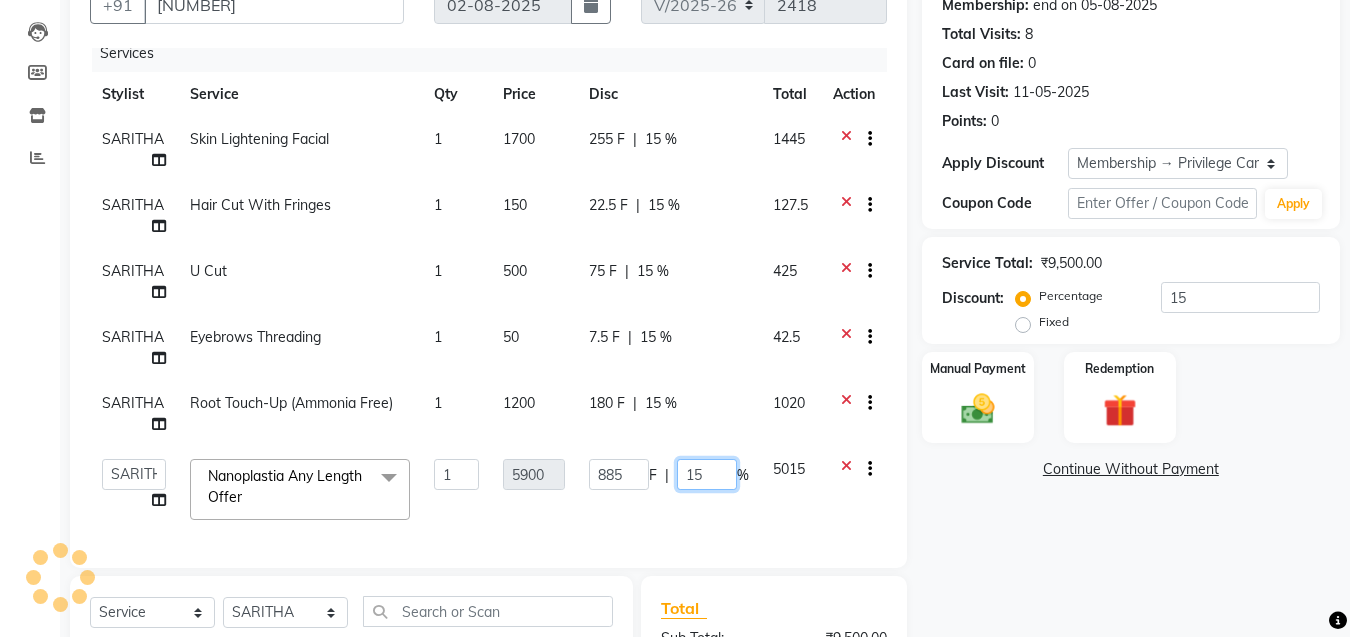 type on "1" 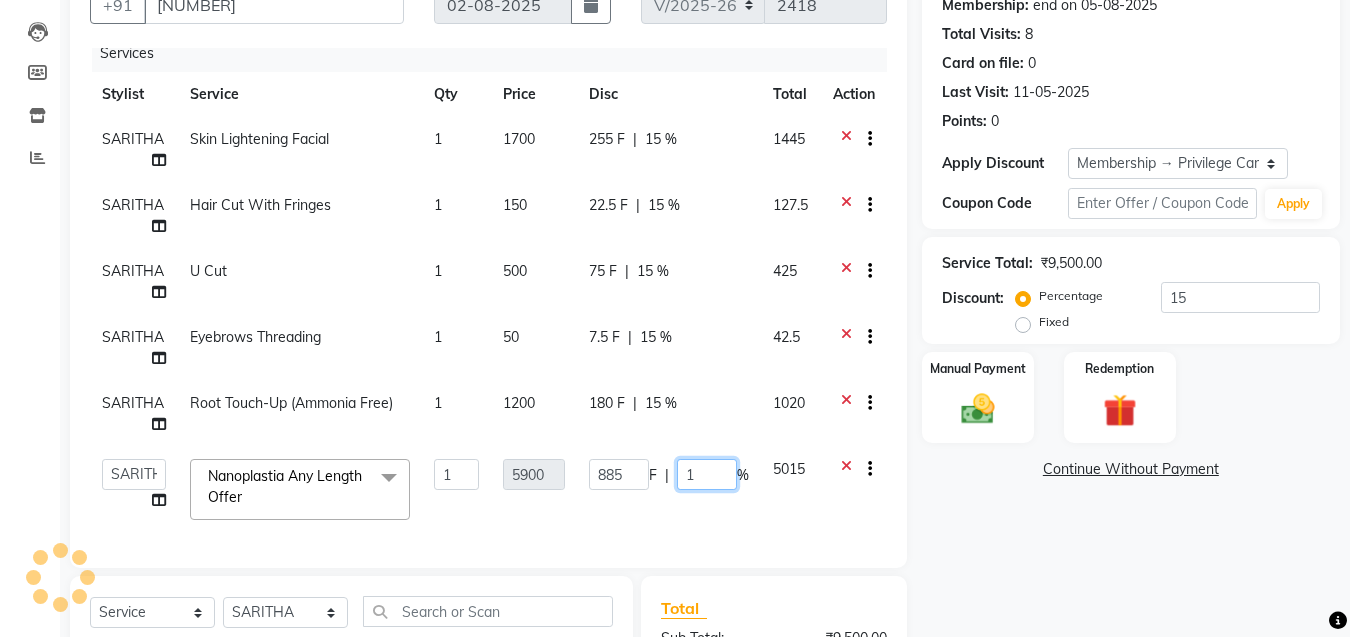 type 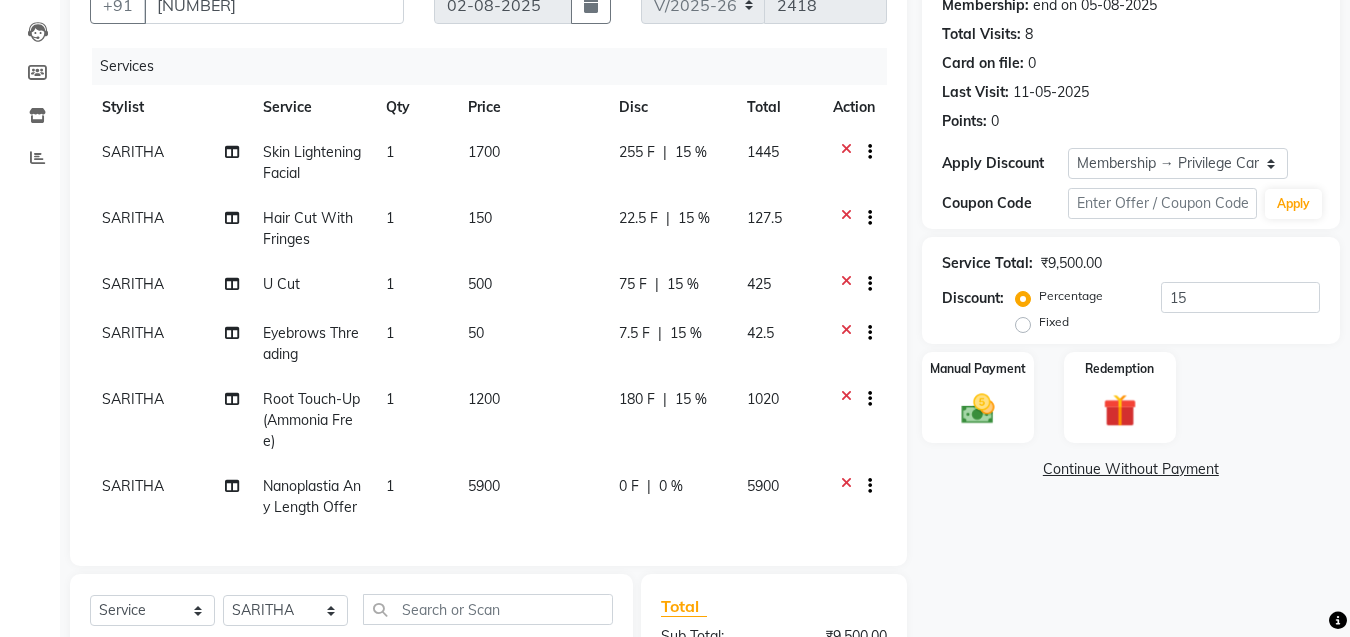 click on "Name: [FIRST]  Membership: [DATE] Total Visits:  8 Card on file:  0 Last Visit:   [DATE] Points:   0  Apply Discount Select Membership → Privilege Card Coupon Code Apply Service Total:  [PRICE]  Discount:  Percentage   Fixed  15 Manual Payment Redemption  Continue Without Payment" 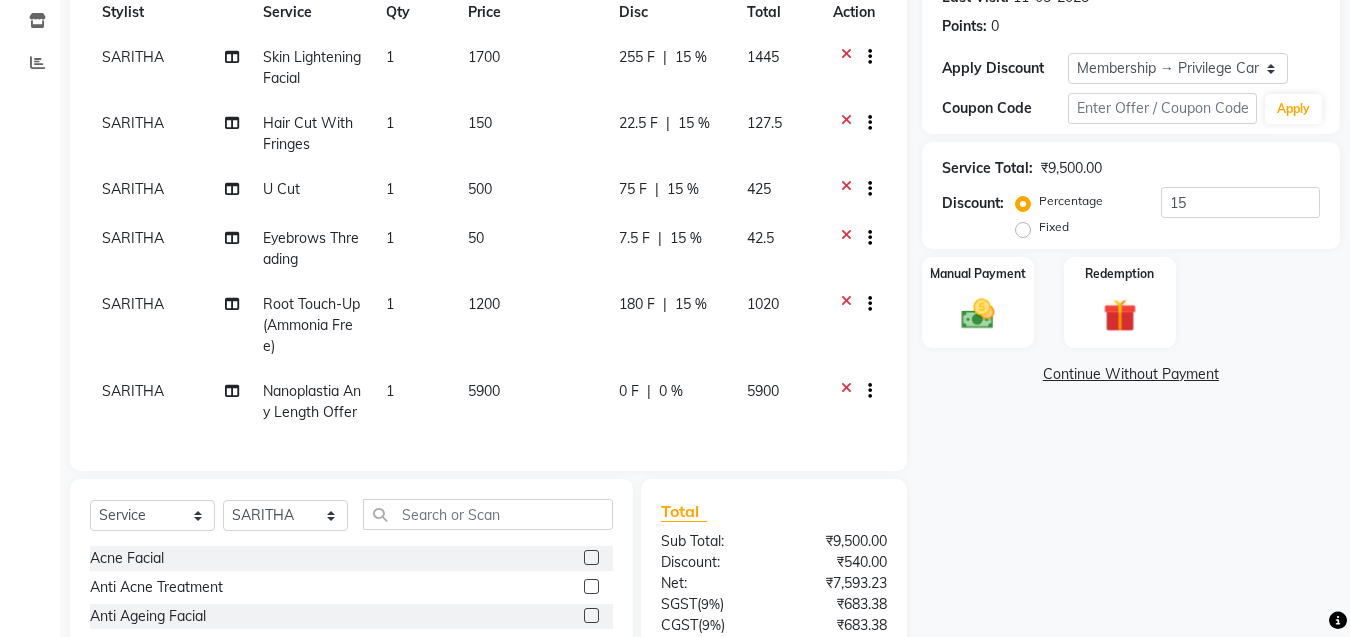 scroll, scrollTop: 464, scrollLeft: 0, axis: vertical 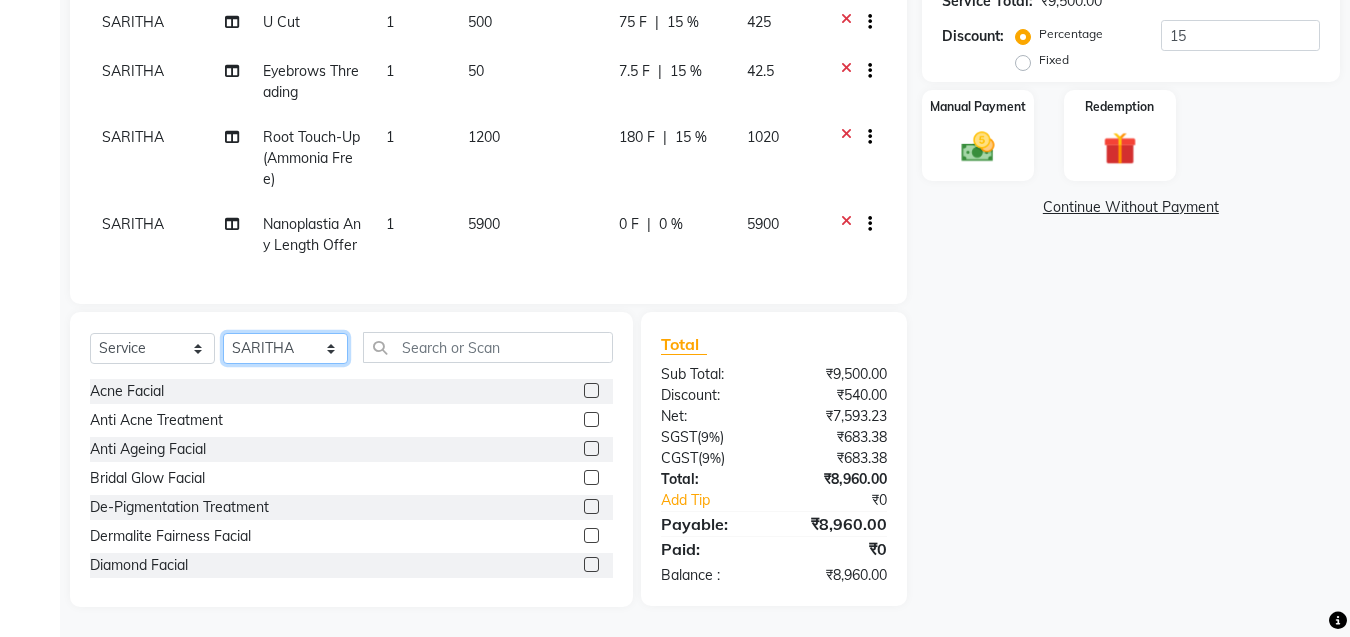 click on "Select Stylist [FIRST] [FIRST] [FIRST] [FIRST] [FIRST] [FIRST] [FIRST] [FIRST] [FIRST] [FIRST] [FIRST]" 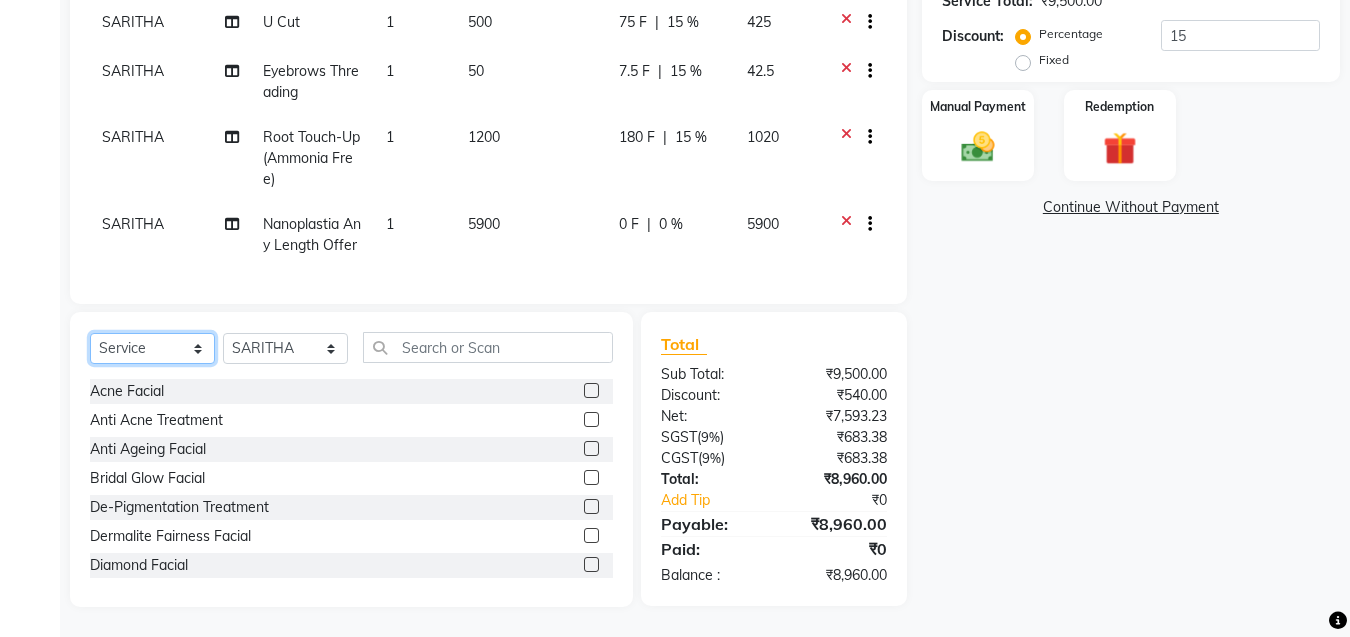 click on "Select  Service  Product  Membership  Package Voucher Prepaid Gift Card" 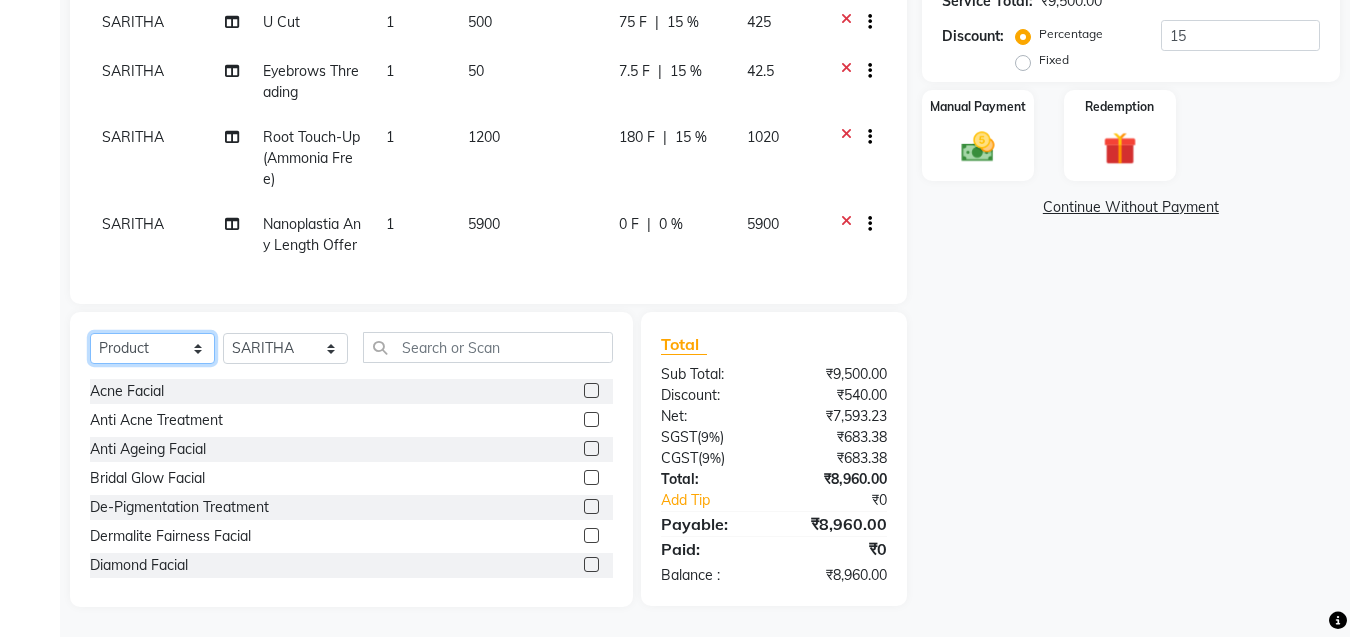 click on "Select  Service  Product  Membership  Package Voucher Prepaid Gift Card" 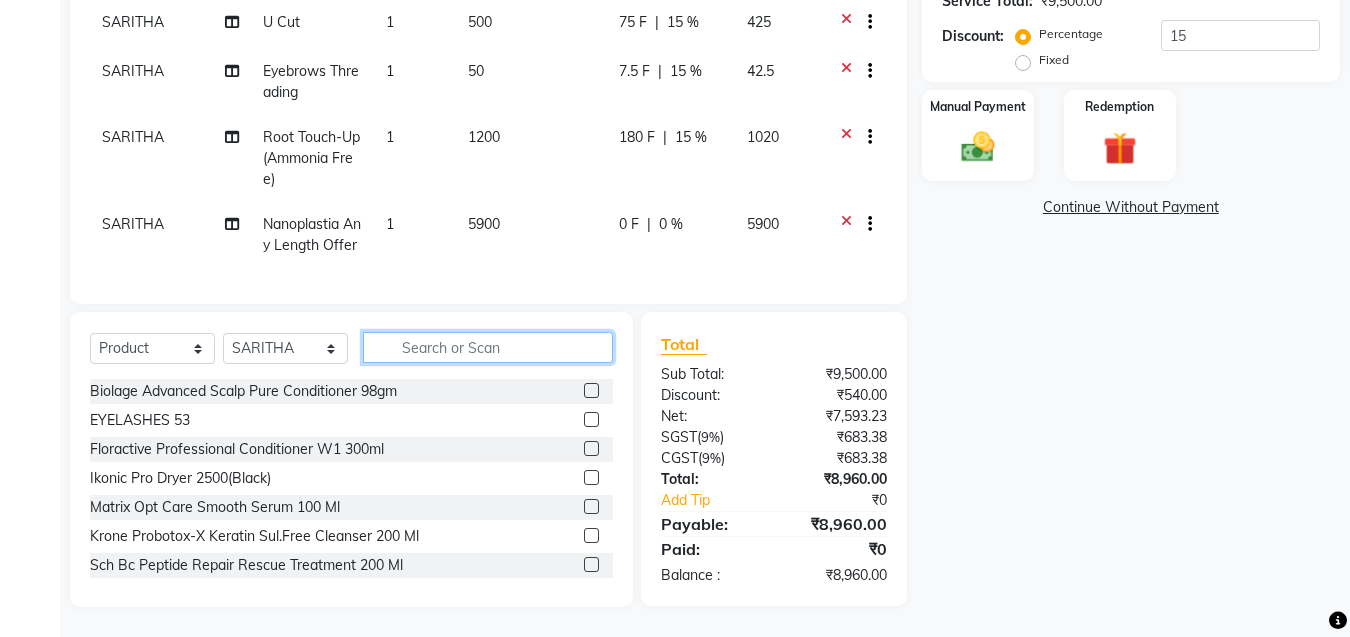 click 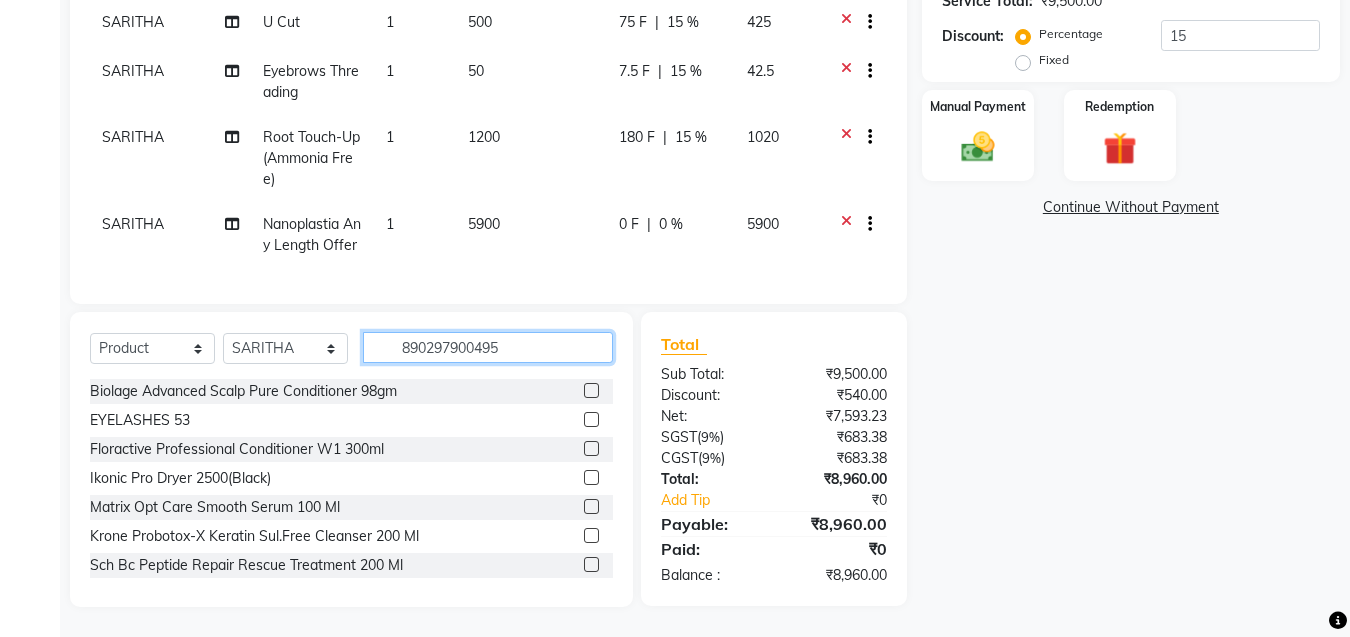 type on "8902979004954" 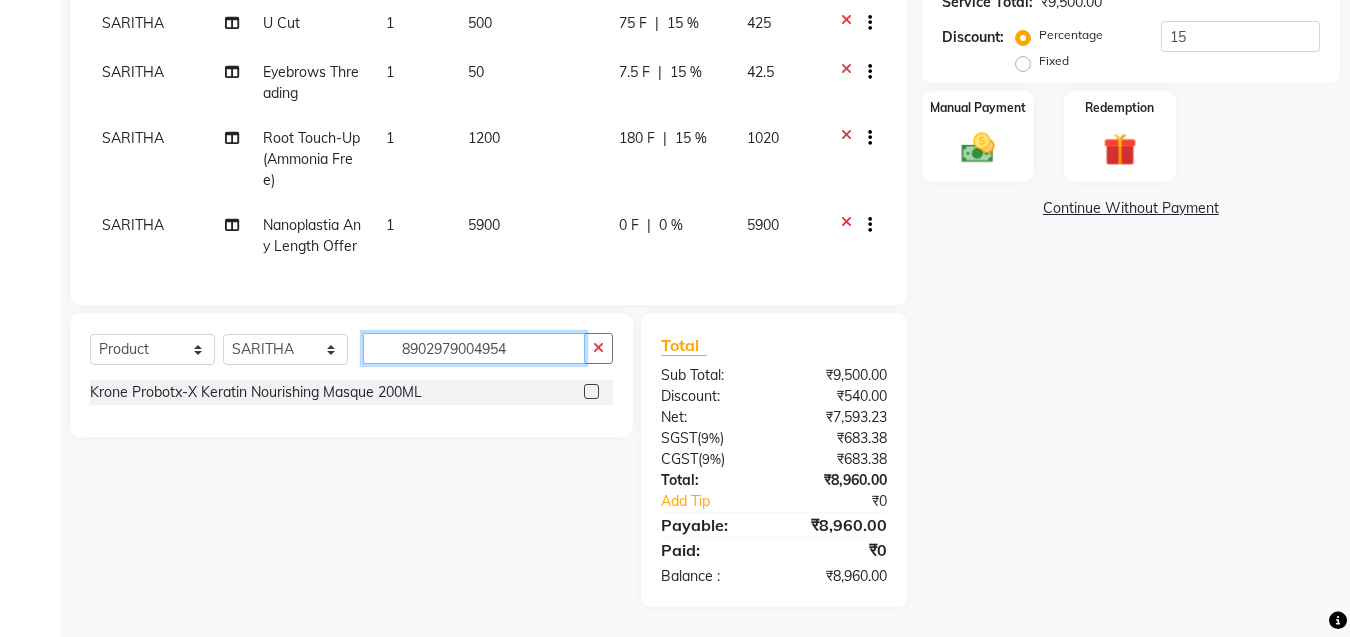 type 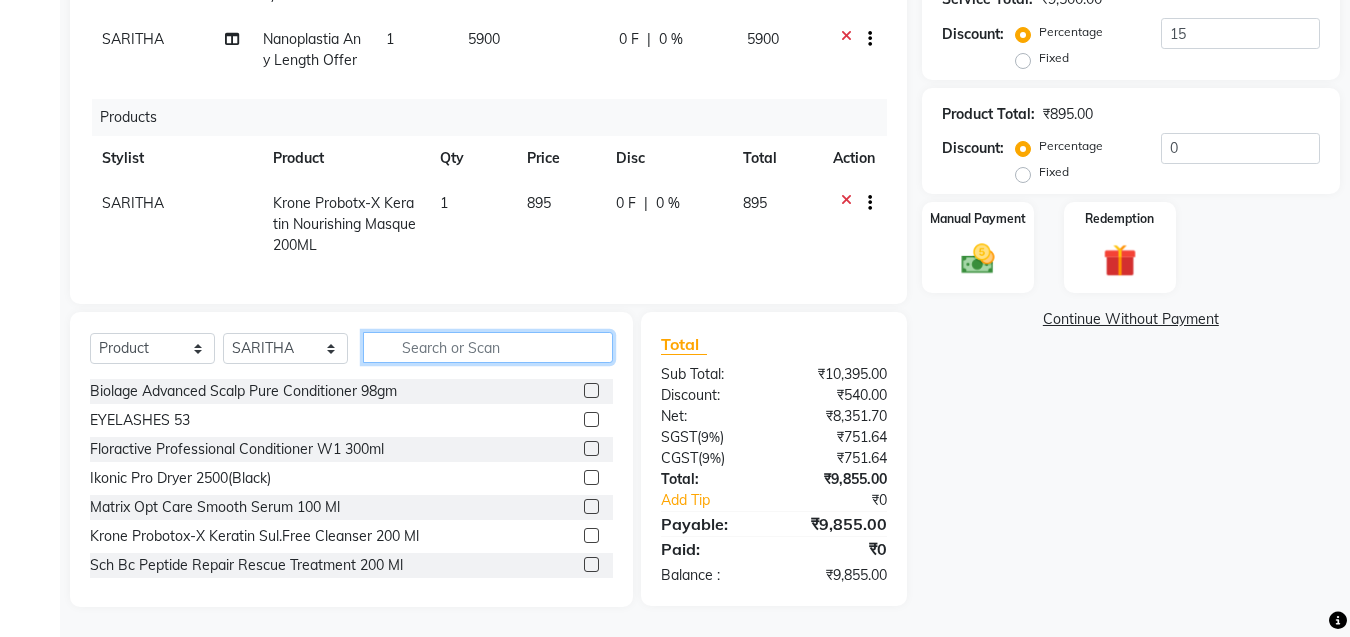 scroll, scrollTop: 219, scrollLeft: 0, axis: vertical 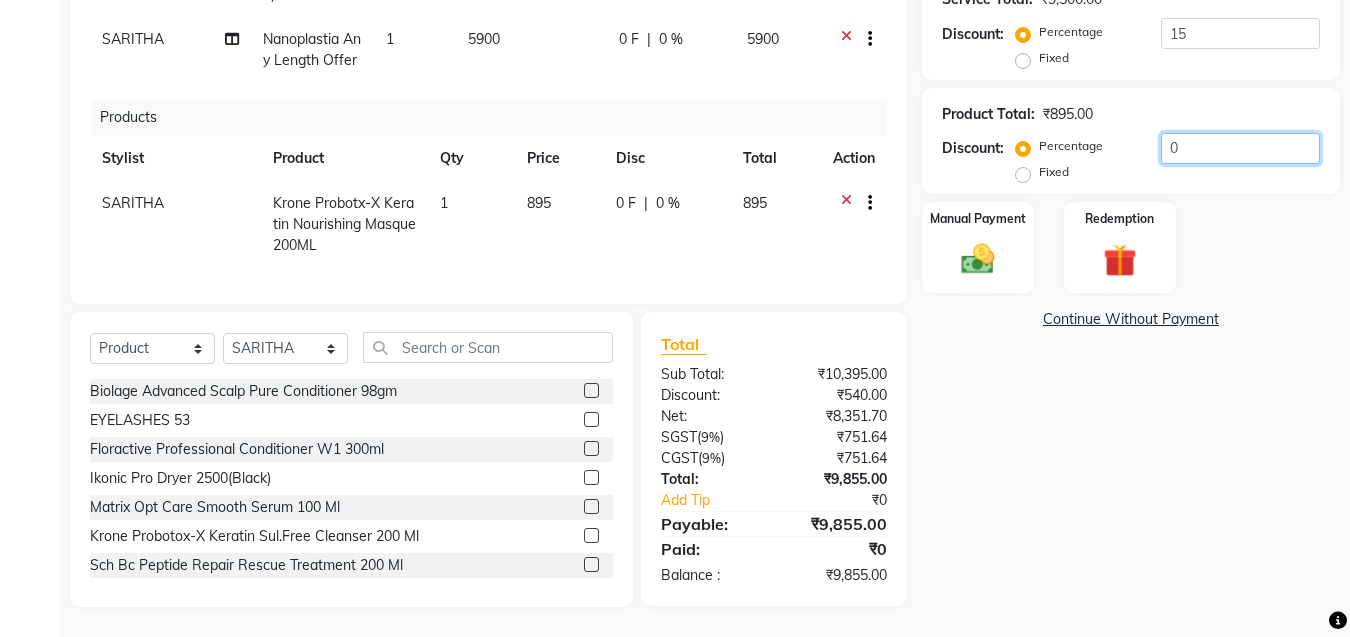 click on "0" 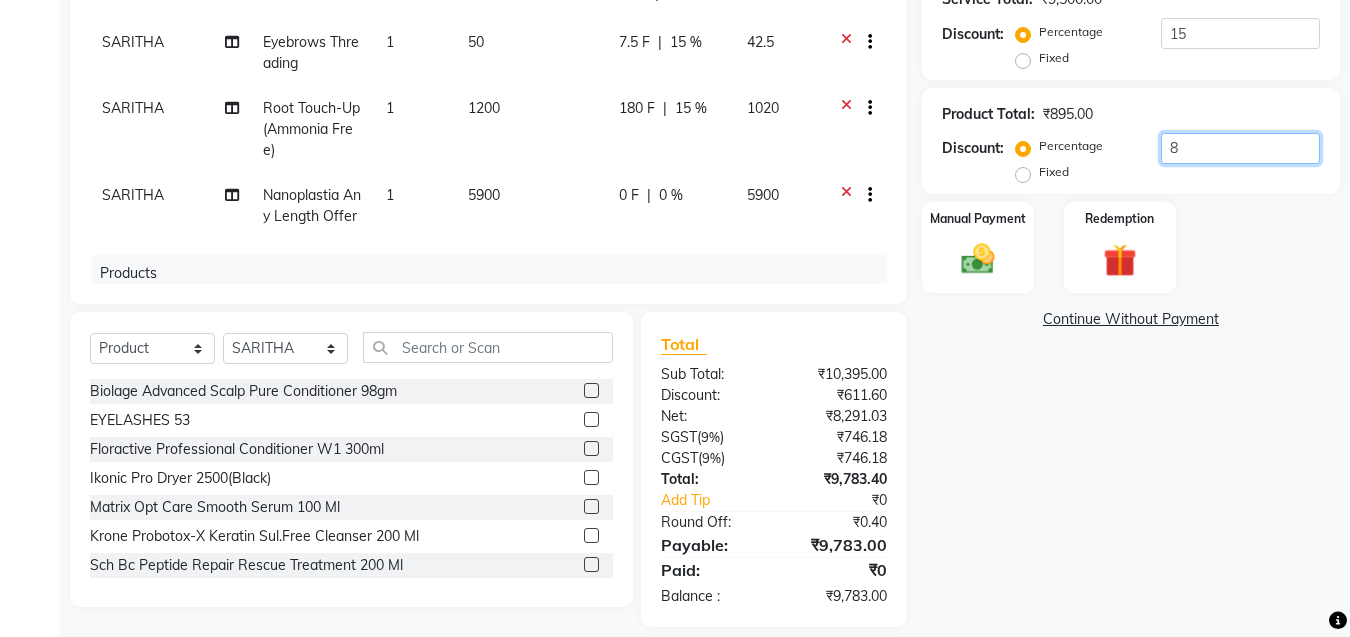 scroll, scrollTop: 19, scrollLeft: 0, axis: vertical 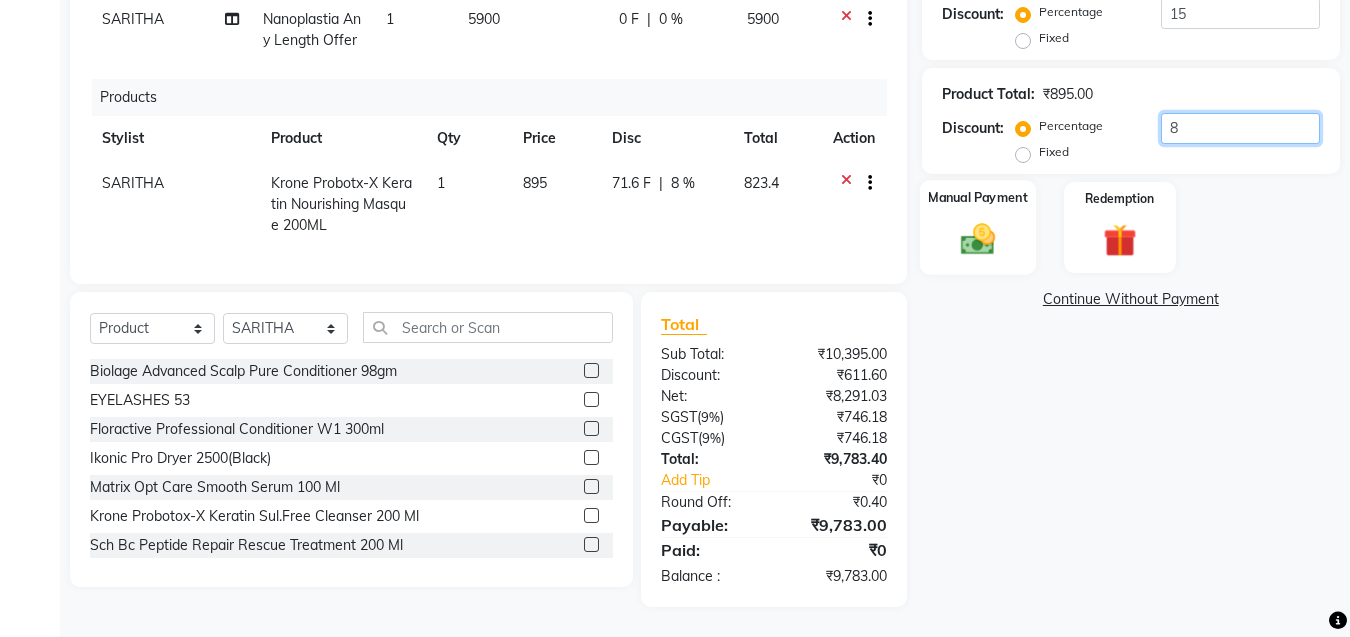 type on "8" 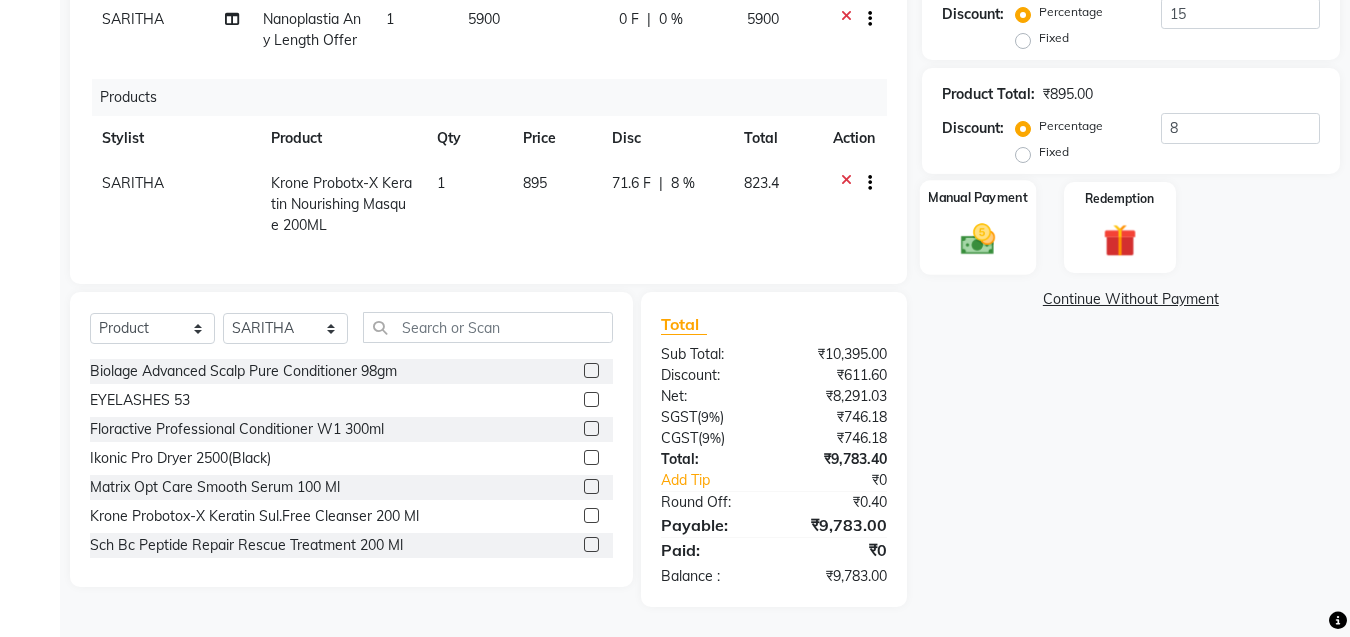 click 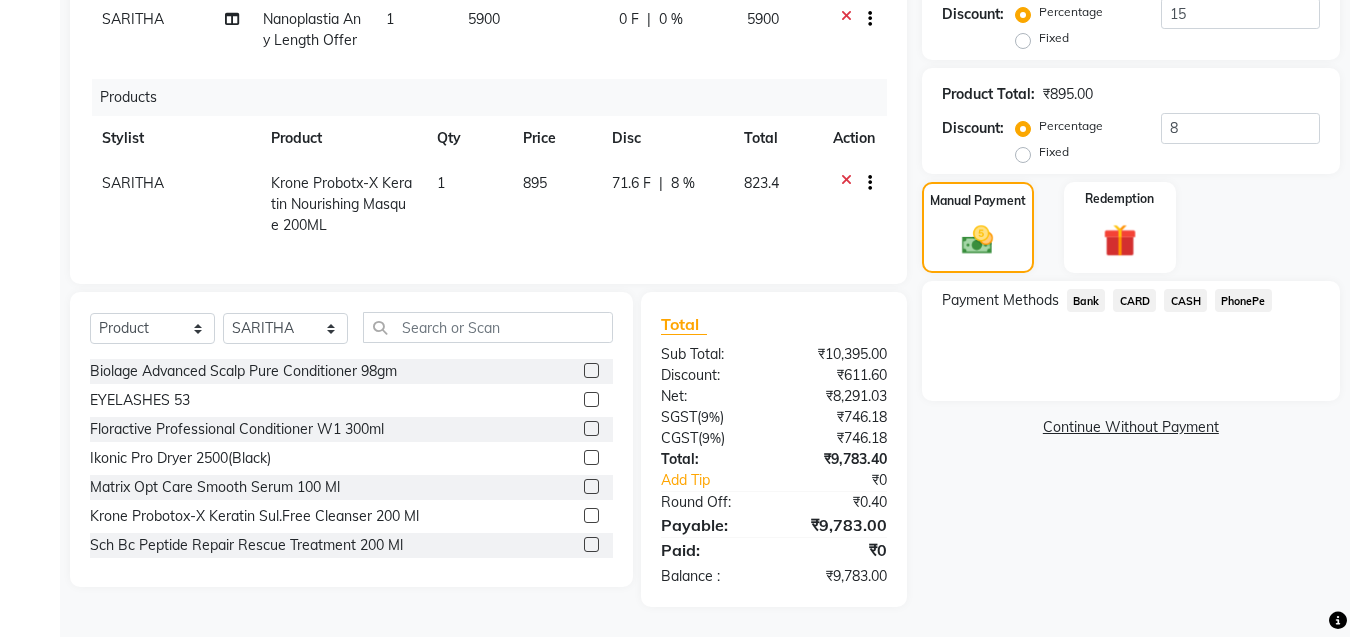 click on "CARD" 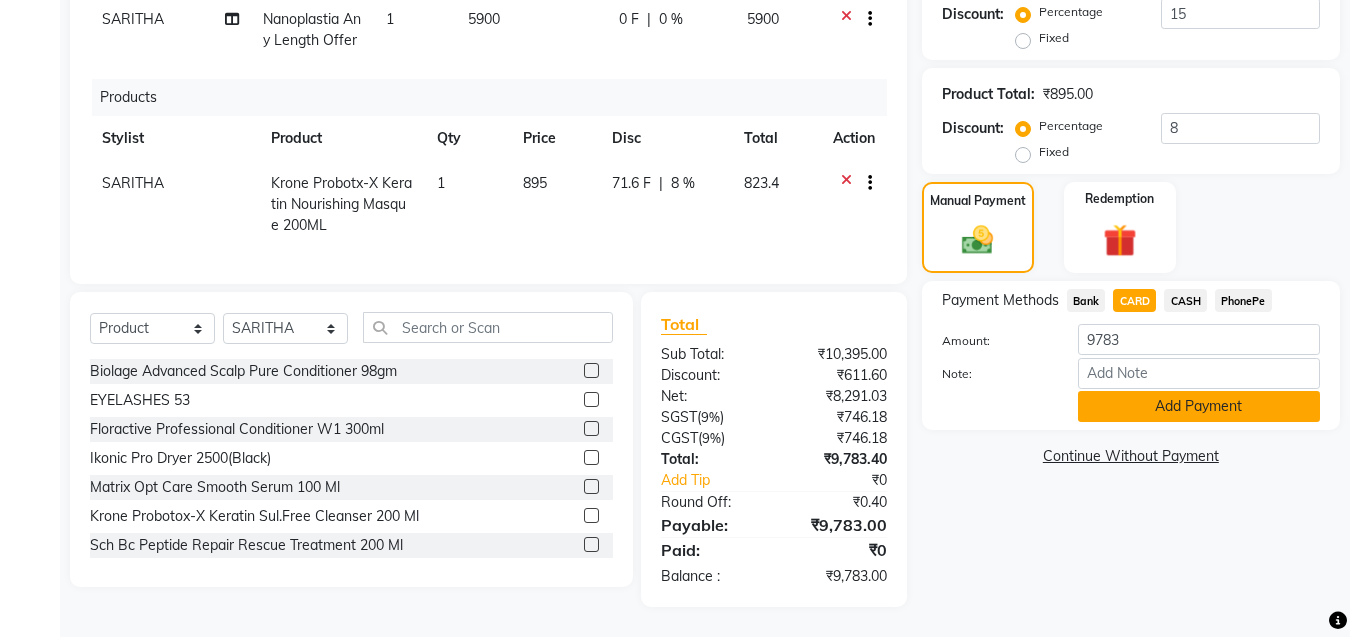 click on "Add Payment" 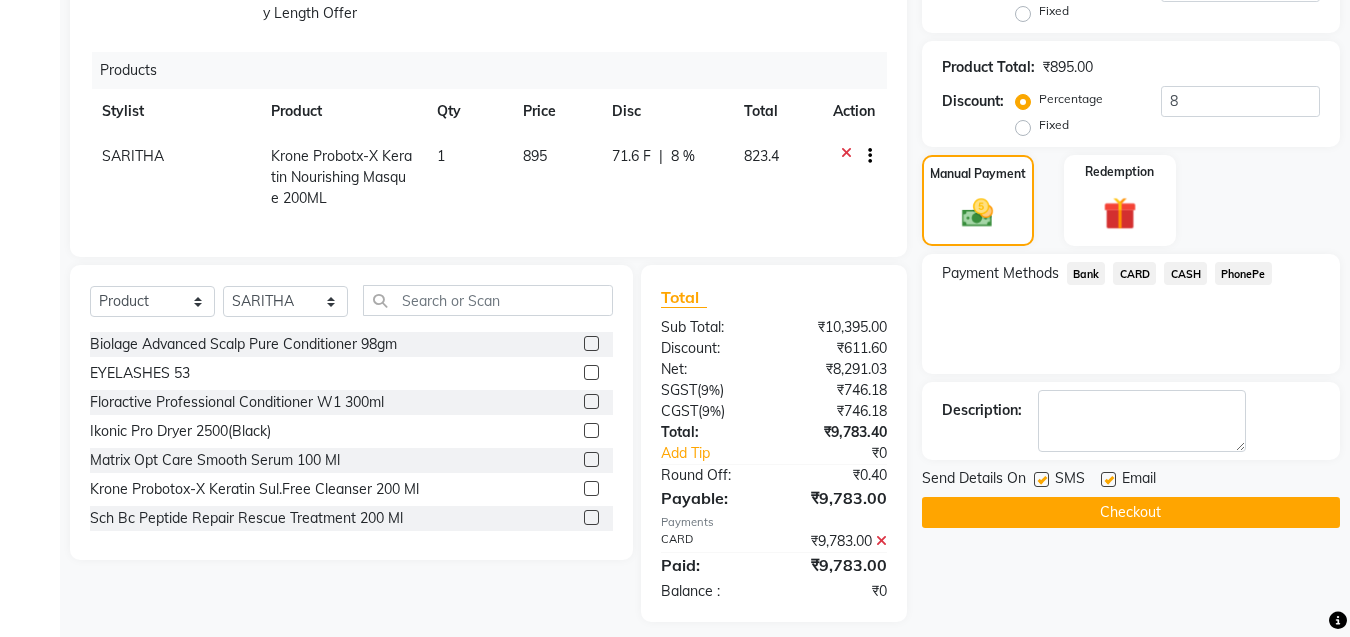 scroll, scrollTop: 526, scrollLeft: 0, axis: vertical 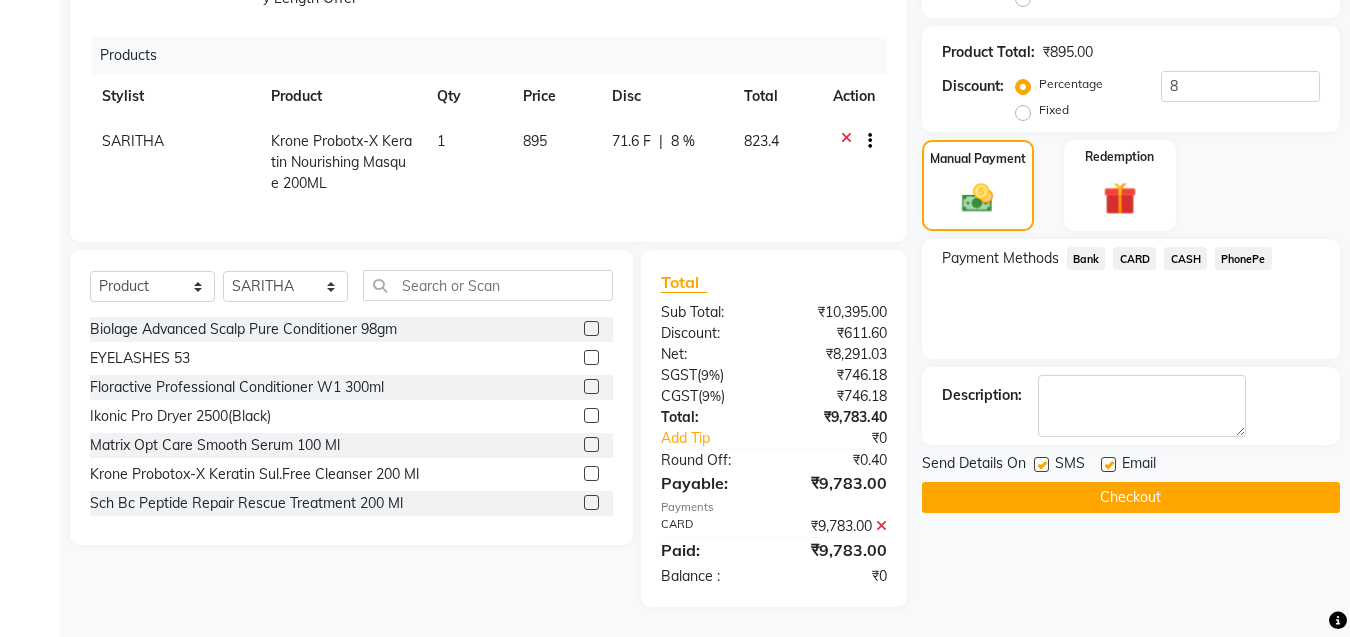 click on "Checkout" 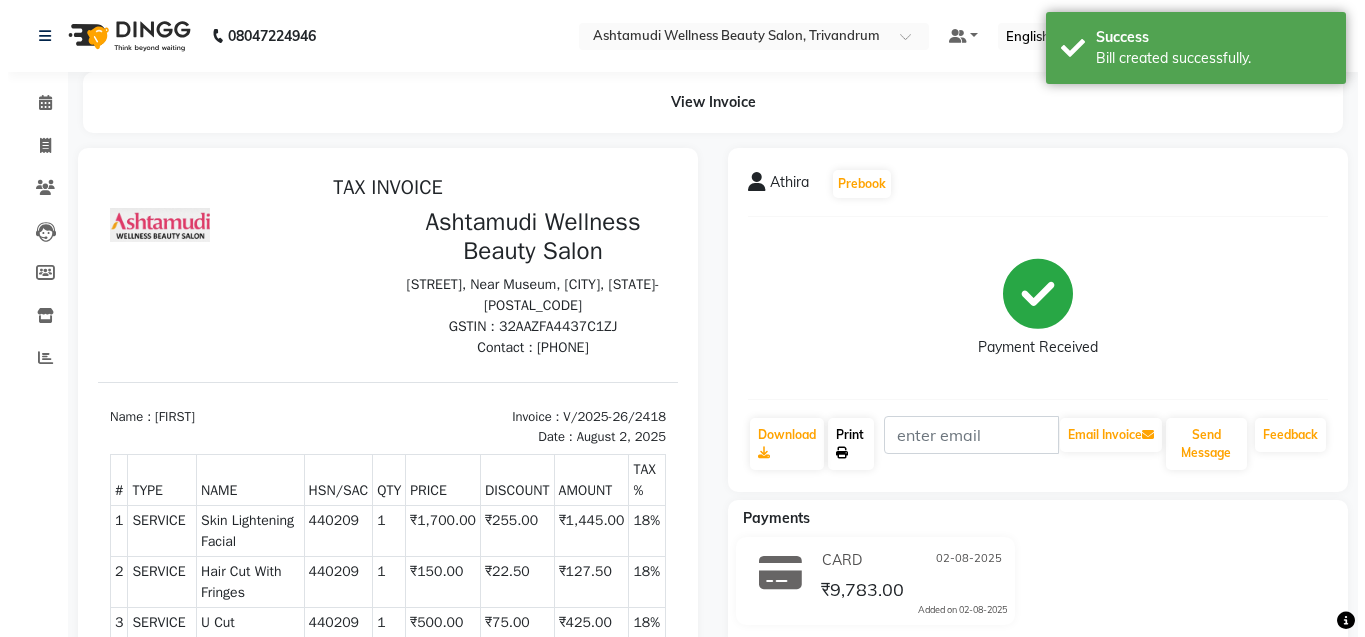 scroll, scrollTop: 0, scrollLeft: 0, axis: both 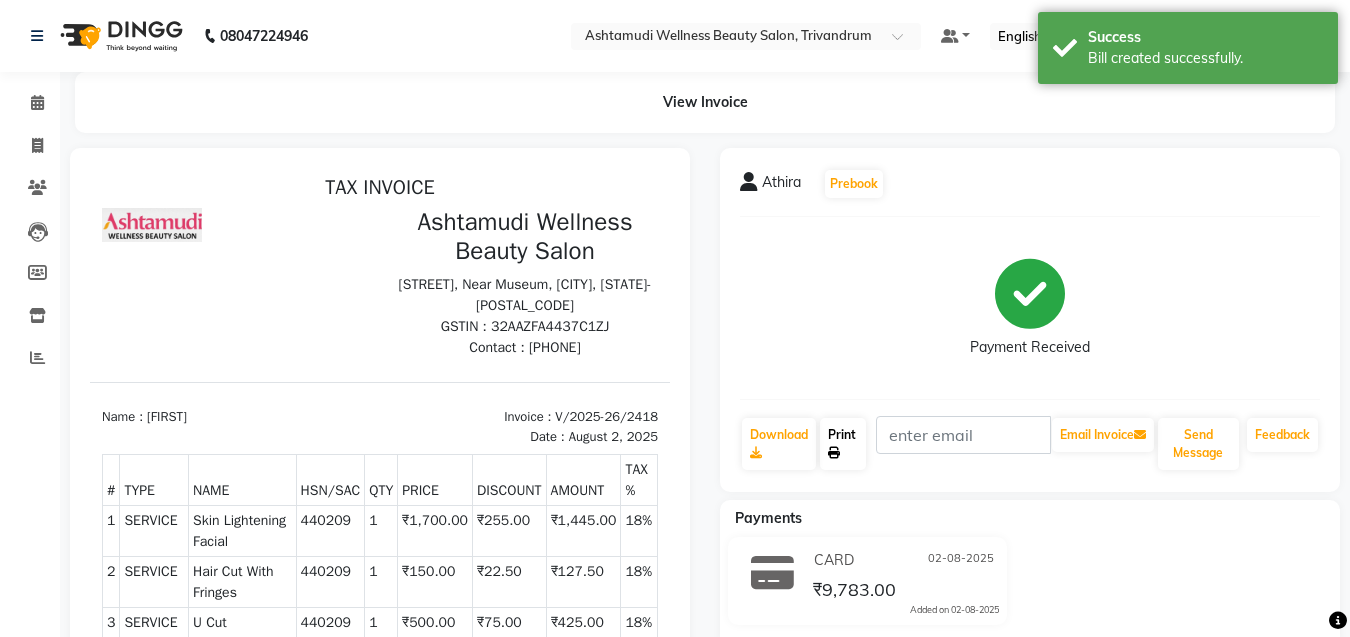 click on "Print" 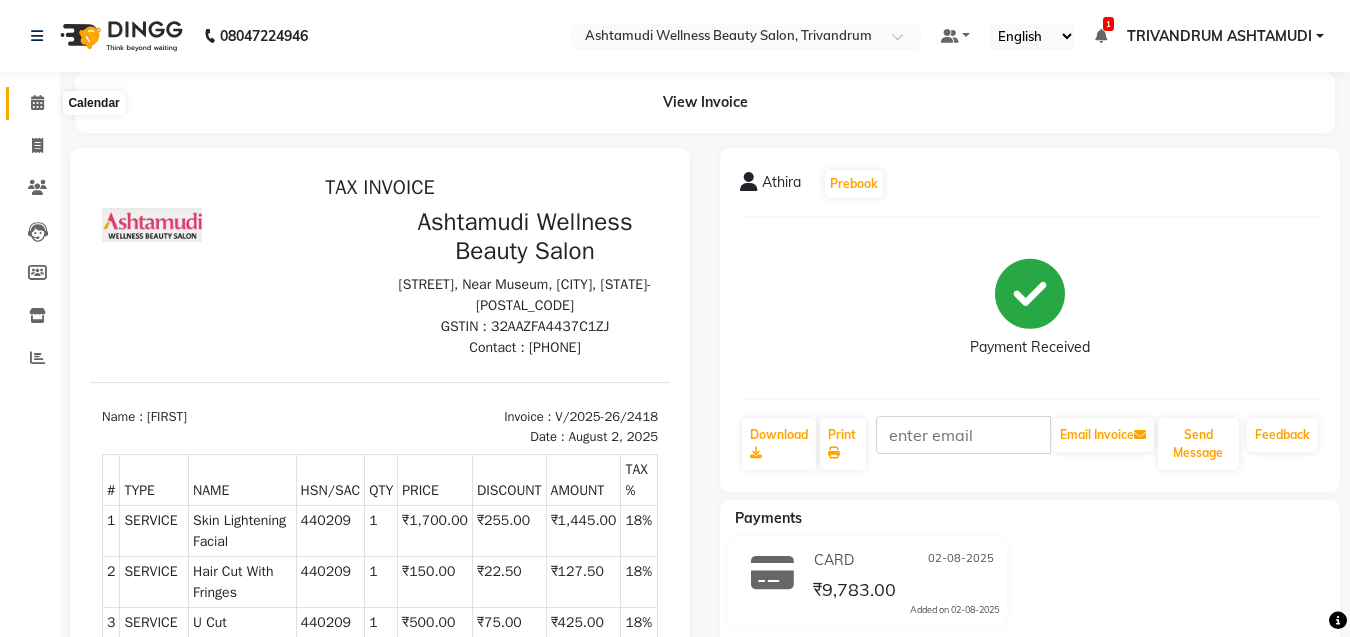 click 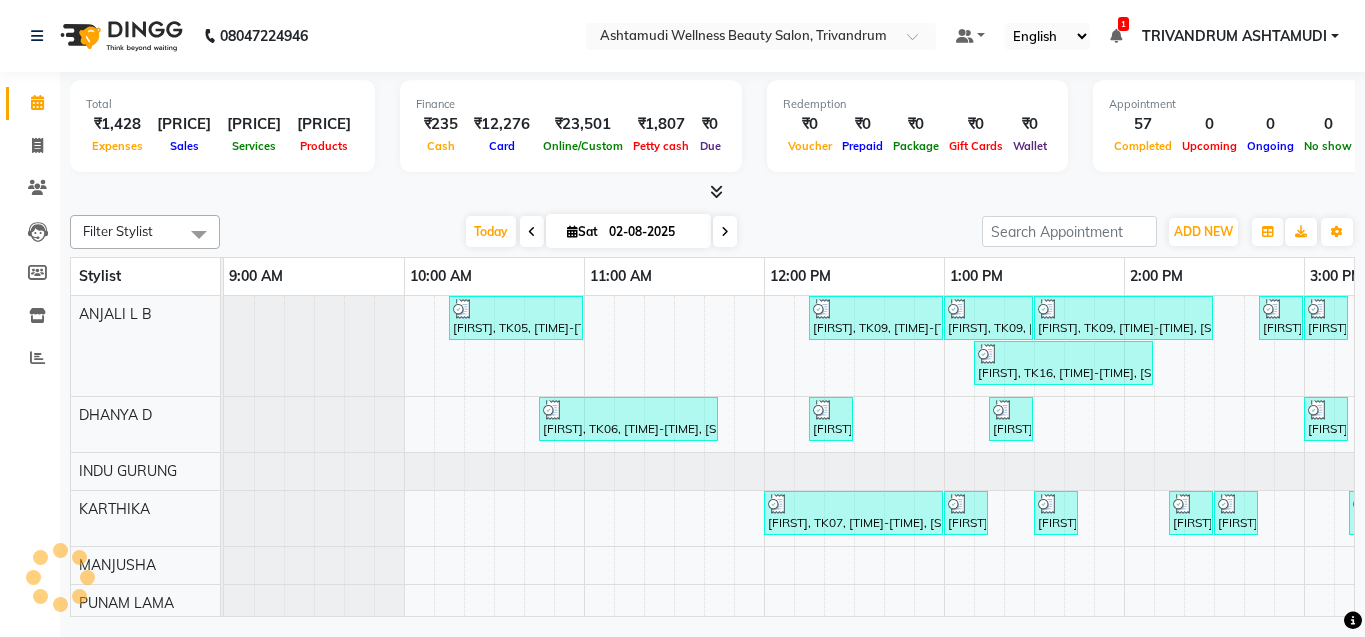 scroll, scrollTop: 0, scrollLeft: 1390, axis: horizontal 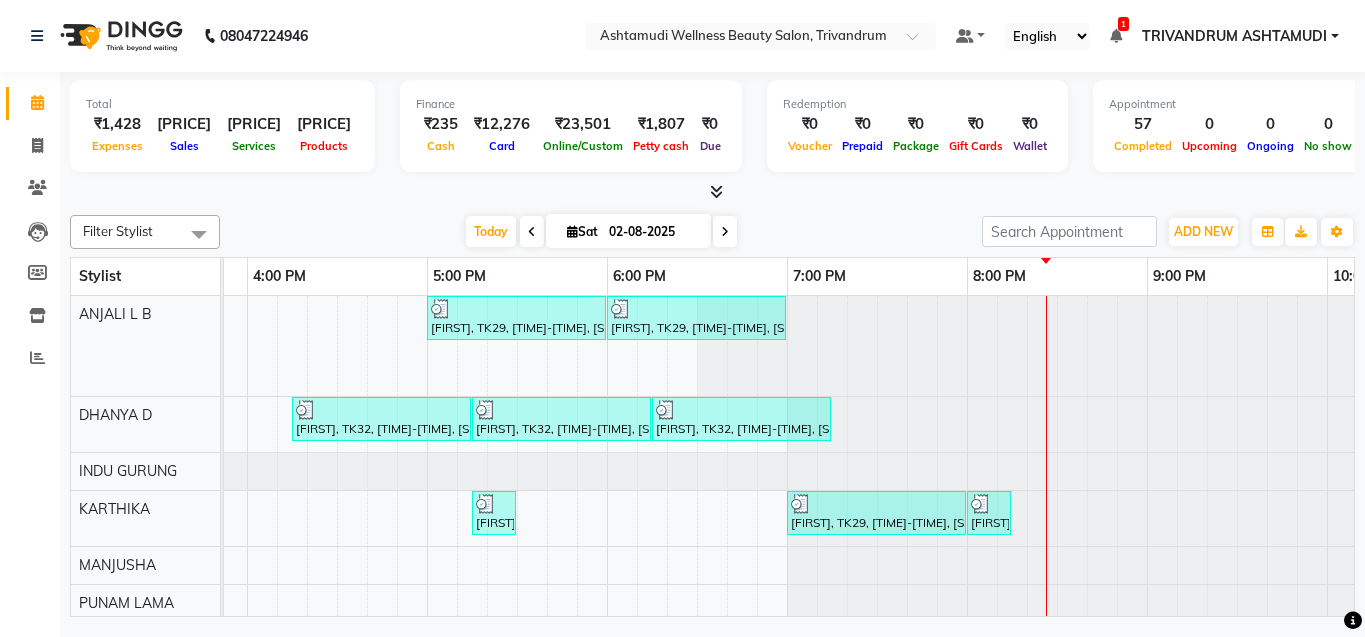 click on "[FIRST], TK05, [TIME]-[TIME], [SERVICE]    [FIRST], TK09, [TIME]-[TIME], [SERVICE]    [FIRST], TK09, [TIME]-[TIME], [SERVICE]    [FIRST], TK09, [TIME]-[TIME], [SERVICE]    [FIRST], TK19, [TIME]-[TIME], [SERVICE]    [FIRST], TK20, [TIME]-[TIME], [SERVICE]    [FIRST], TK29, [TIME]-[TIME], [SERVICE]    [FIRST], TK29, [TIME]-[TIME], [SERVICE]    [FIRST], TK16, [TIME]-[TIME], [SERVICE]    [FIRST], TK06, [TIME]-[TIME], [SERVICE]    [FIRST], TK08, [TIME]-[TIME], [SERVICE]    [FIRST], TK15, [TIME]-[TIME], [SERVICE]    [FIRST], TK18, [TIME]-[TIME], [SERVICE]    [FIRST], TK32, [TIME]-[TIME], [SERVICE]    [FIRST], TK32, [TIME]-[TIME], [SERVICE]    [FIRST], TK32, [TIME]-[TIME], [SERVICE]    [FIRST], TK07, [TIME]-[TIME], [SERVICE]    [FIRST], TK07, [TIME]-[TIME], [SERVICE]" at bounding box center [247, 653] 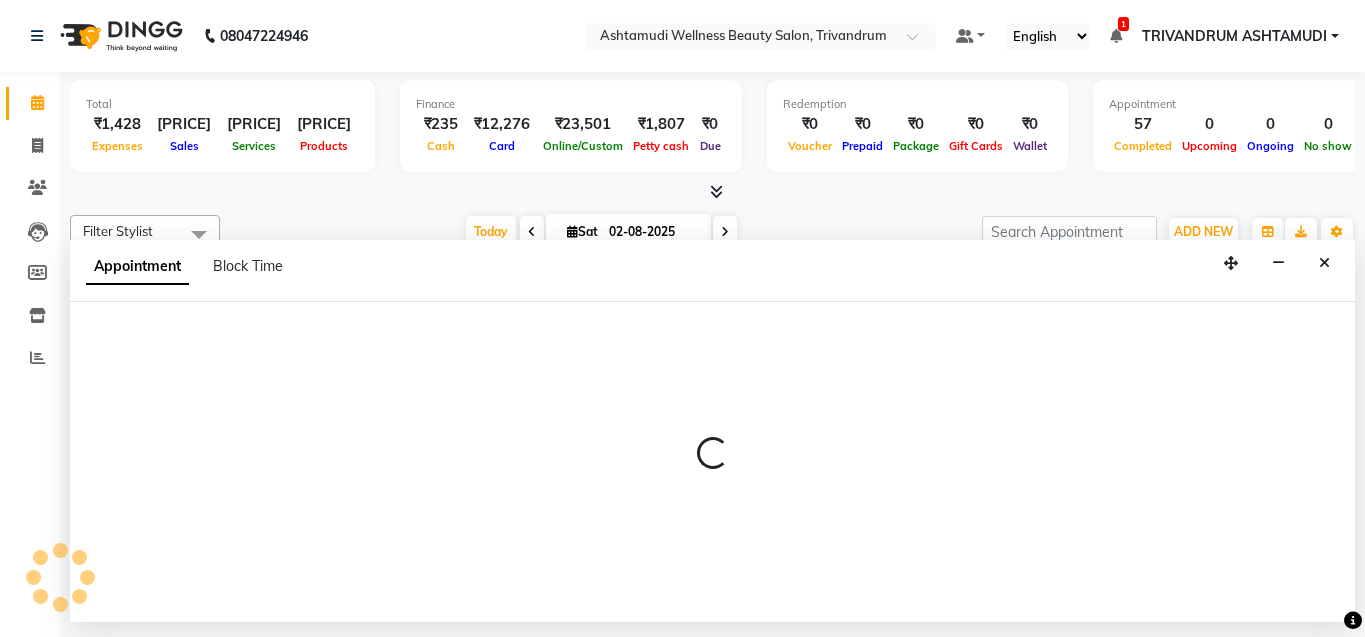 select on "27021" 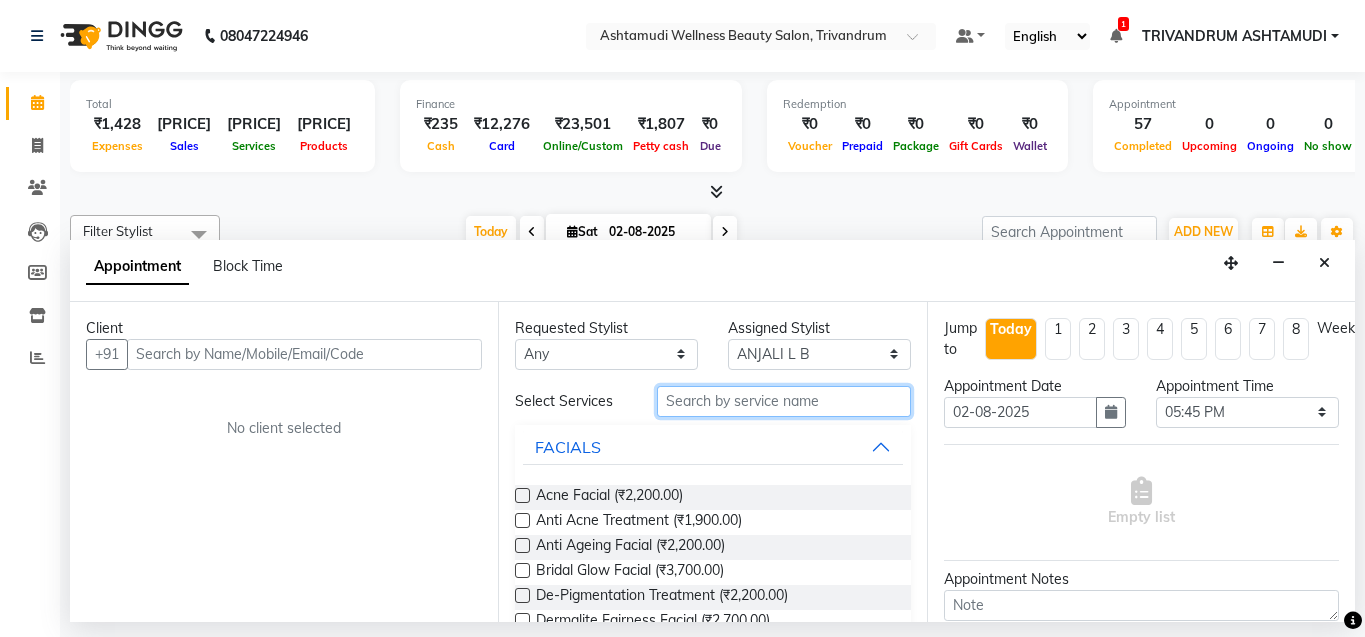 click at bounding box center [784, 401] 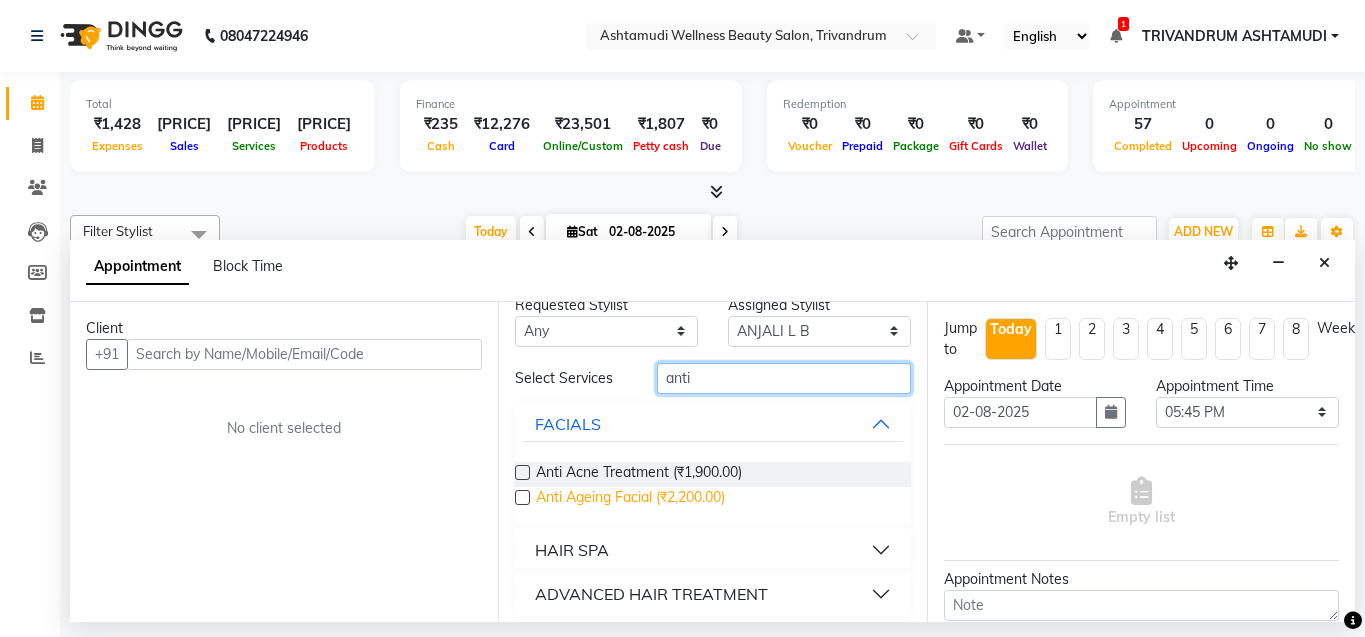 scroll, scrollTop: 33, scrollLeft: 0, axis: vertical 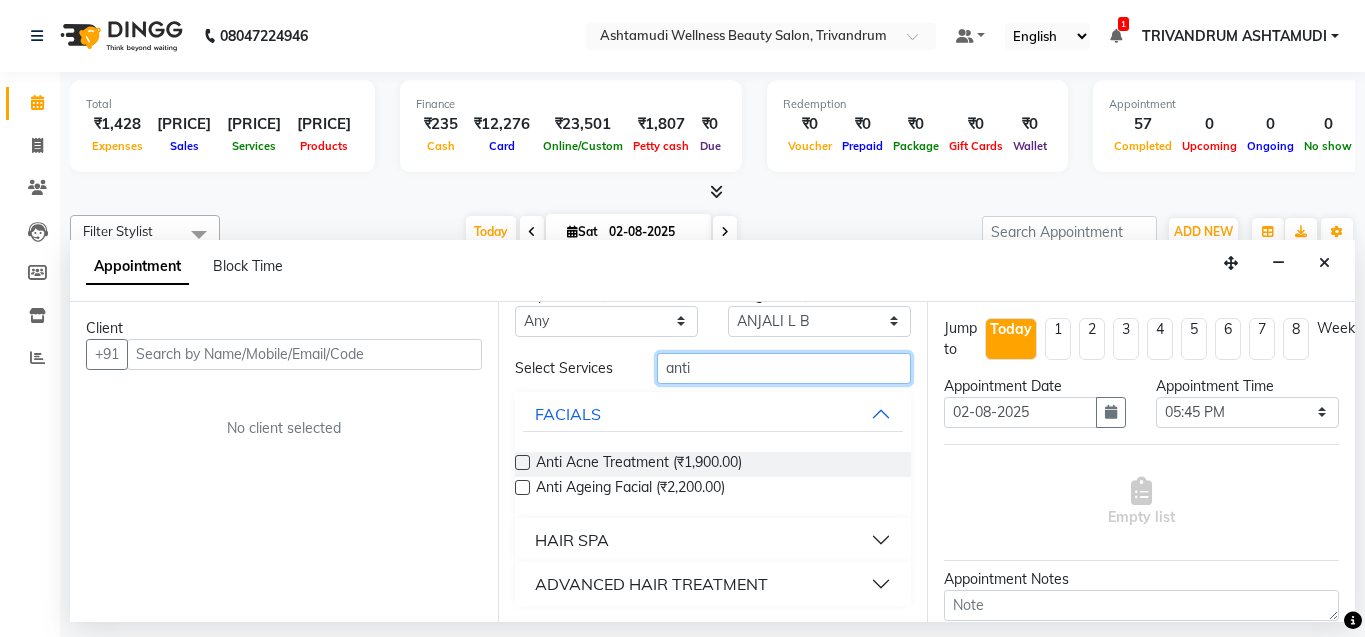 type on "anti" 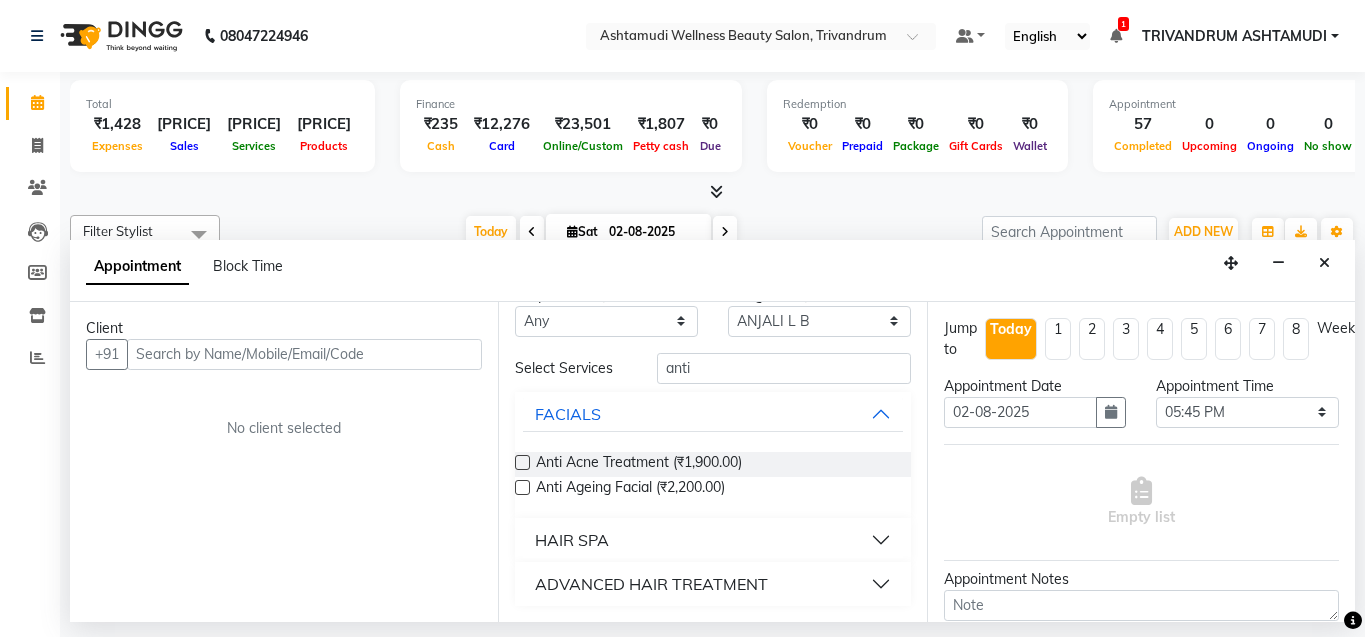 click on "ADVANCED HAIR TREATMENT" at bounding box center [651, 584] 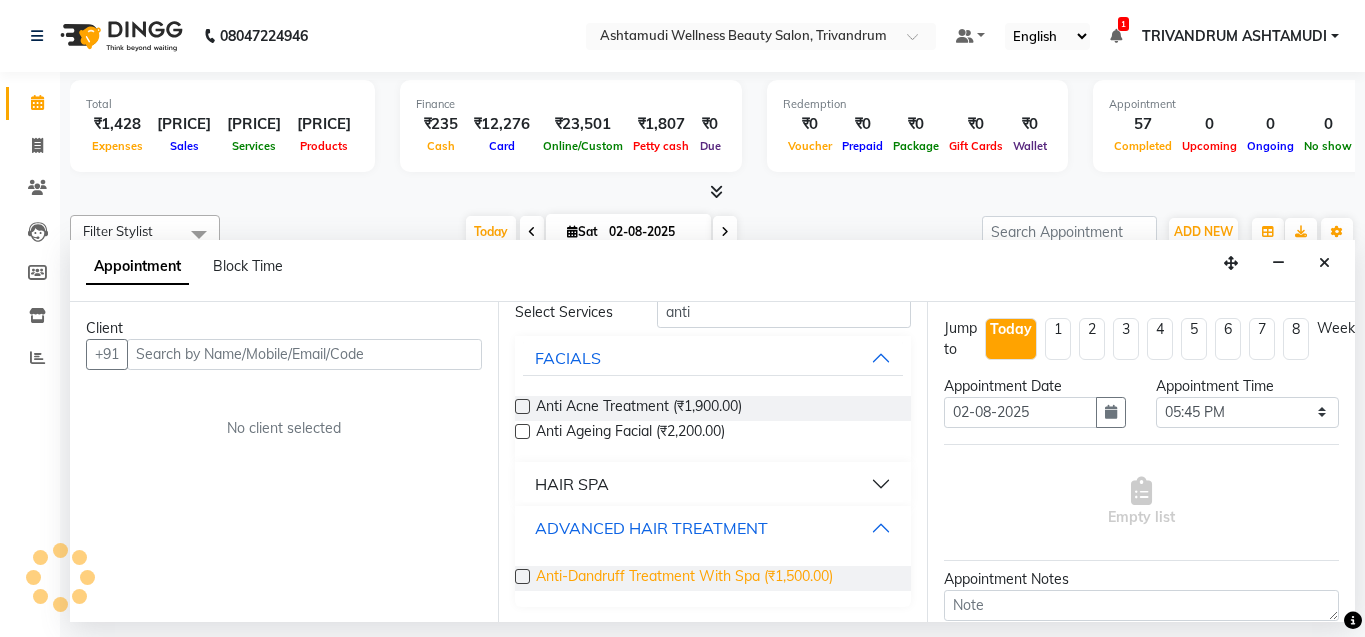 scroll, scrollTop: 90, scrollLeft: 0, axis: vertical 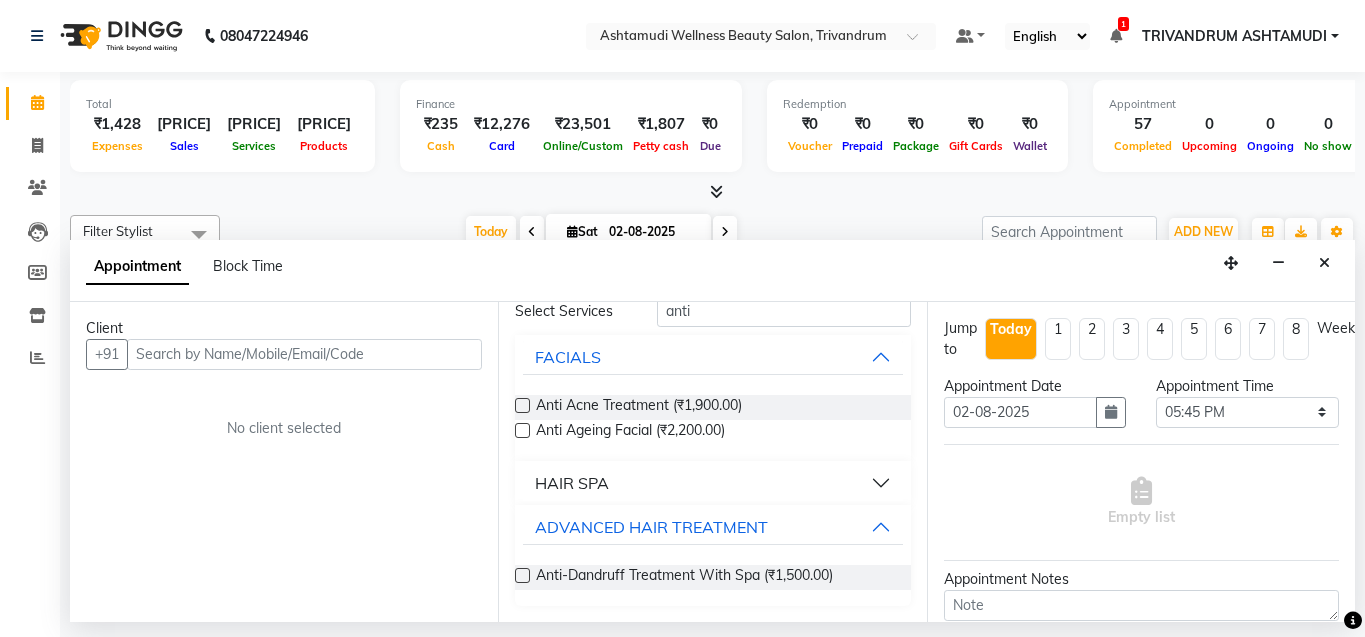 click at bounding box center [522, 575] 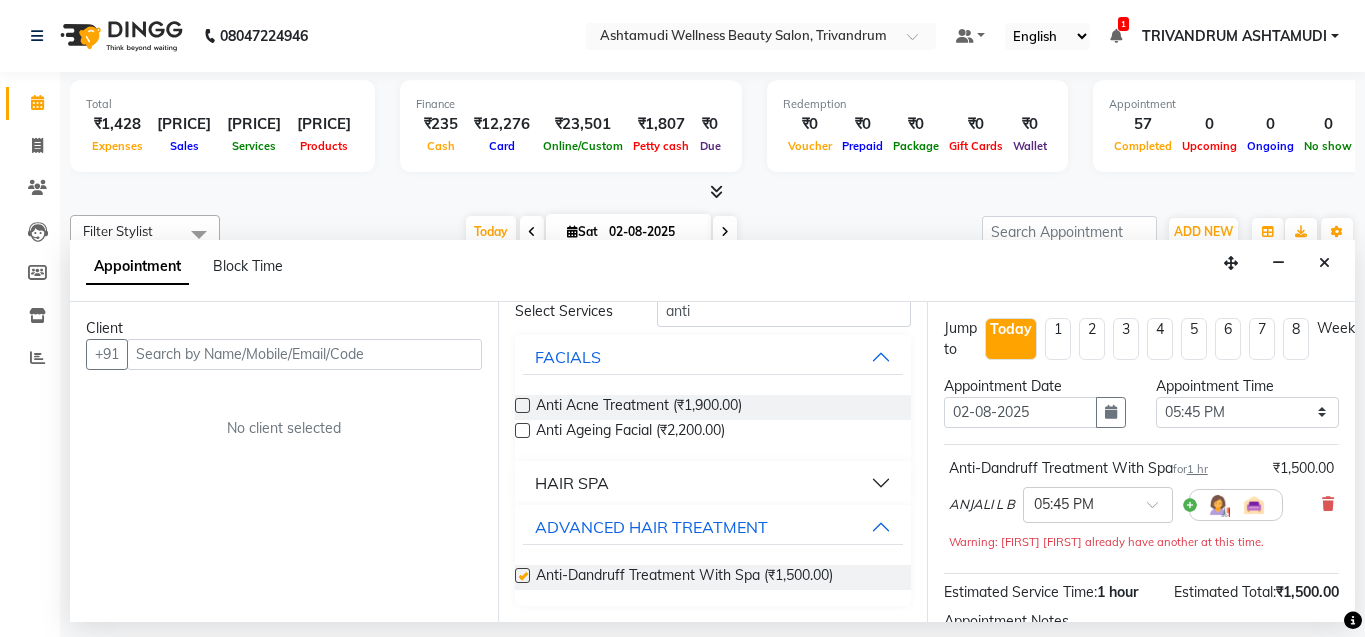 checkbox on "false" 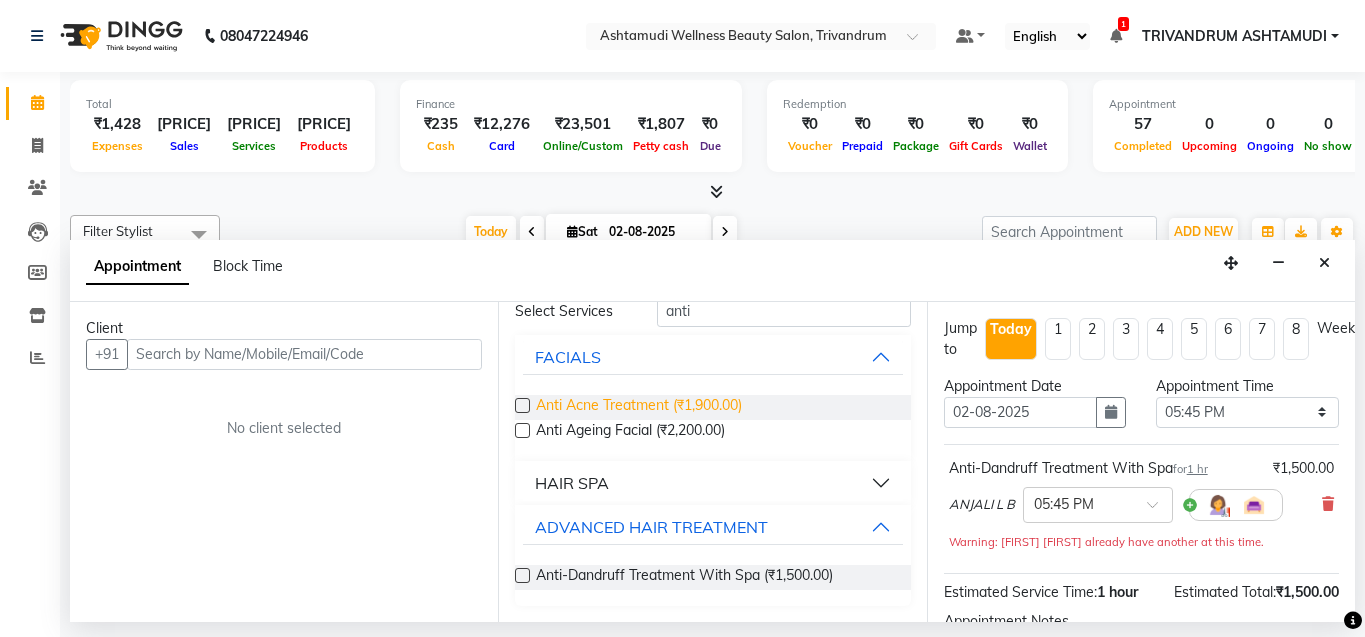 scroll, scrollTop: 0, scrollLeft: 0, axis: both 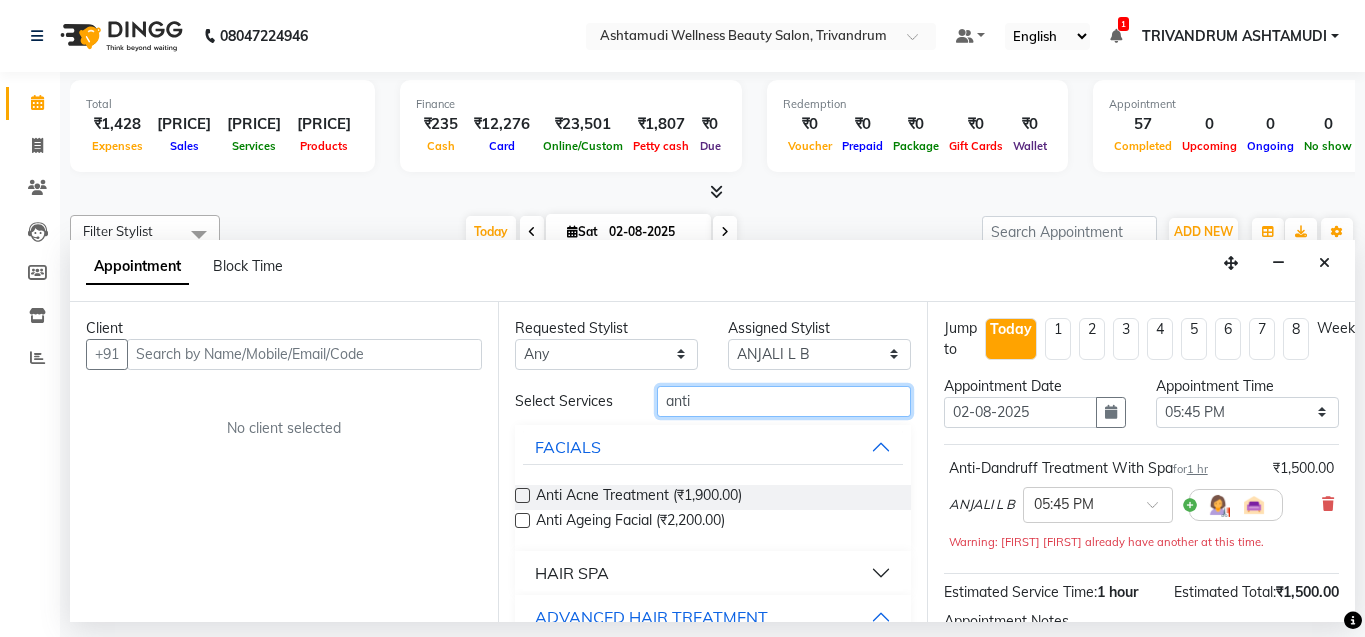 drag, startPoint x: 723, startPoint y: 400, endPoint x: 496, endPoint y: 396, distance: 227.03523 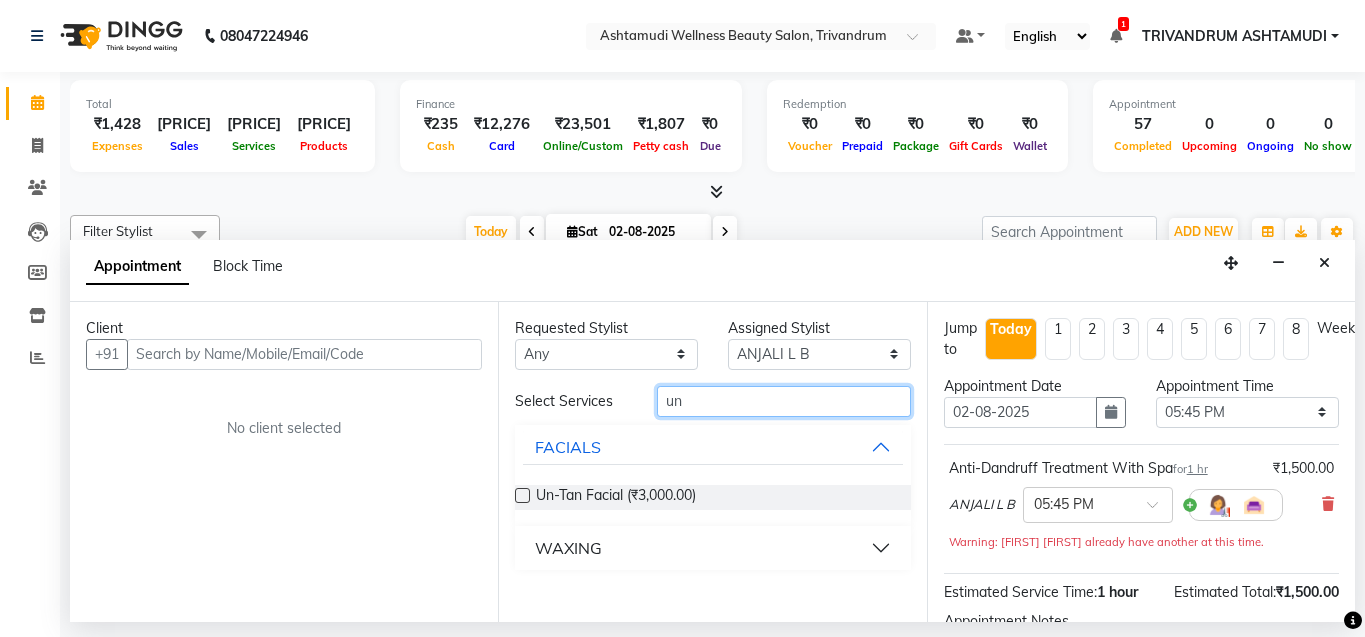 type on "un" 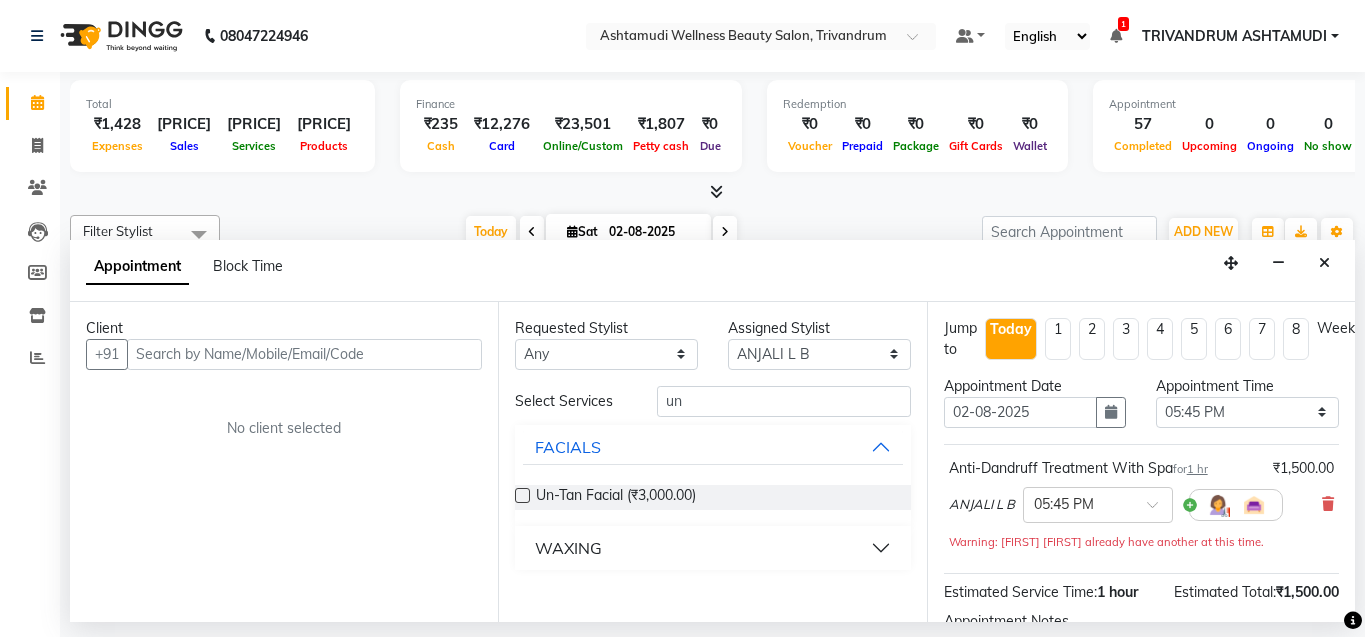 click at bounding box center [522, 495] 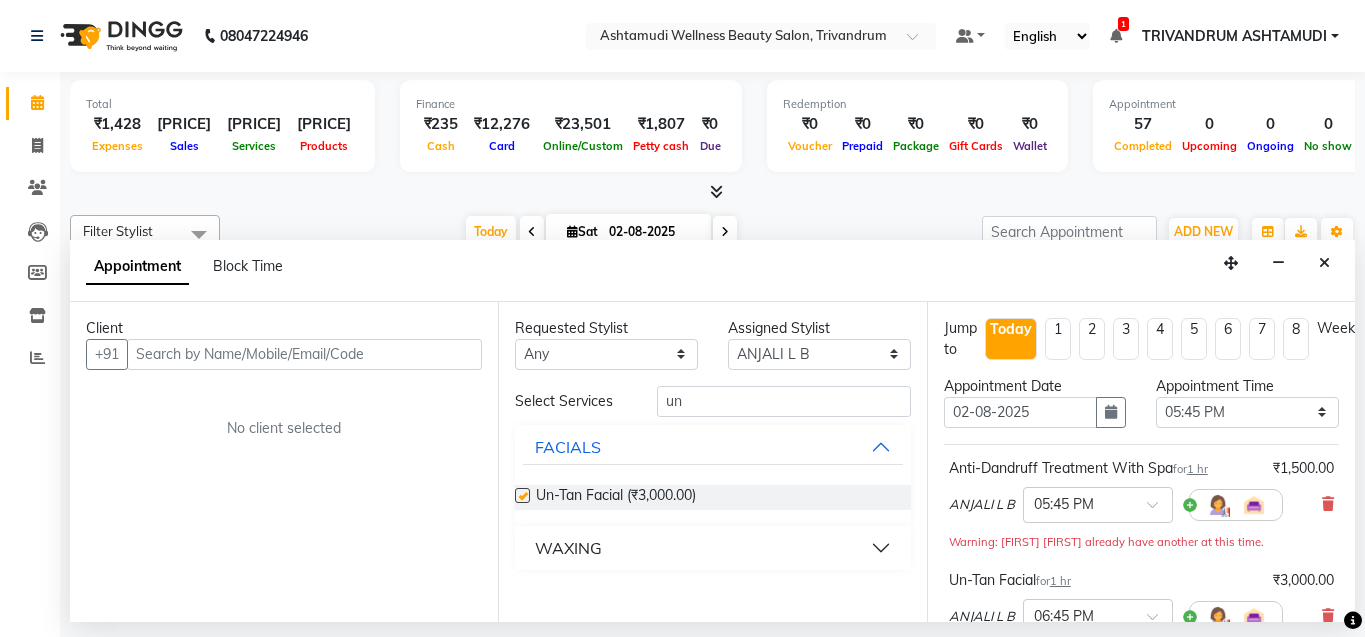 checkbox on "false" 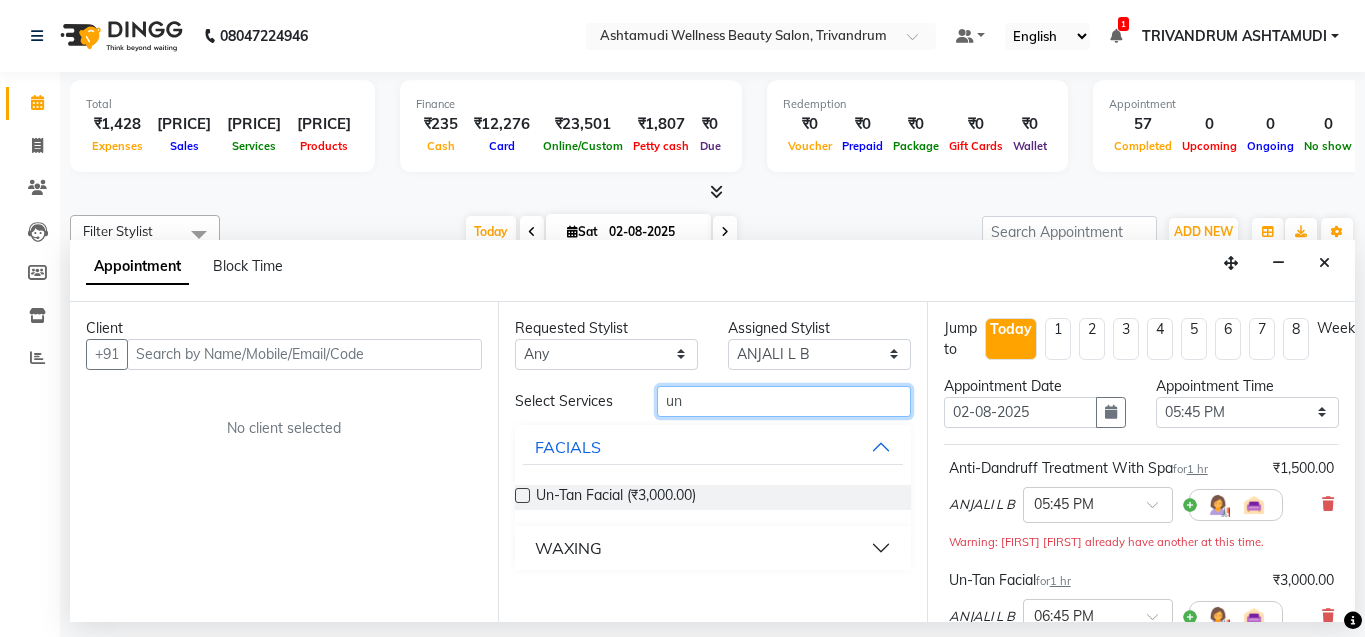 drag, startPoint x: 693, startPoint y: 395, endPoint x: 595, endPoint y: 396, distance: 98.005104 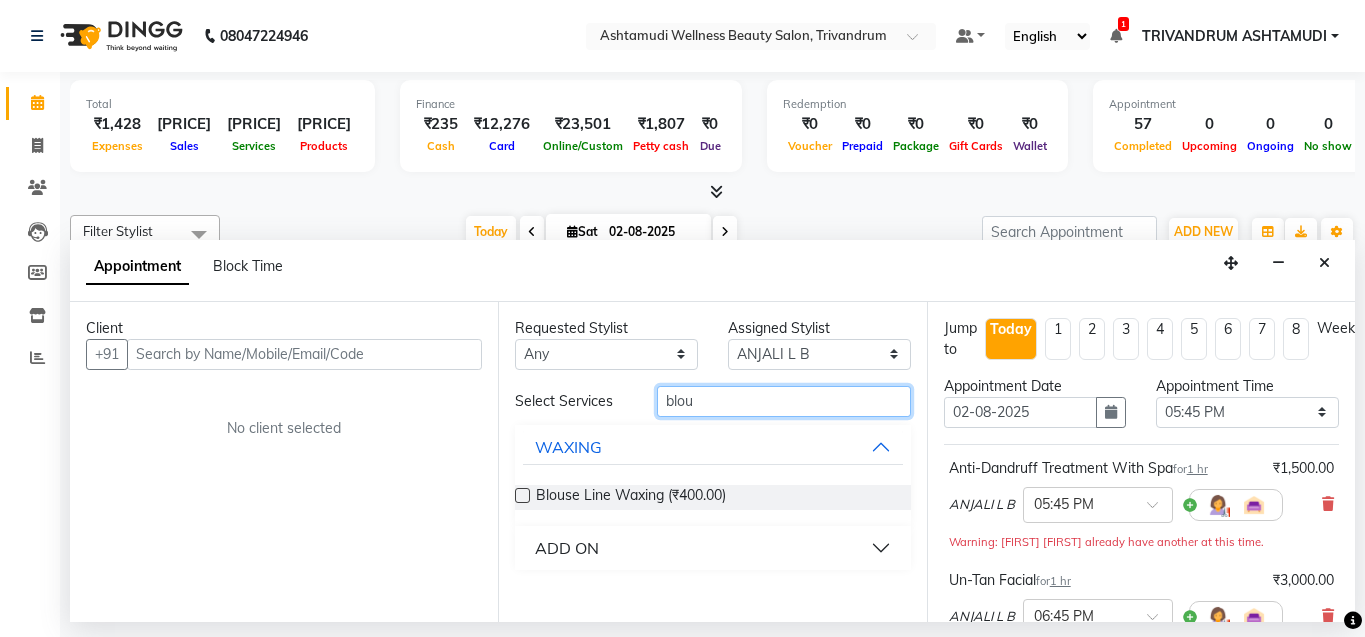 type on "blou" 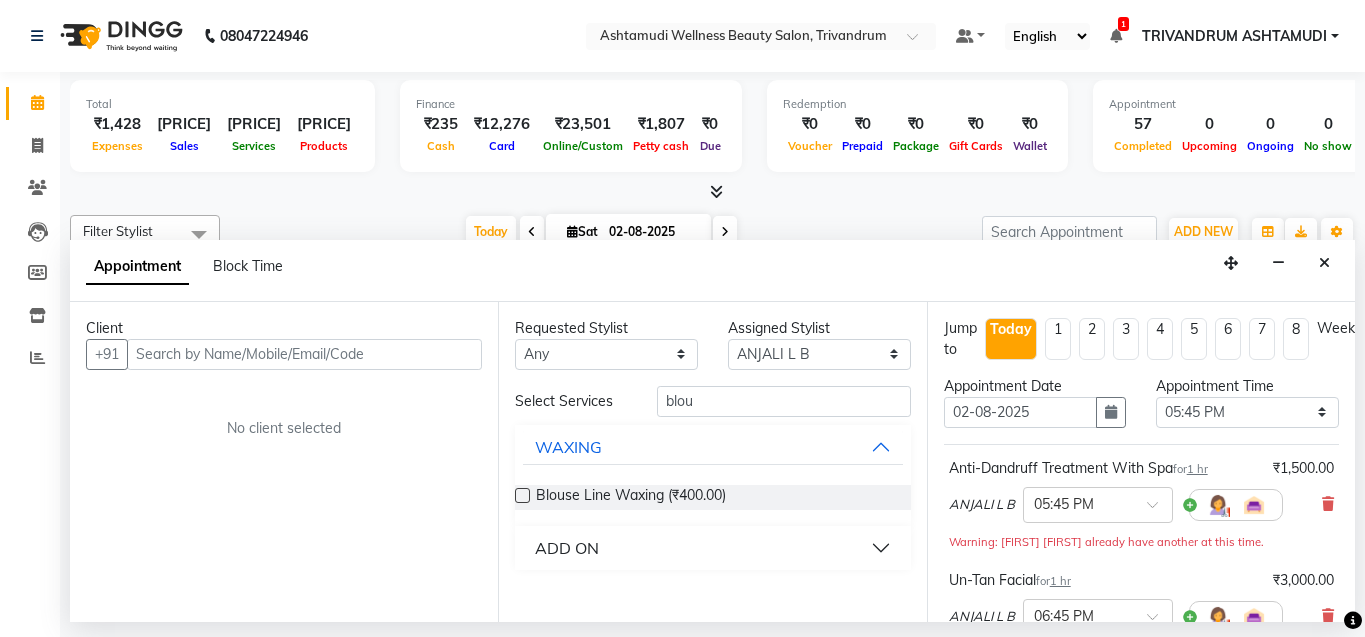 click on "ADD ON" at bounding box center [567, 548] 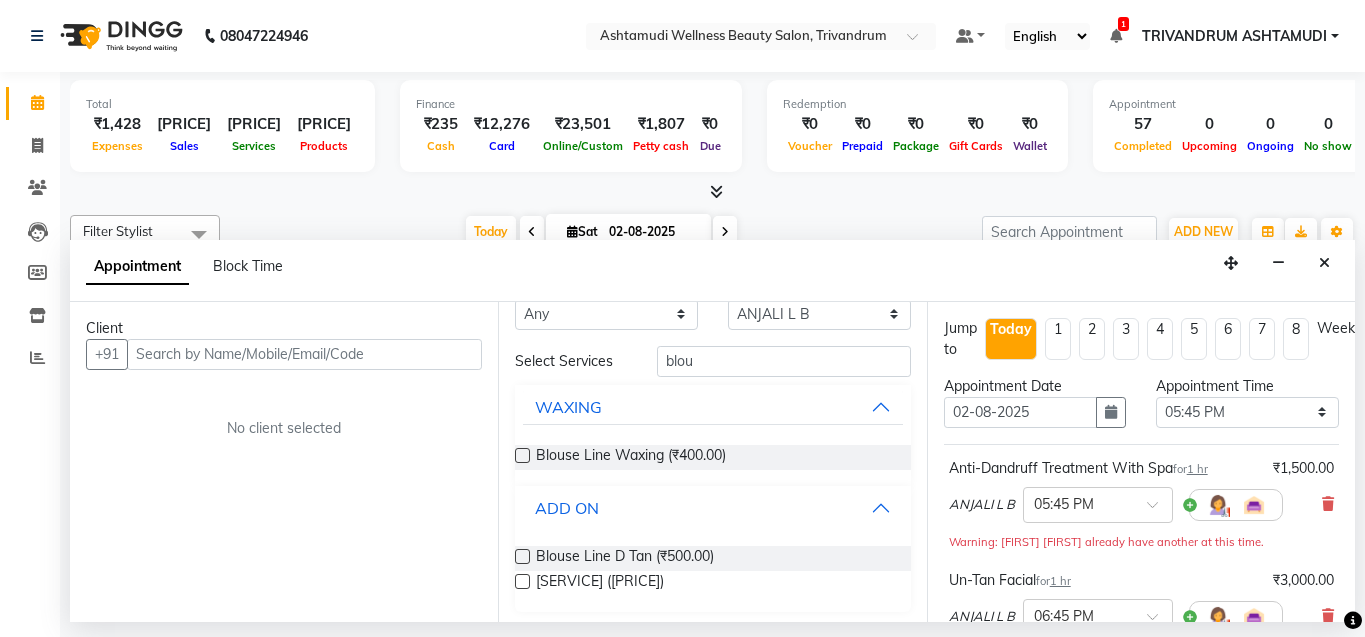 scroll, scrollTop: 45, scrollLeft: 0, axis: vertical 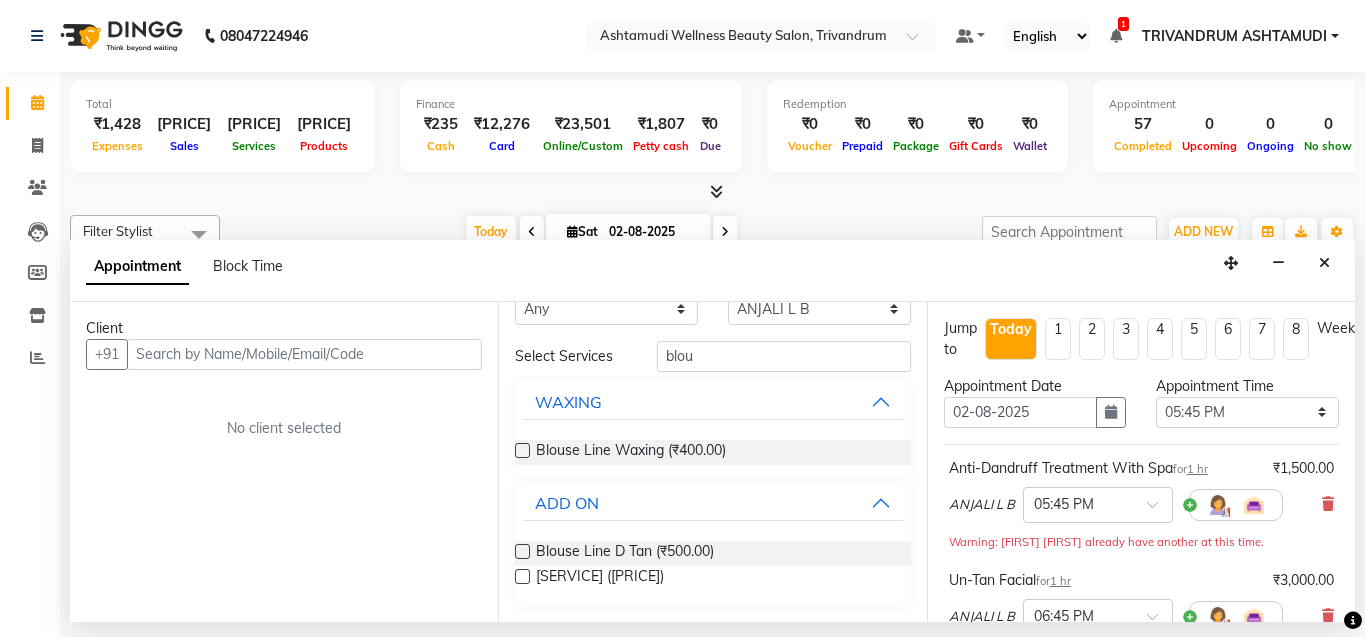 click at bounding box center [522, 551] 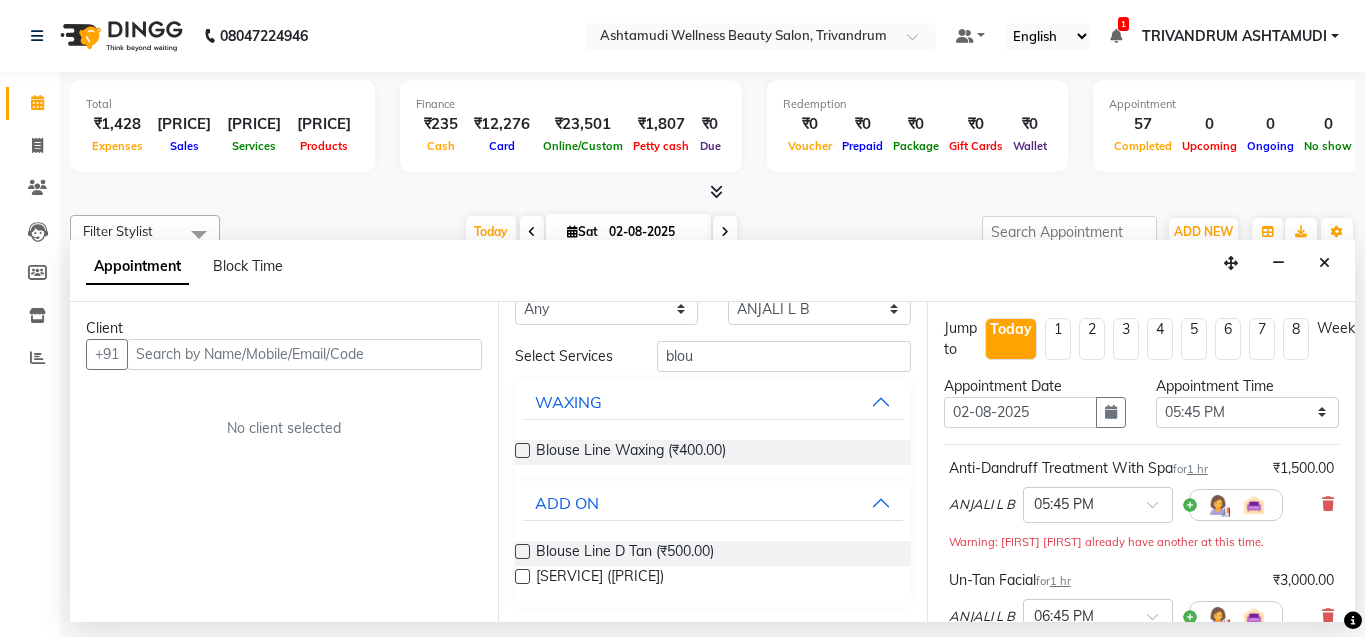 click at bounding box center (521, 553) 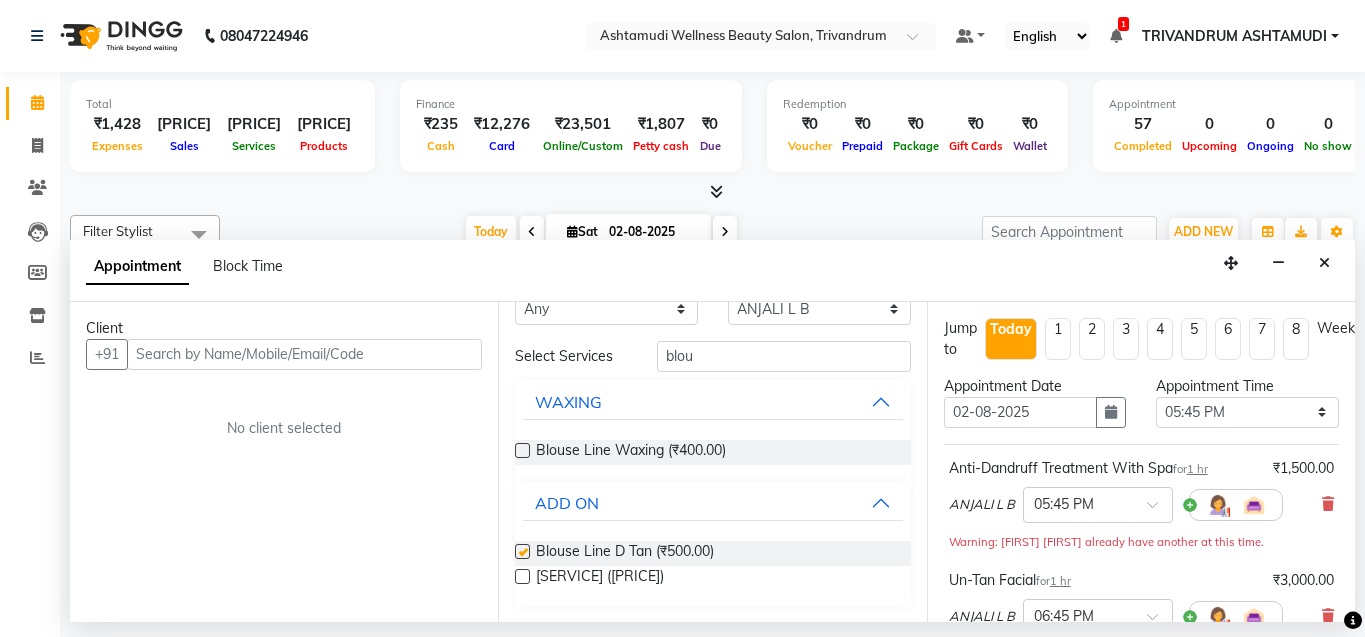 checkbox on "false" 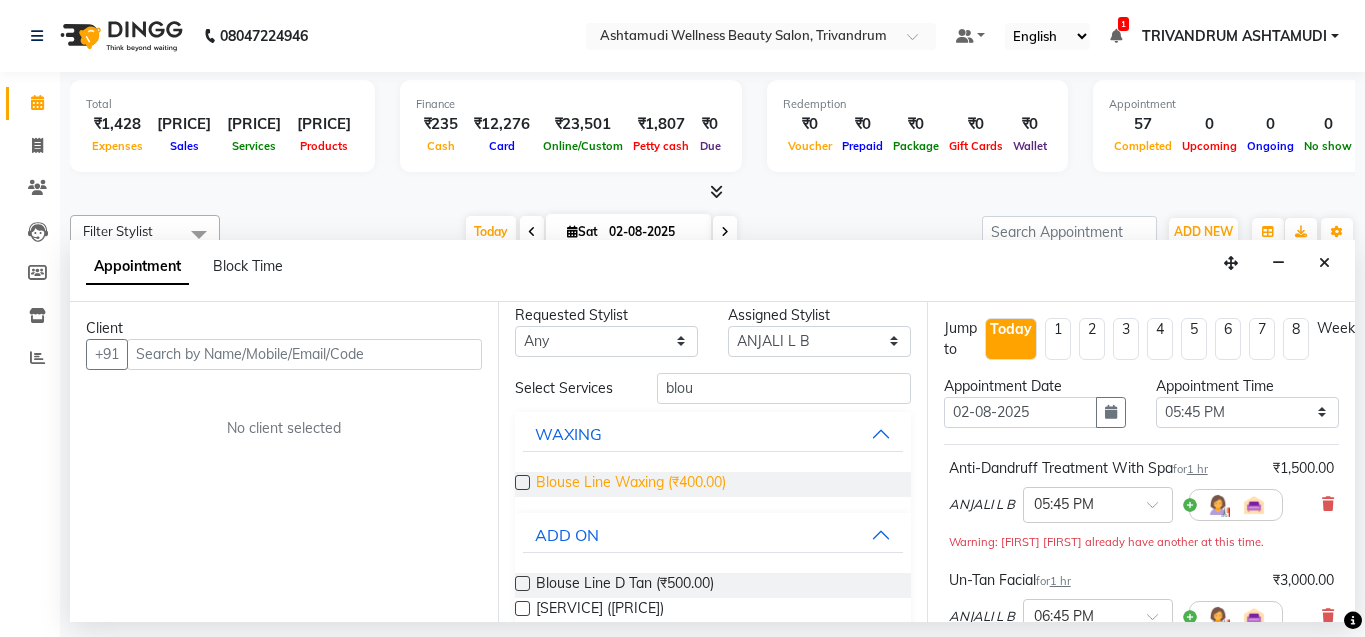 scroll, scrollTop: 0, scrollLeft: 0, axis: both 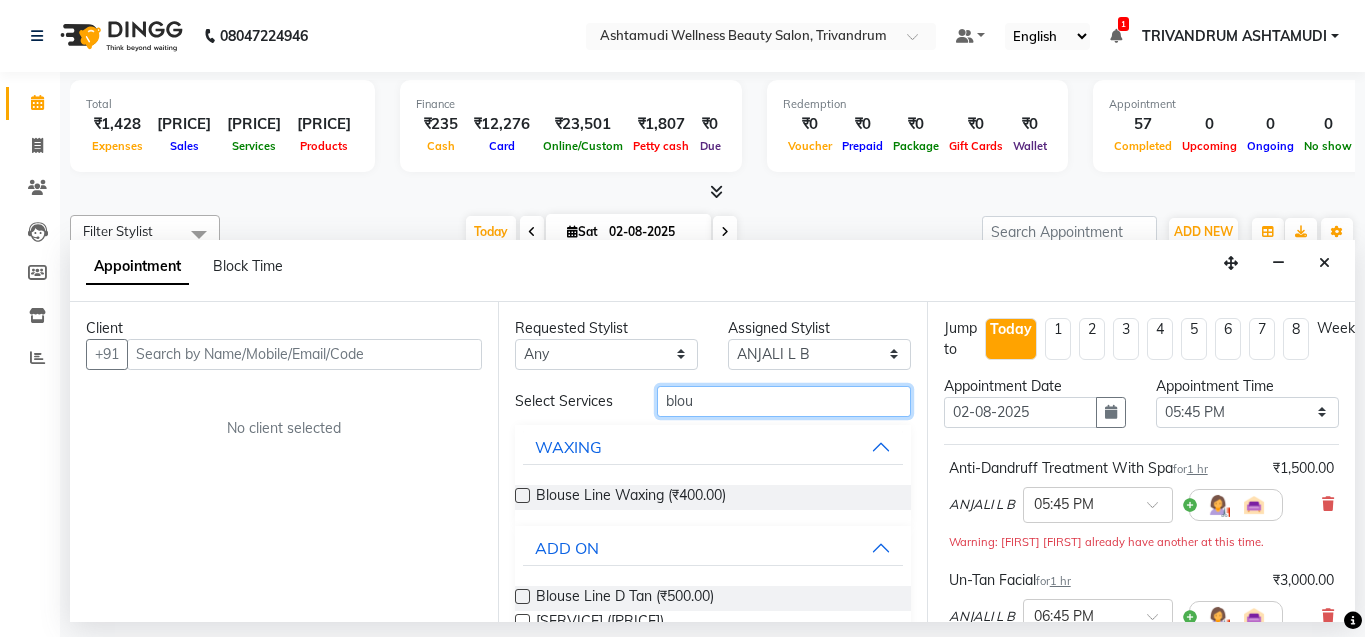 drag, startPoint x: 711, startPoint y: 399, endPoint x: 578, endPoint y: 400, distance: 133.00375 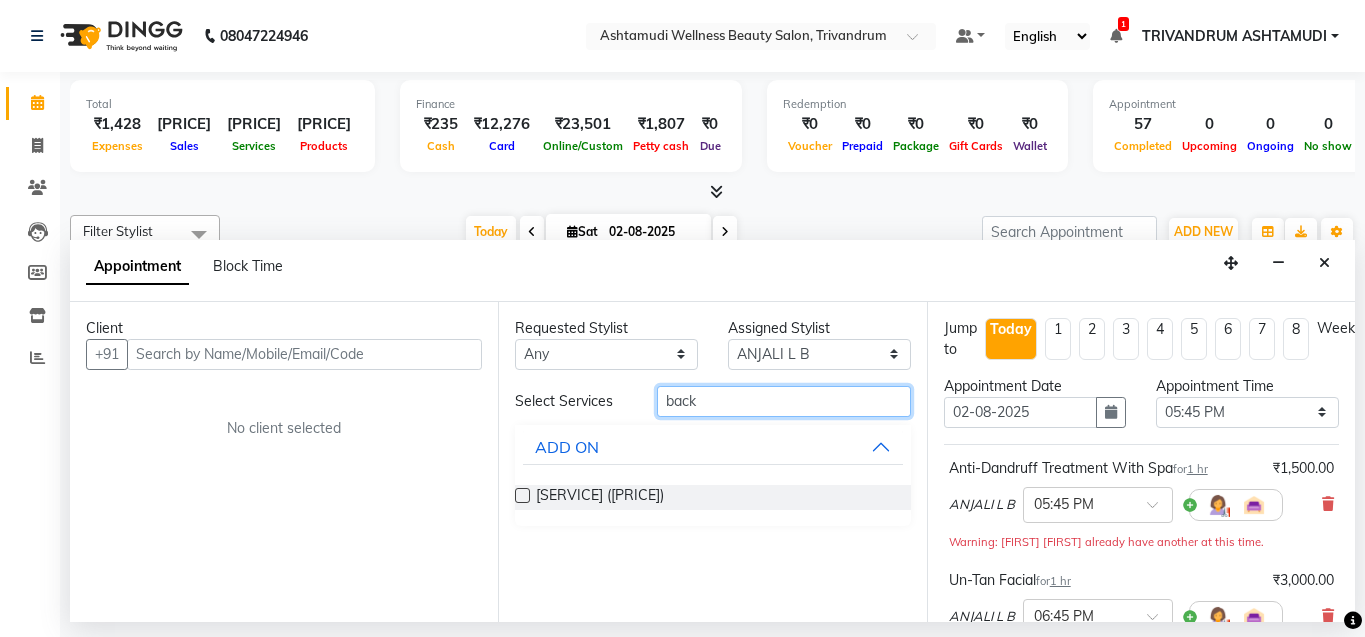 type on "back" 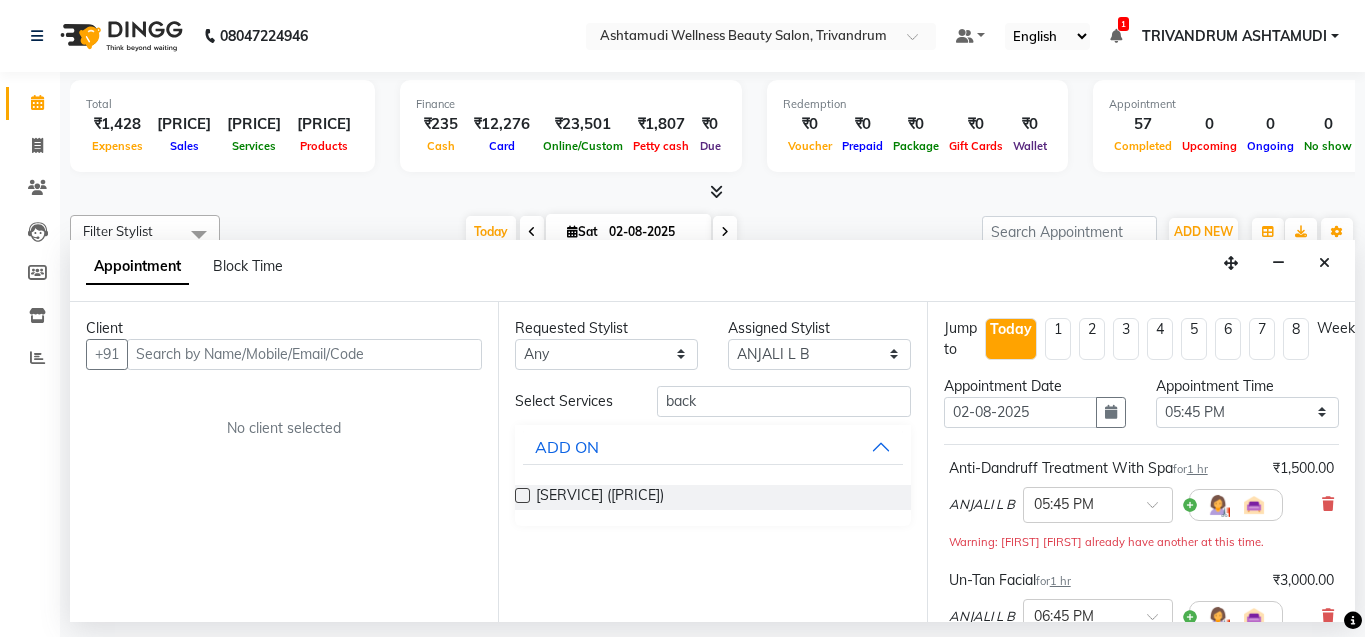 click at bounding box center [522, 495] 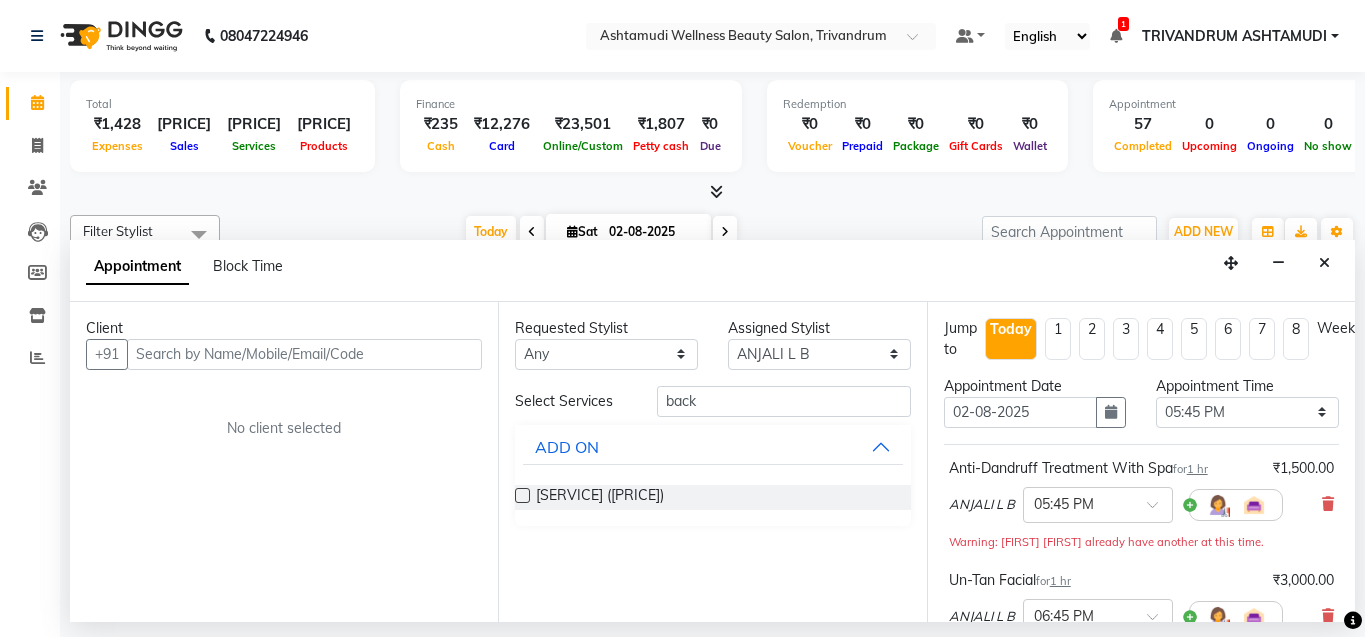 click at bounding box center [521, 497] 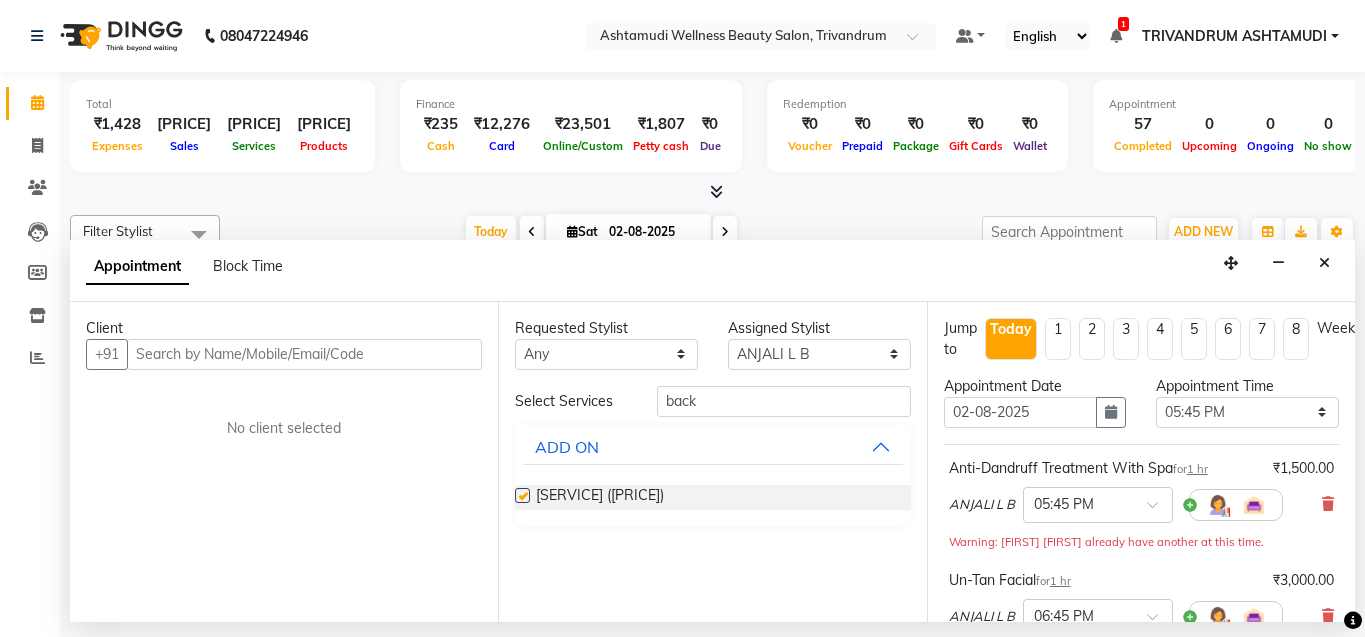 checkbox on "false" 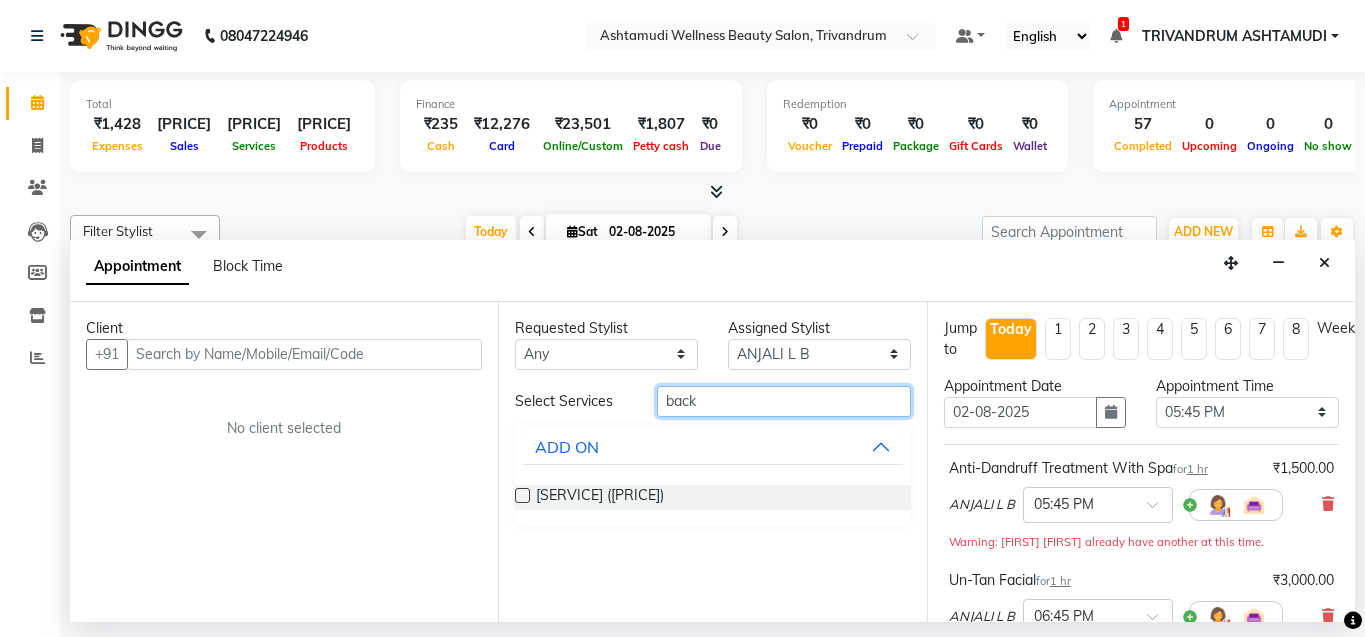 drag, startPoint x: 719, startPoint y: 399, endPoint x: 554, endPoint y: 342, distance: 174.56804 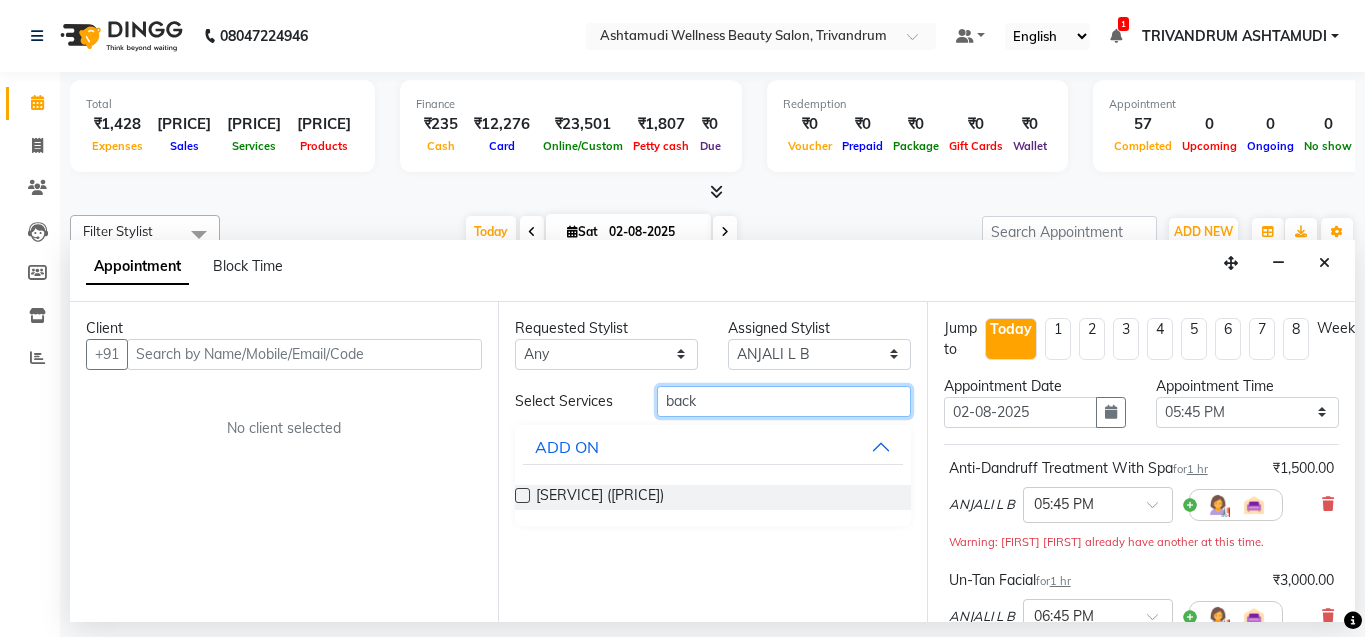 click on "Requested Stylist Any [FIRST] [FIRST] [FIRST] [FIRST] [FIRST] [FIRST] [FIRST] [FIRST] [FIRST] [FIRST] [FIRST] Assigned Stylist Select [FIRST] [FIRST] [FIRST] [FIRST] [FIRST] [FIRST] [FIRST] [FIRST] [FIRST] [FIRST] [FIRST] Select Services blou    ADD ON  Back Polish ([PRICE])" at bounding box center [712, 462] 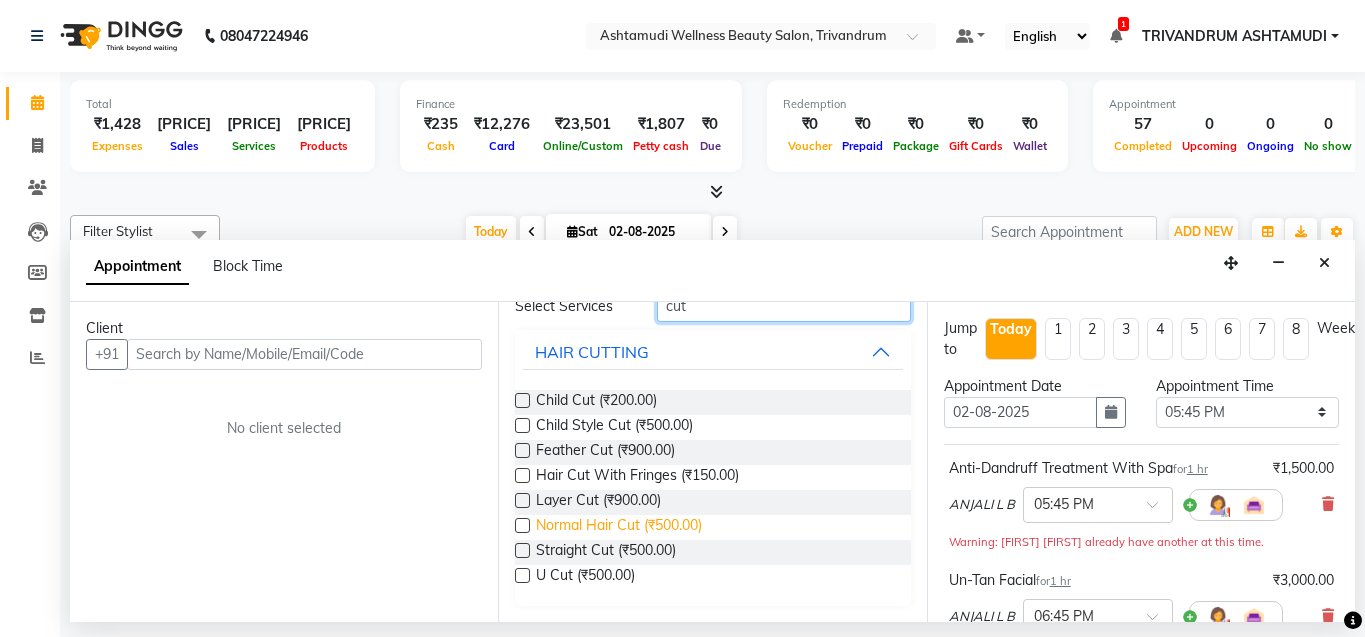 scroll, scrollTop: 0, scrollLeft: 0, axis: both 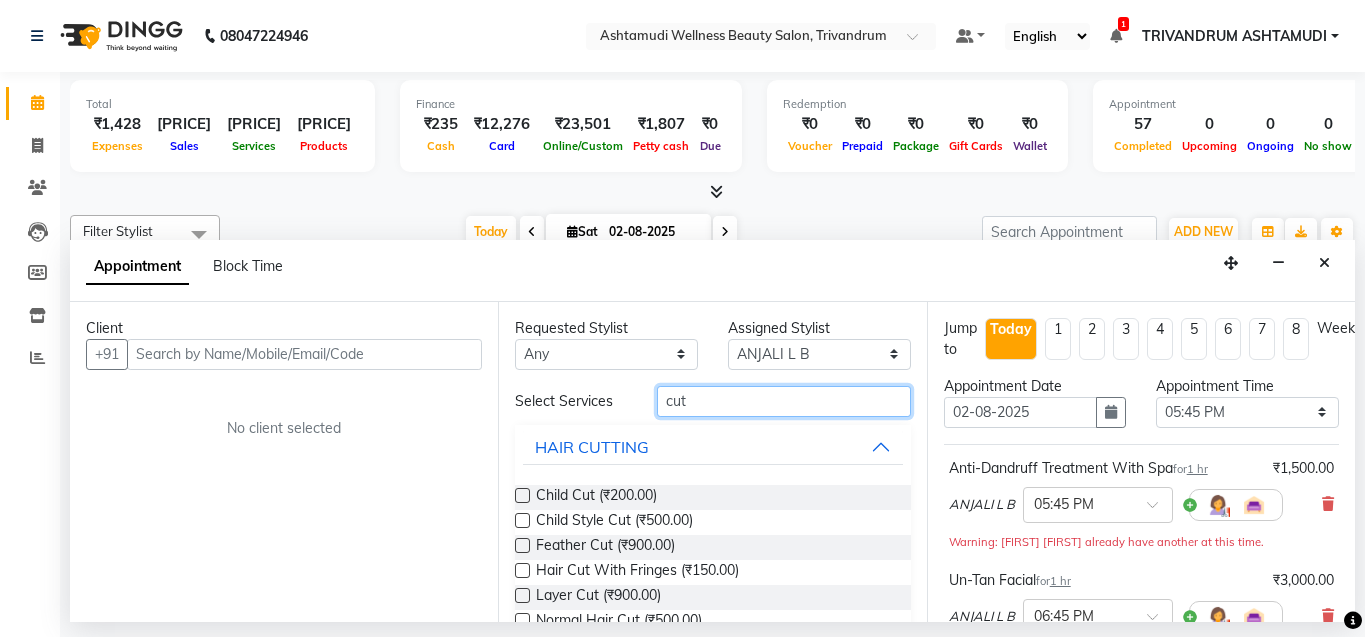 drag, startPoint x: 701, startPoint y: 399, endPoint x: 477, endPoint y: 364, distance: 226.71788 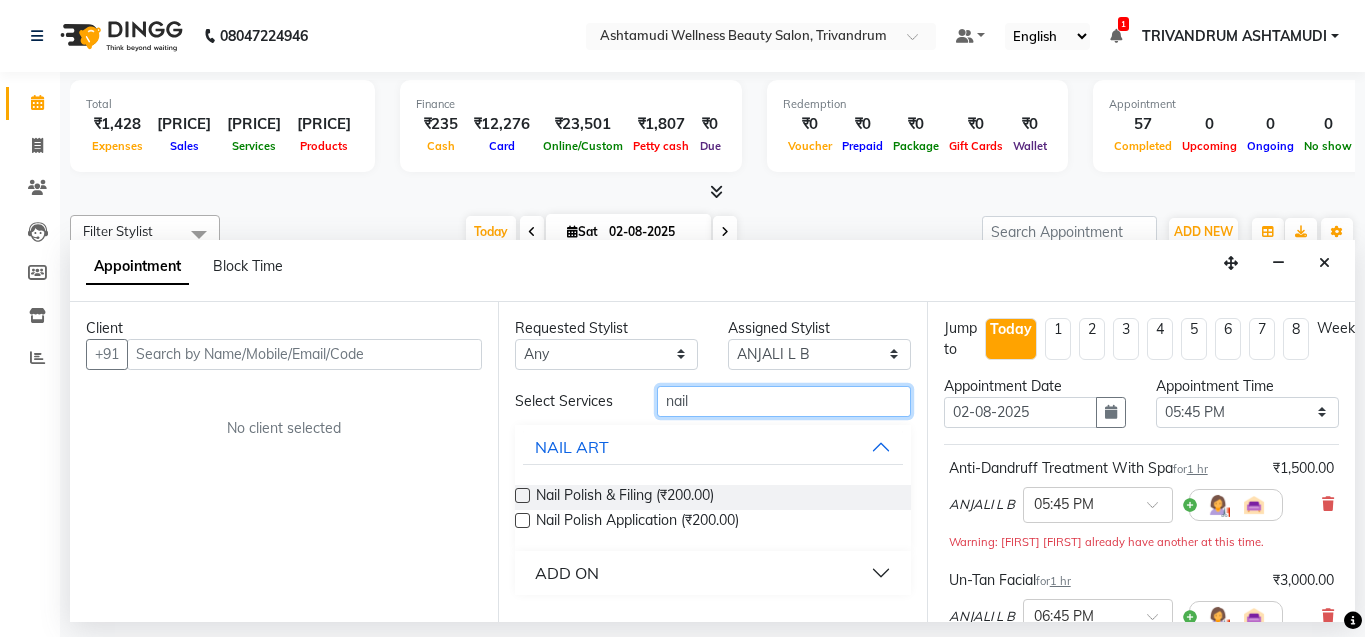 type on "nail" 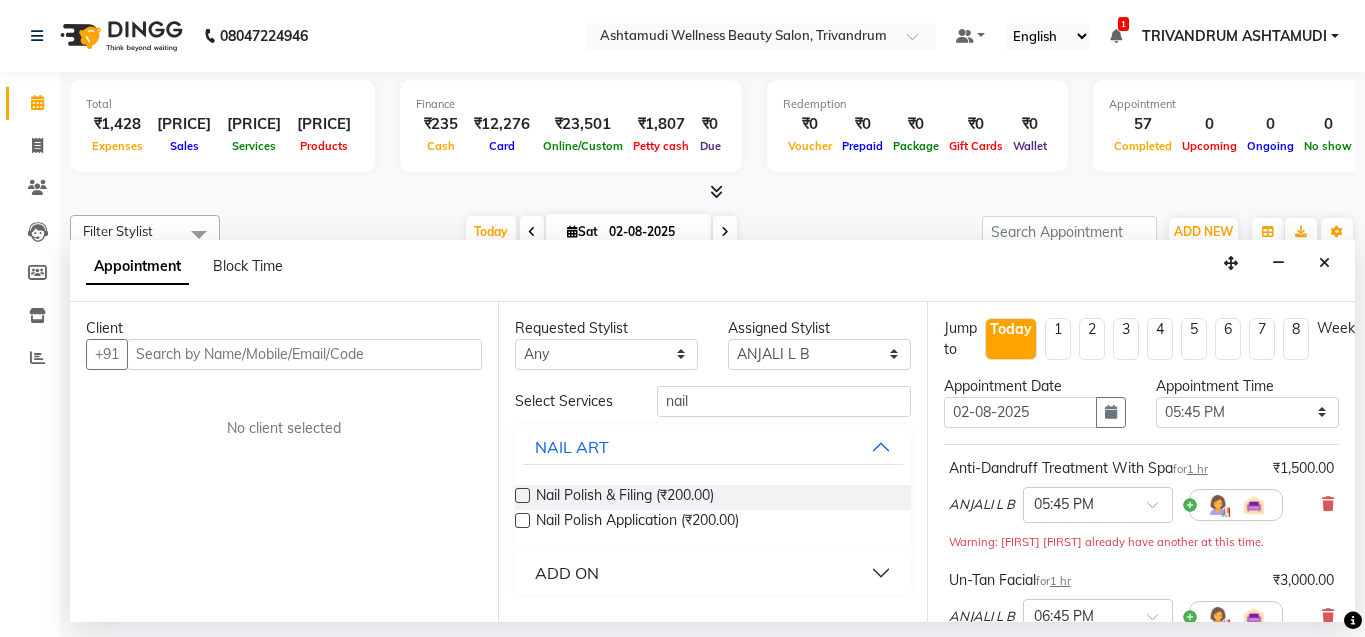 click on "ADD ON" at bounding box center [712, 573] 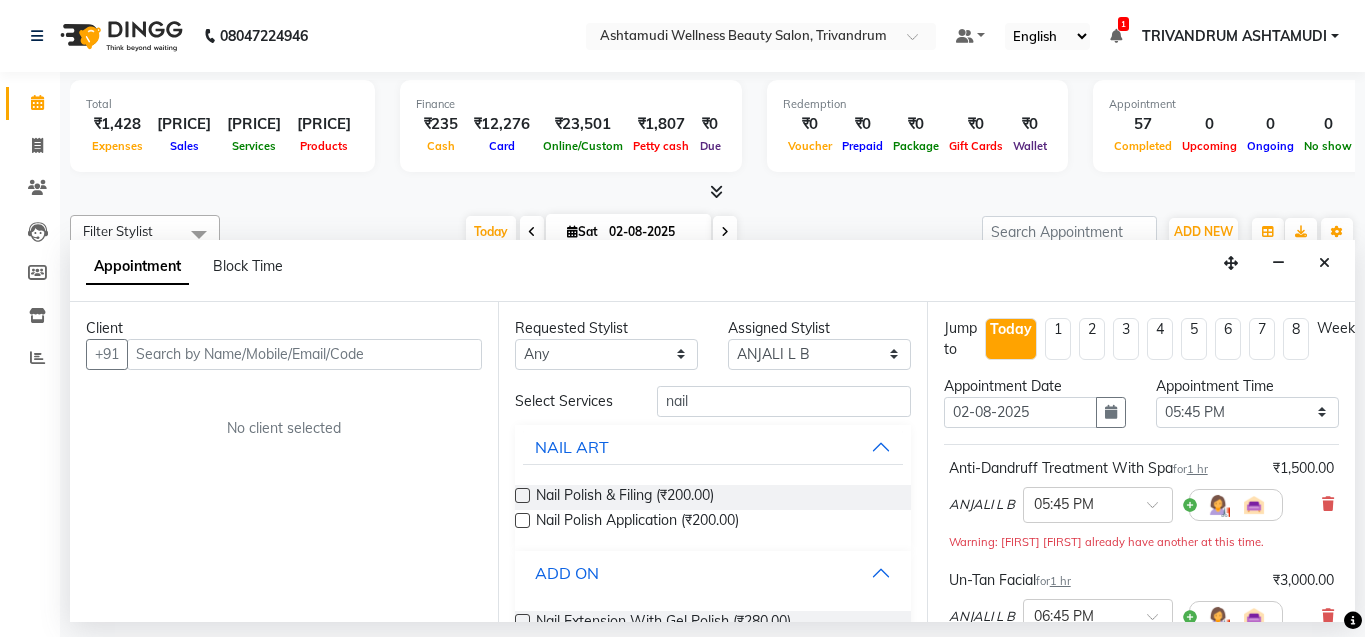 scroll, scrollTop: 41, scrollLeft: 0, axis: vertical 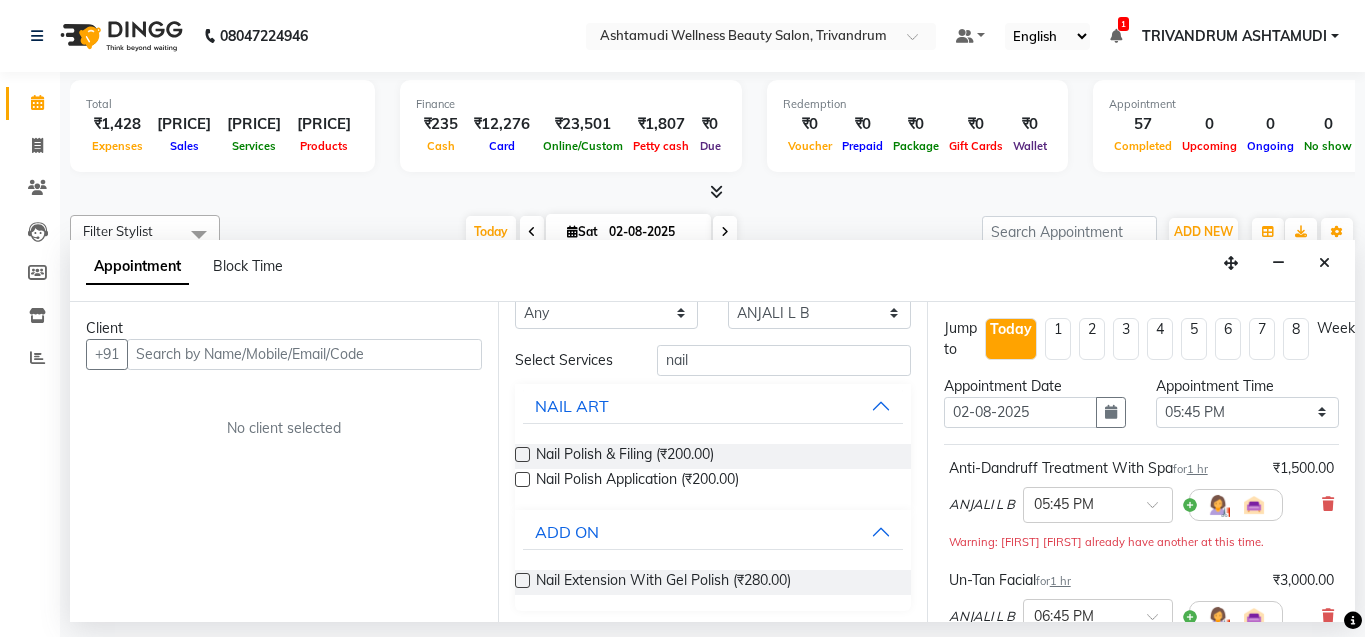 click at bounding box center (522, 479) 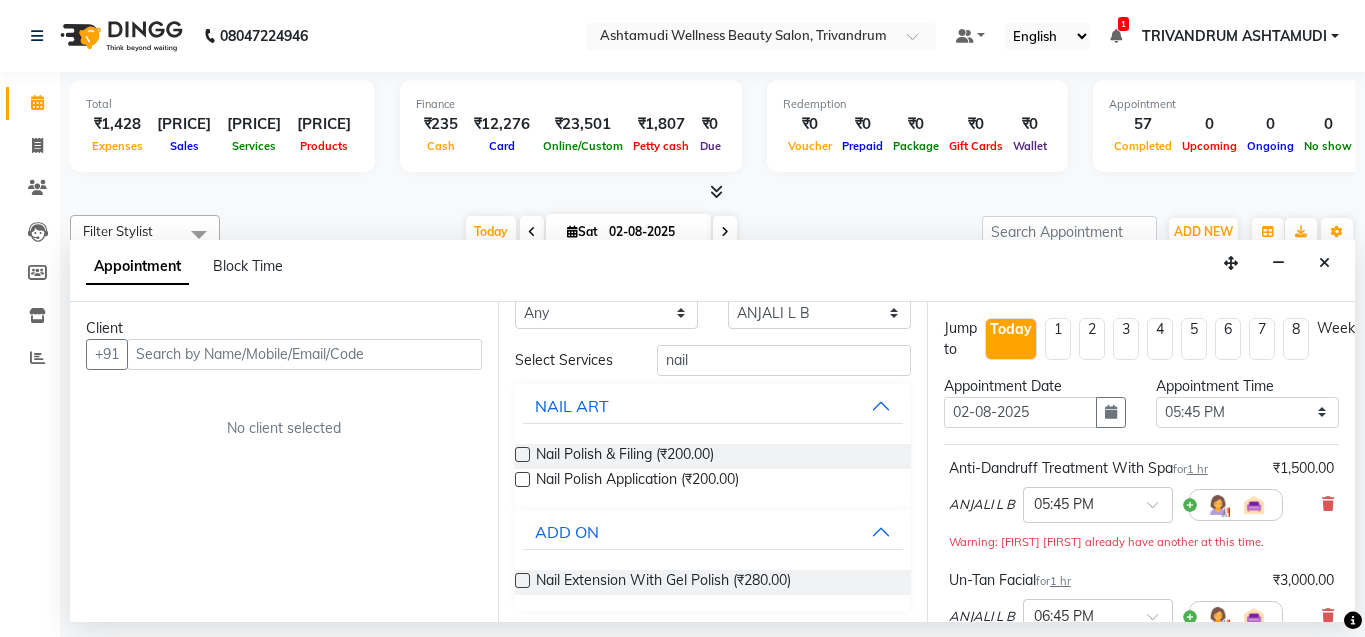 click at bounding box center [521, 481] 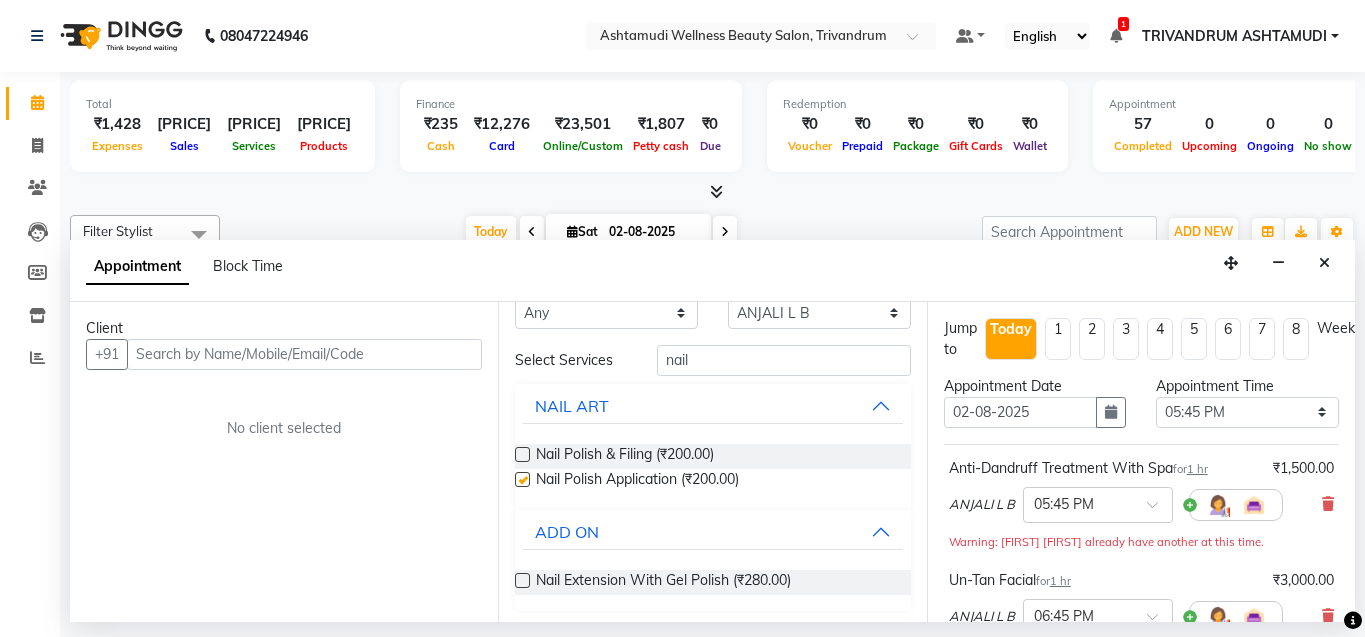 checkbox on "false" 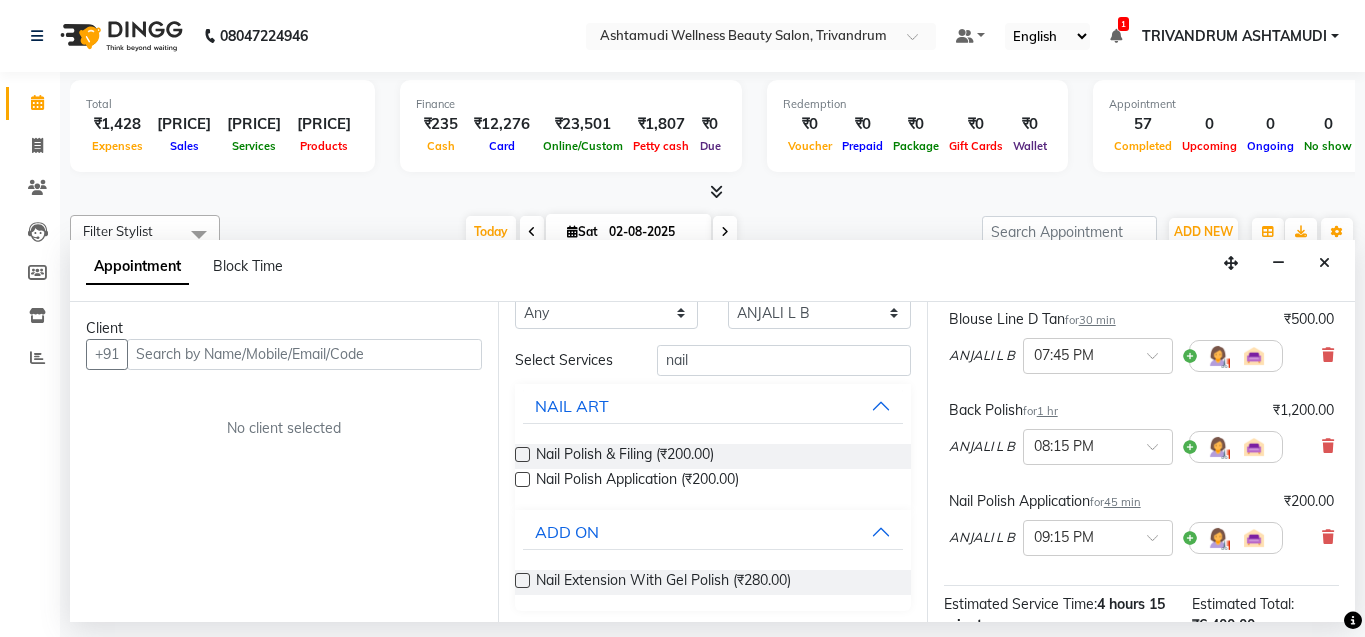 scroll, scrollTop: 400, scrollLeft: 0, axis: vertical 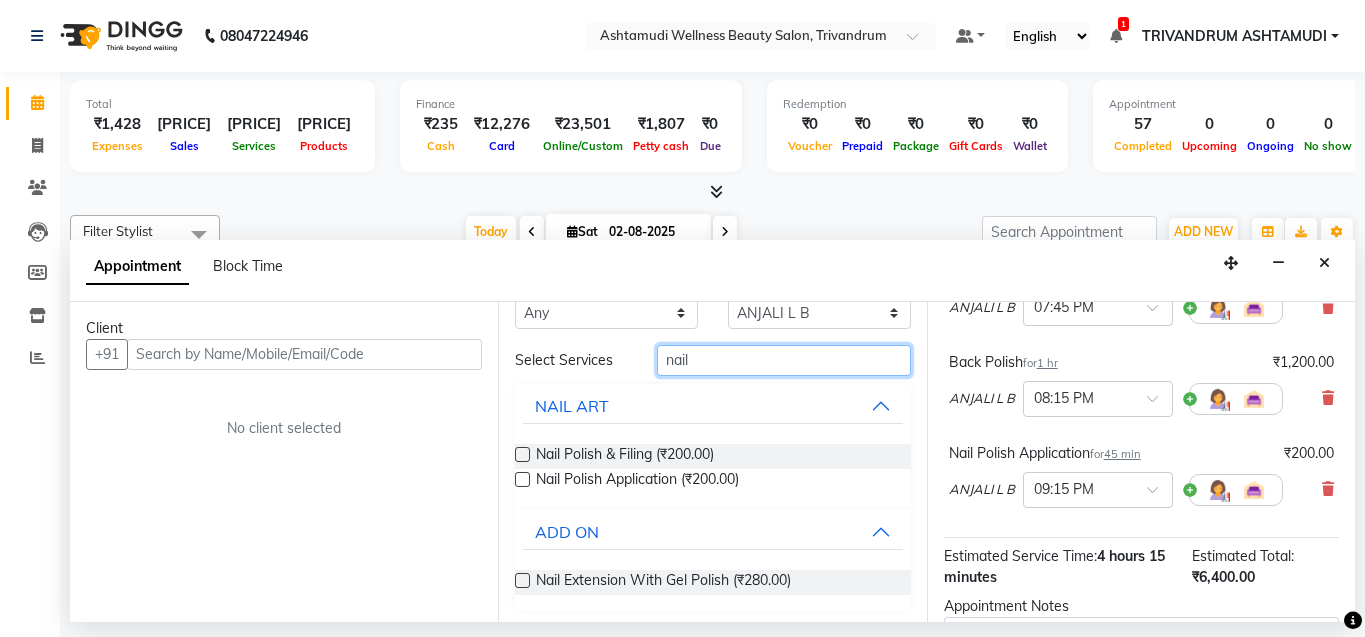 drag, startPoint x: 701, startPoint y: 356, endPoint x: 524, endPoint y: 349, distance: 177.13837 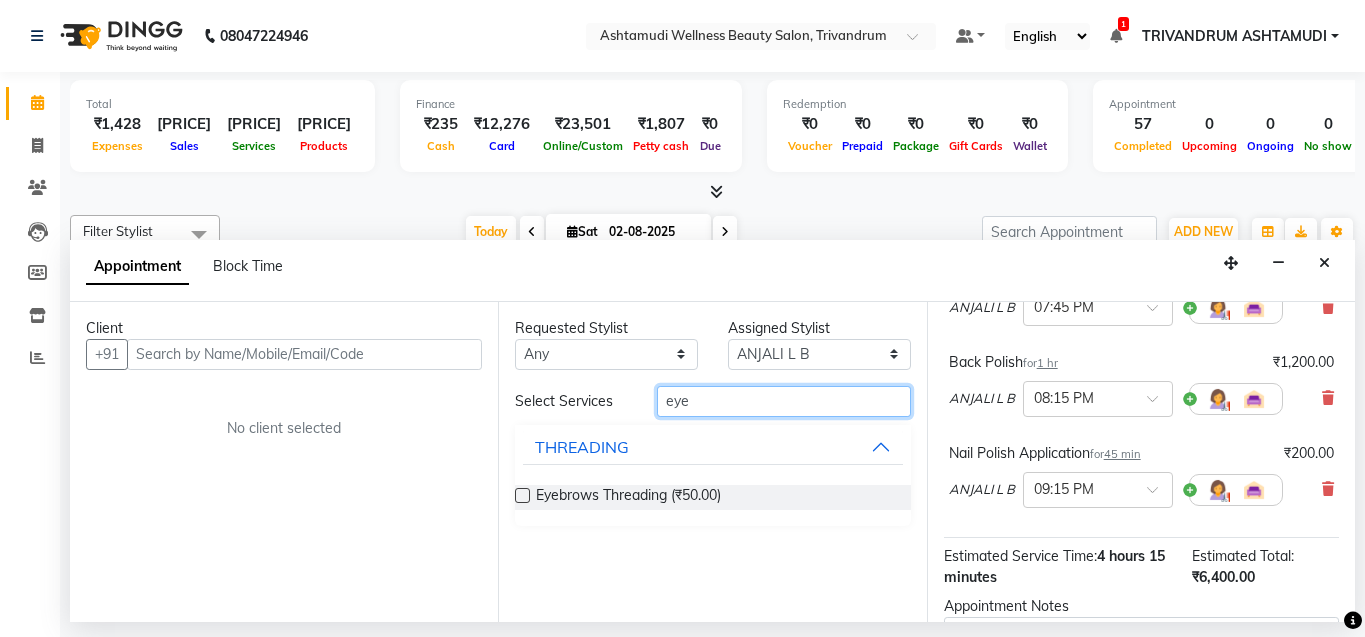scroll, scrollTop: 0, scrollLeft: 0, axis: both 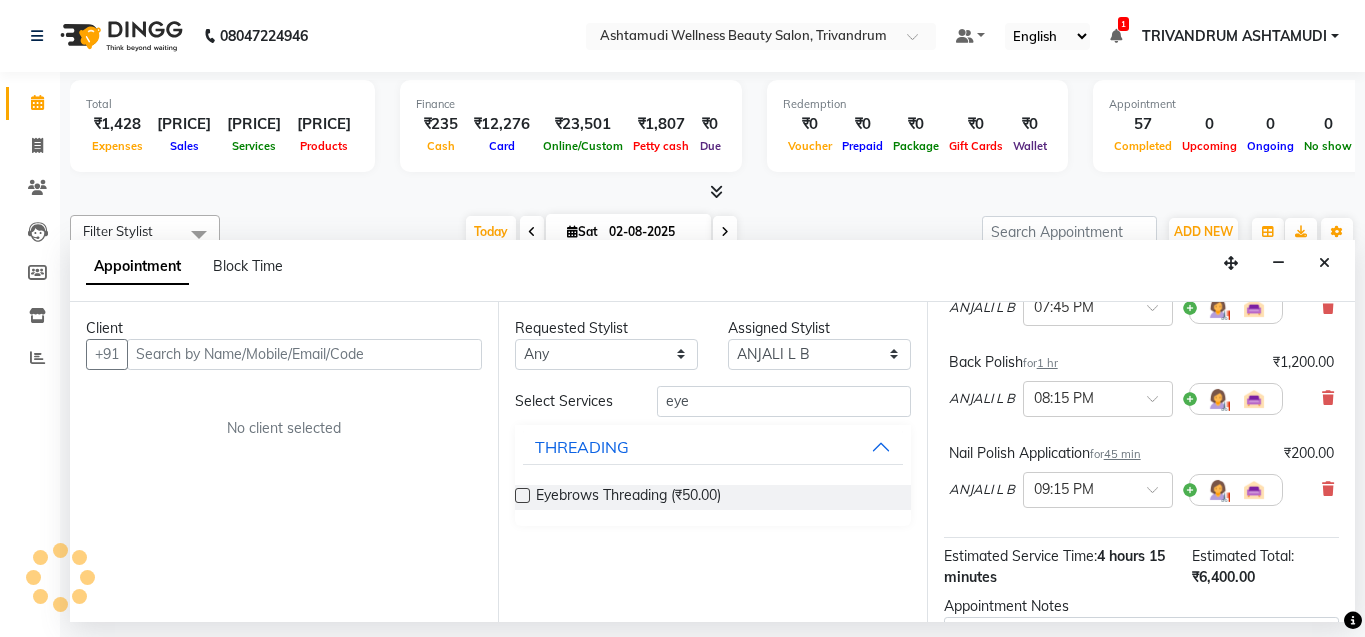 click at bounding box center (522, 495) 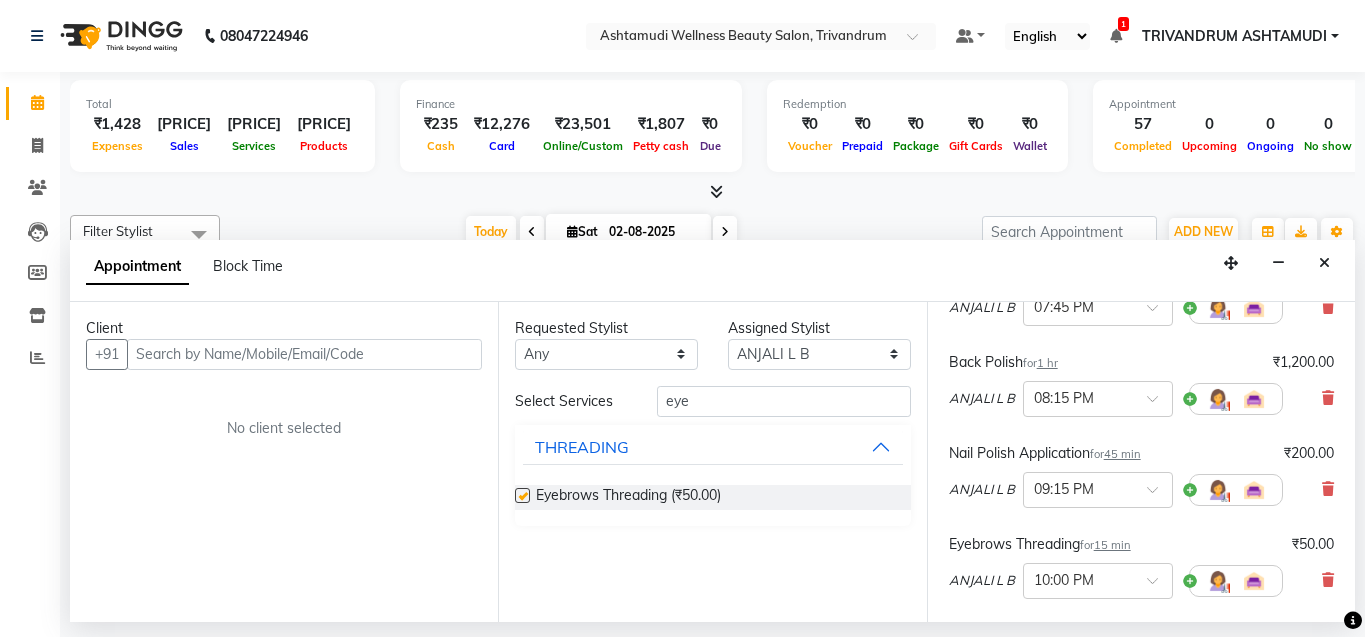 checkbox on "false" 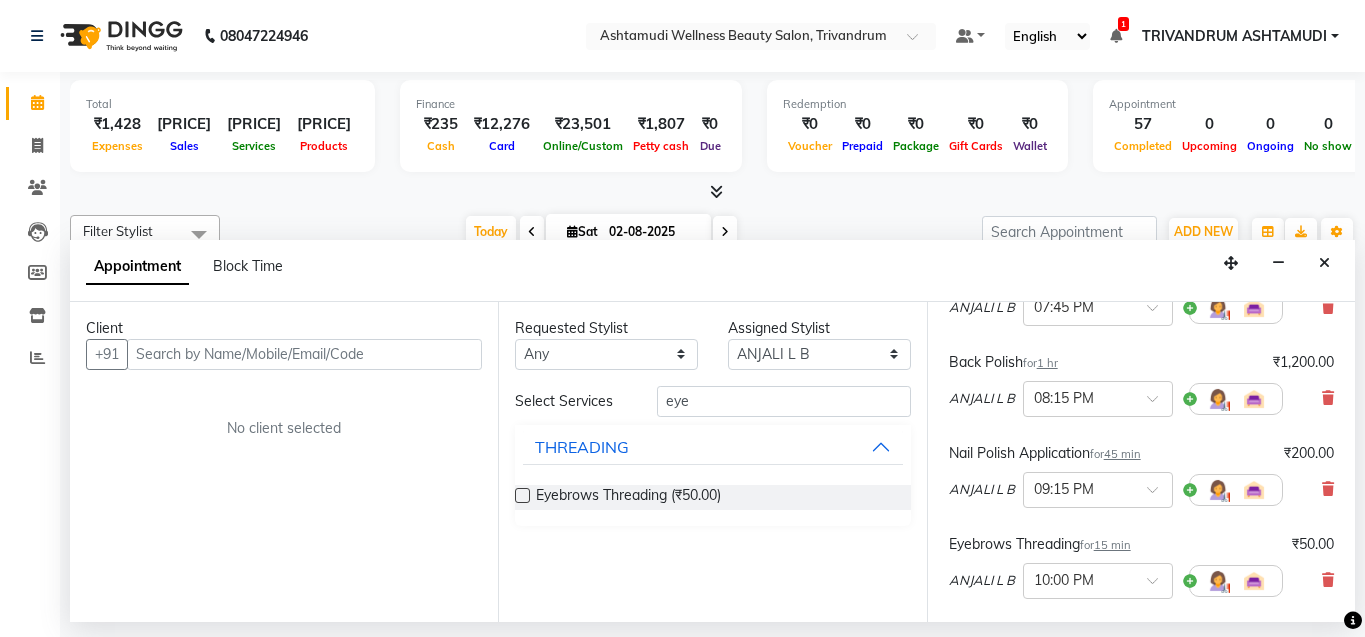 scroll, scrollTop: 600, scrollLeft: 0, axis: vertical 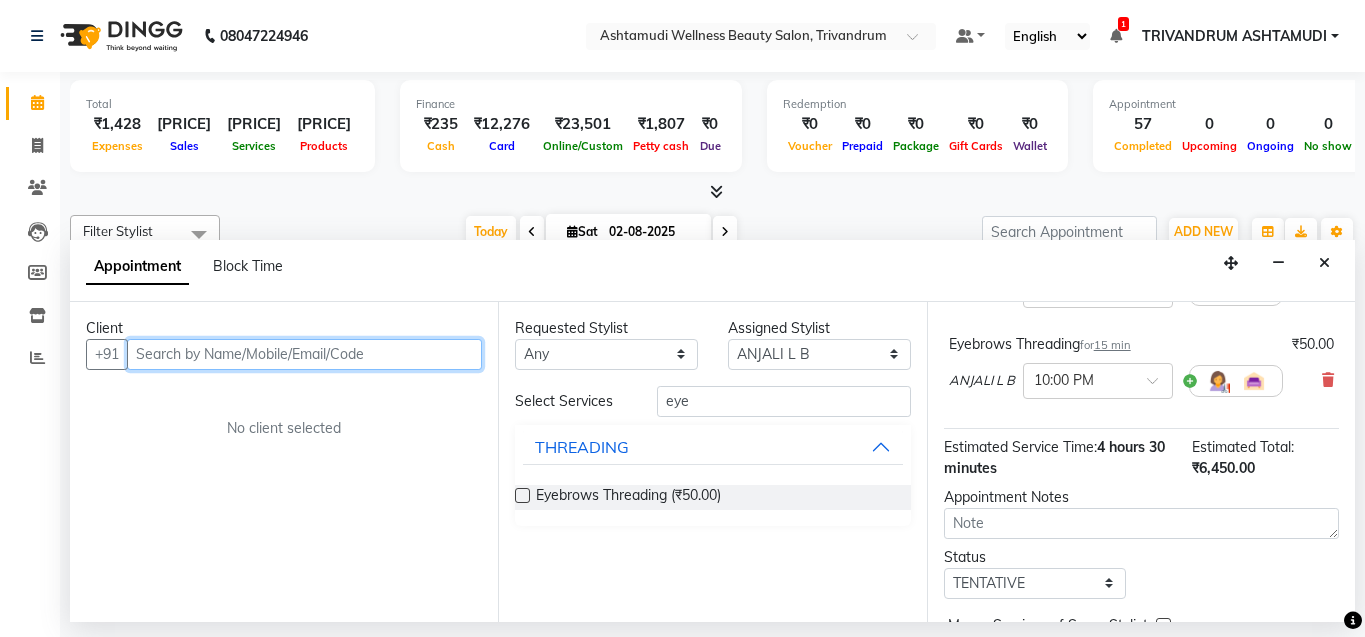 click at bounding box center (304, 354) 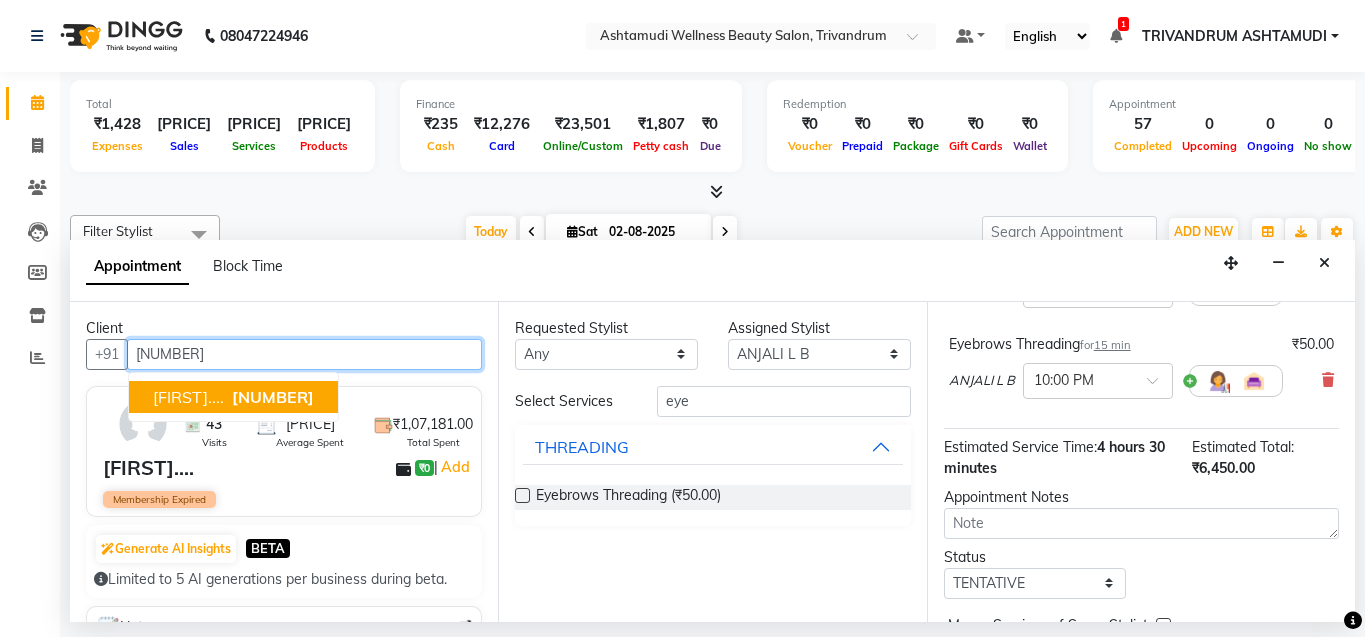 type on "[NUMBER]" 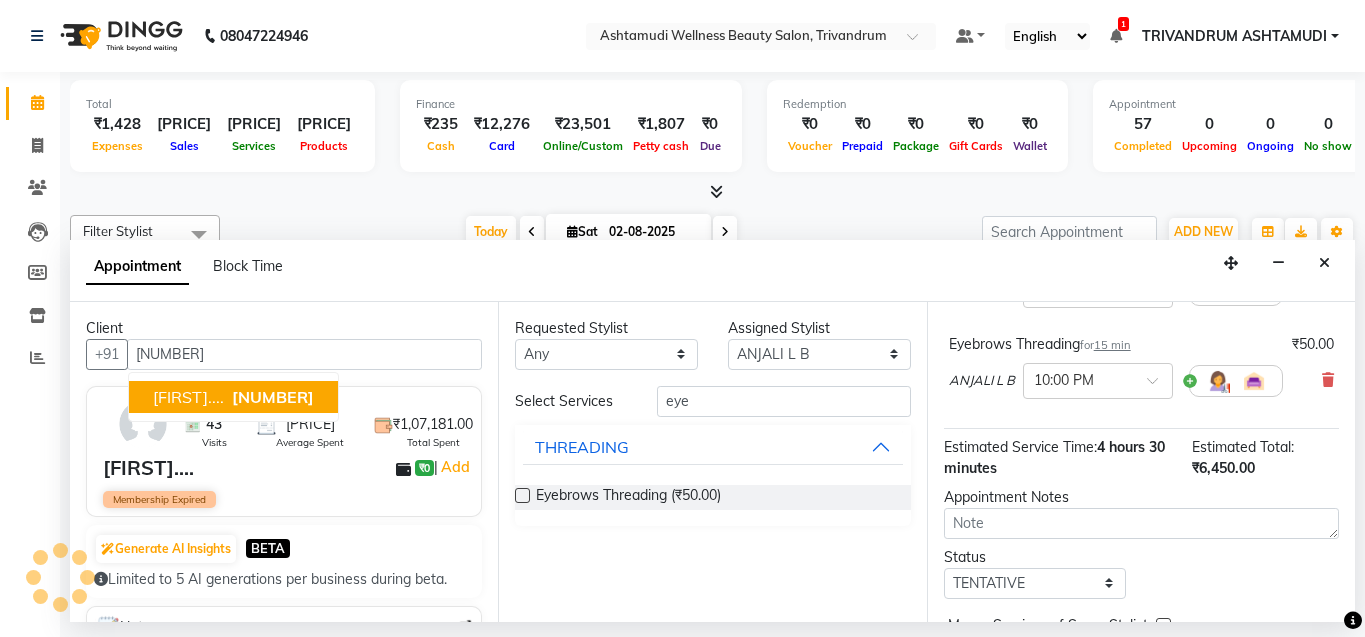 click on "Membership Expired" at bounding box center (286, 499) 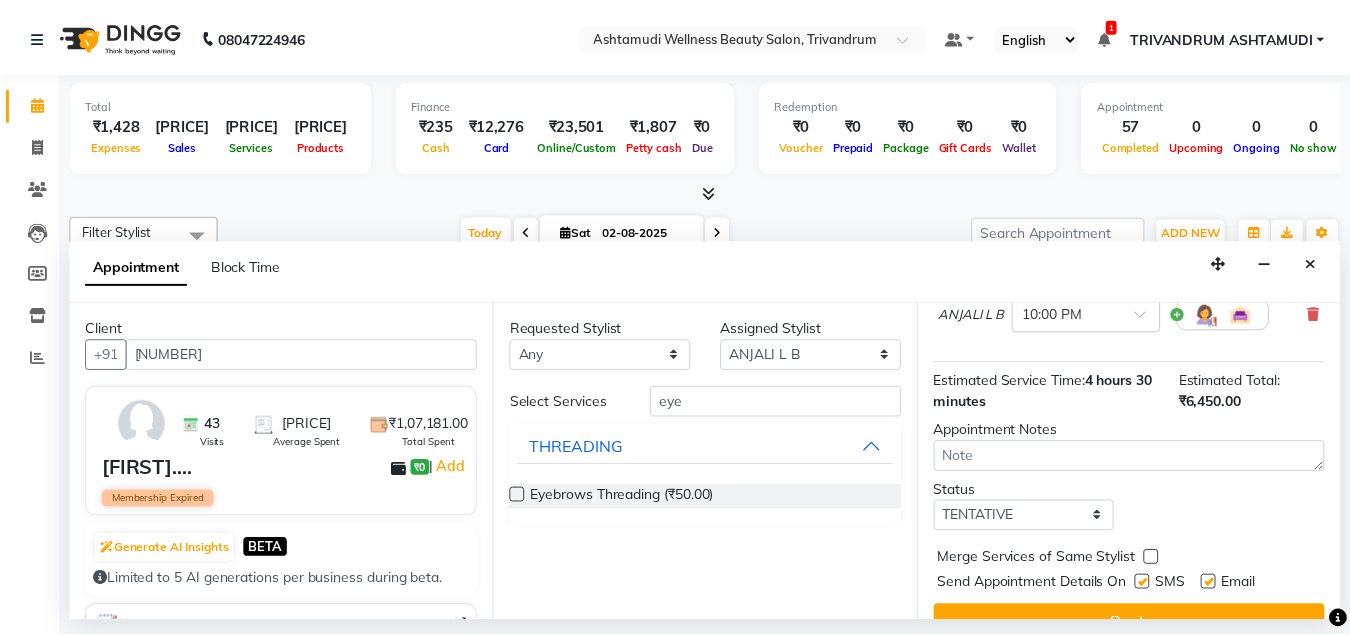 scroll, scrollTop: 718, scrollLeft: 0, axis: vertical 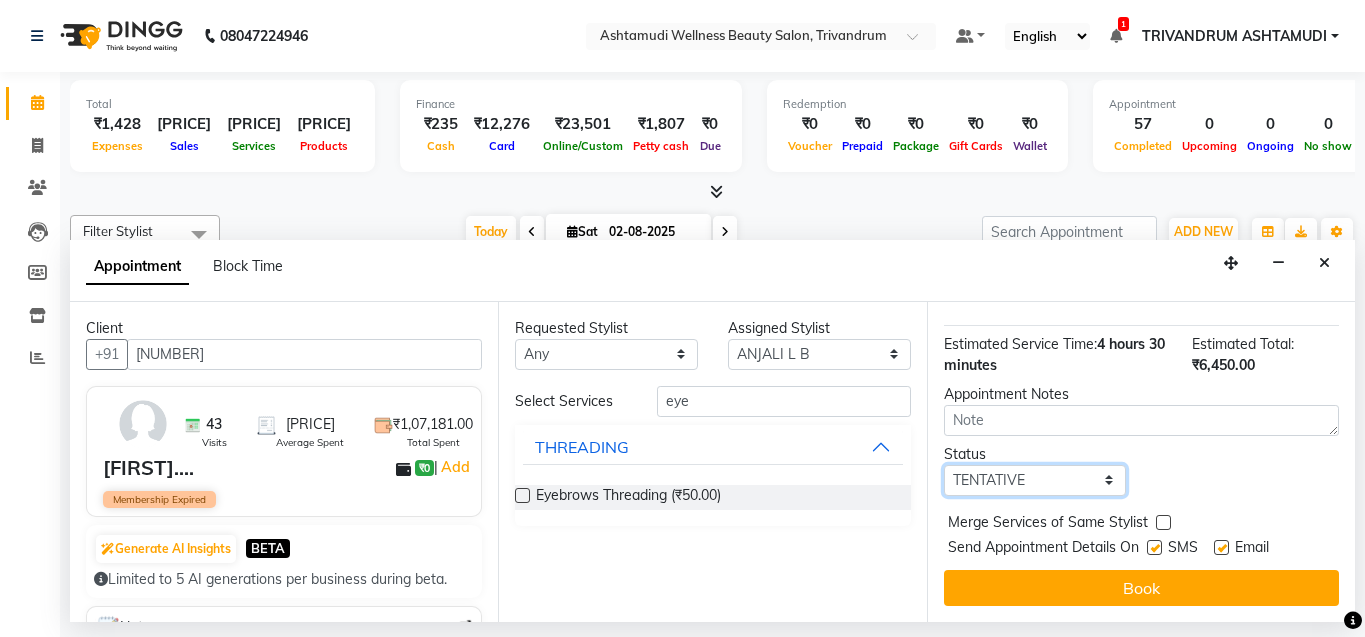click on "Select TENTATIVE CONFIRM CHECK-IN UPCOMING" at bounding box center [1035, 480] 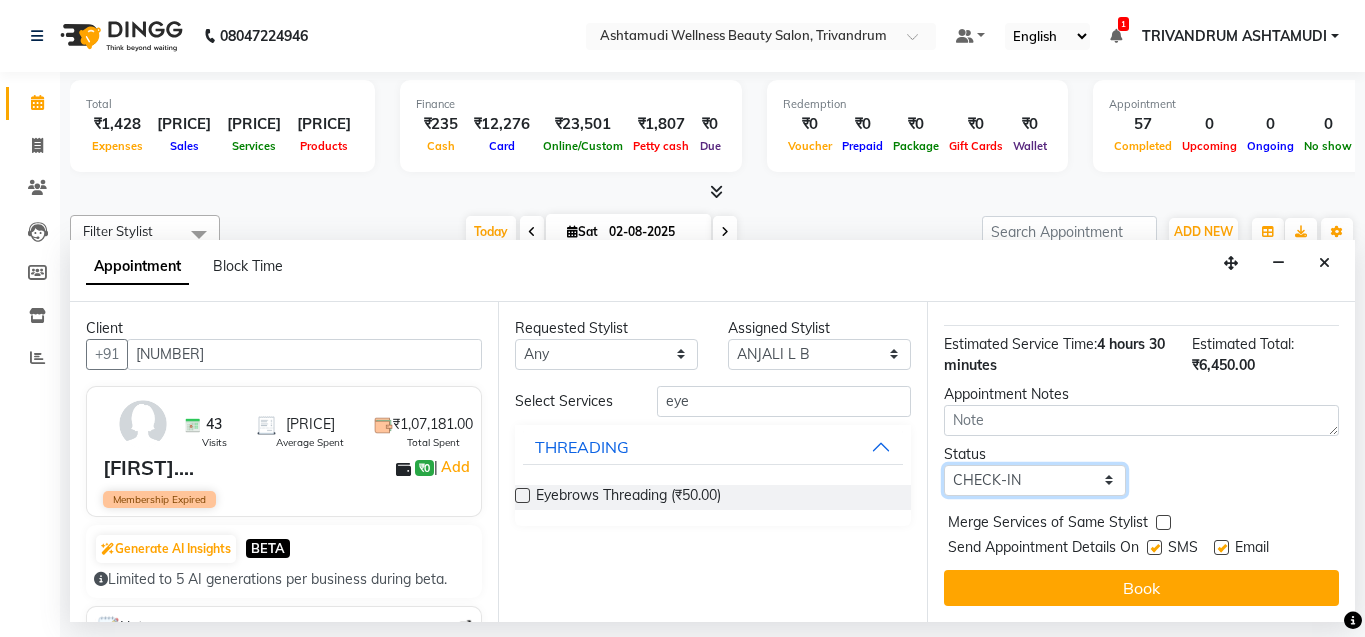 click on "Select TENTATIVE CONFIRM CHECK-IN UPCOMING" at bounding box center (1035, 480) 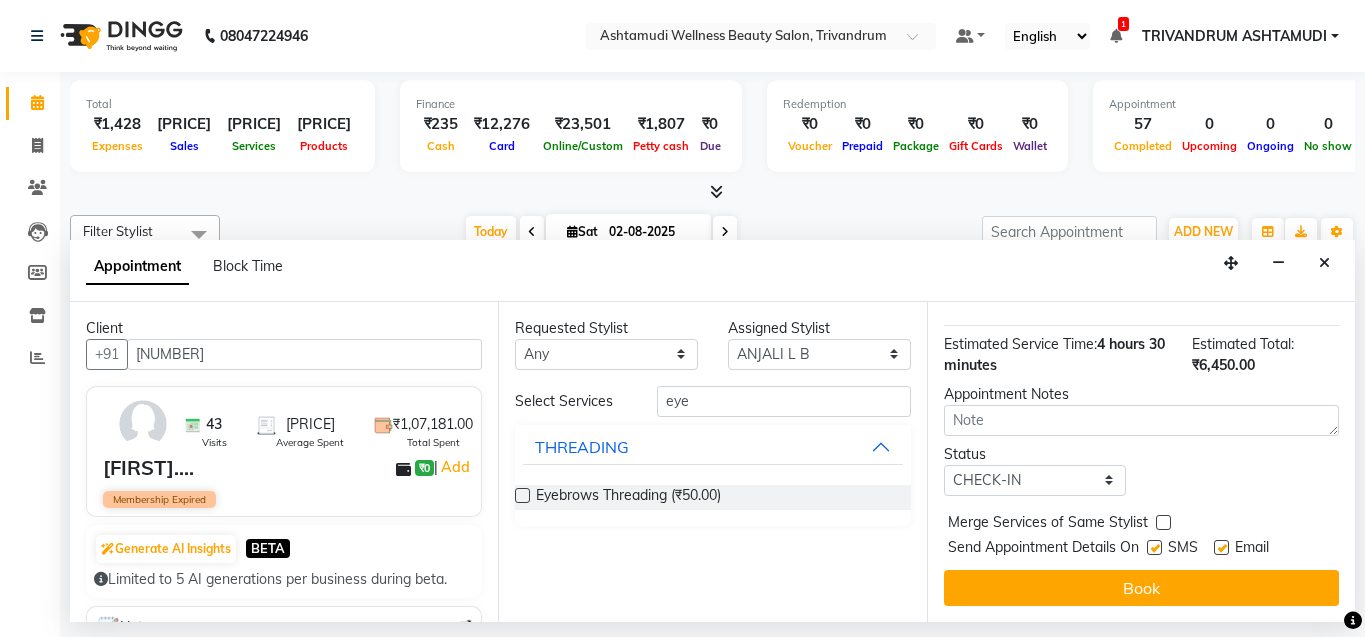 click on "Book" at bounding box center [1141, 588] 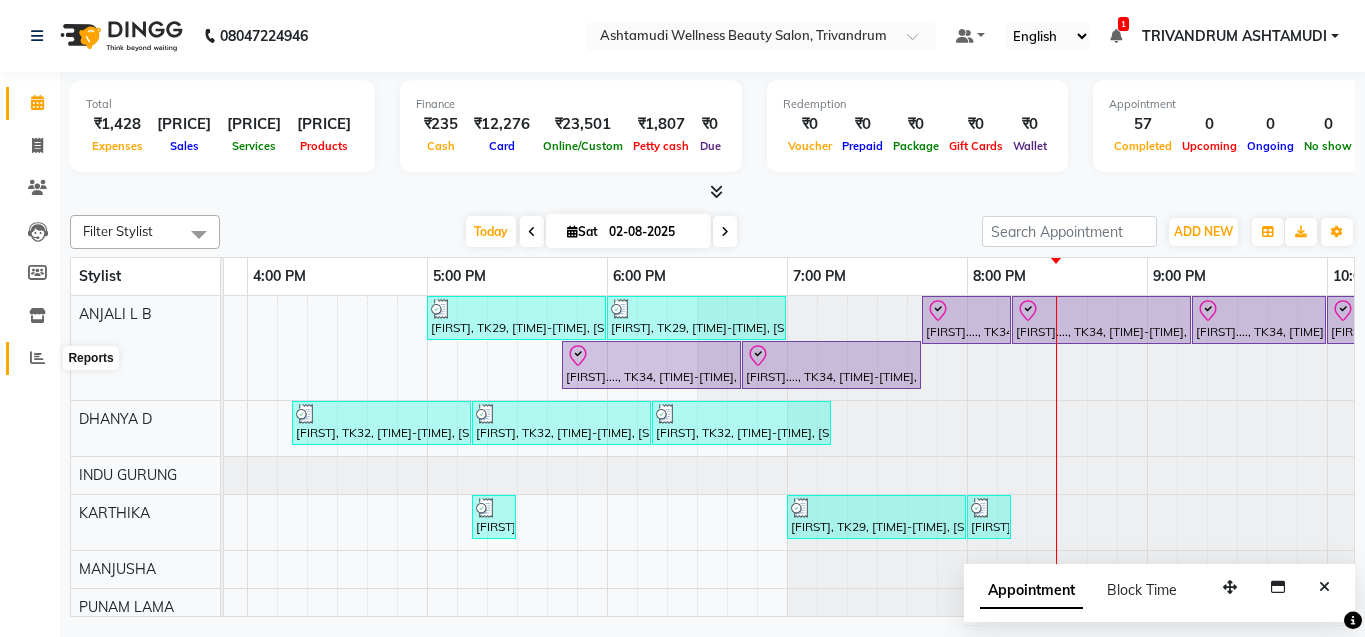 click 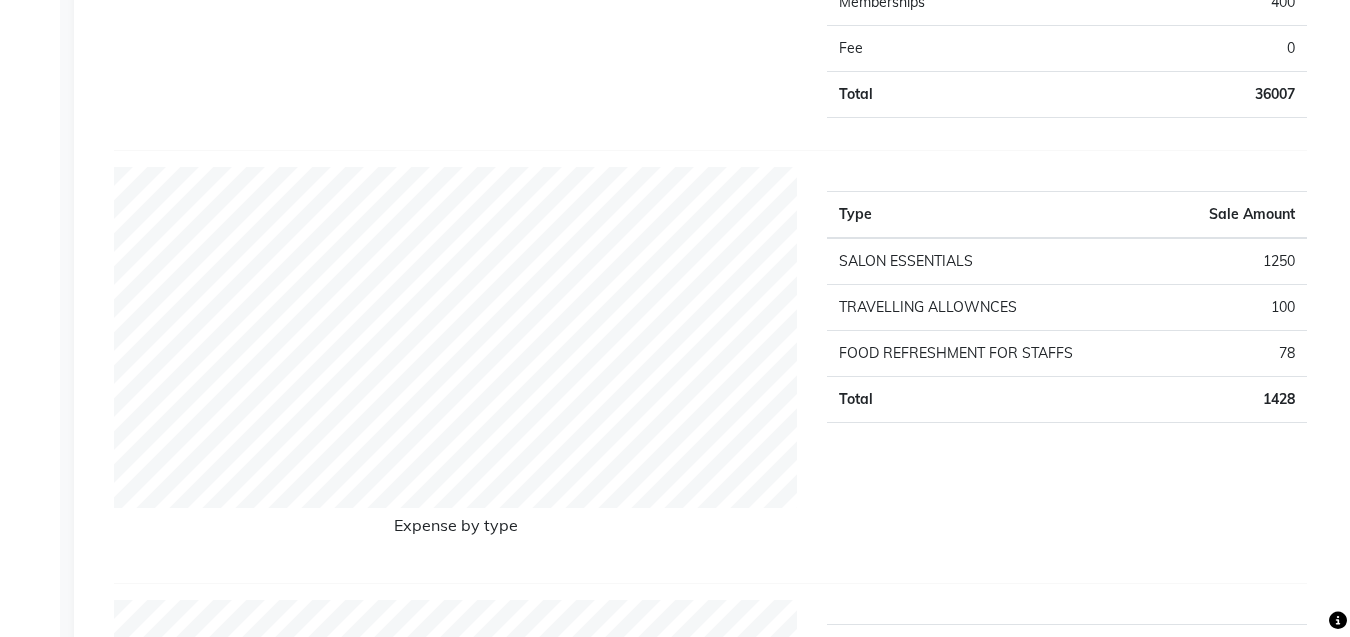 scroll, scrollTop: 1800, scrollLeft: 0, axis: vertical 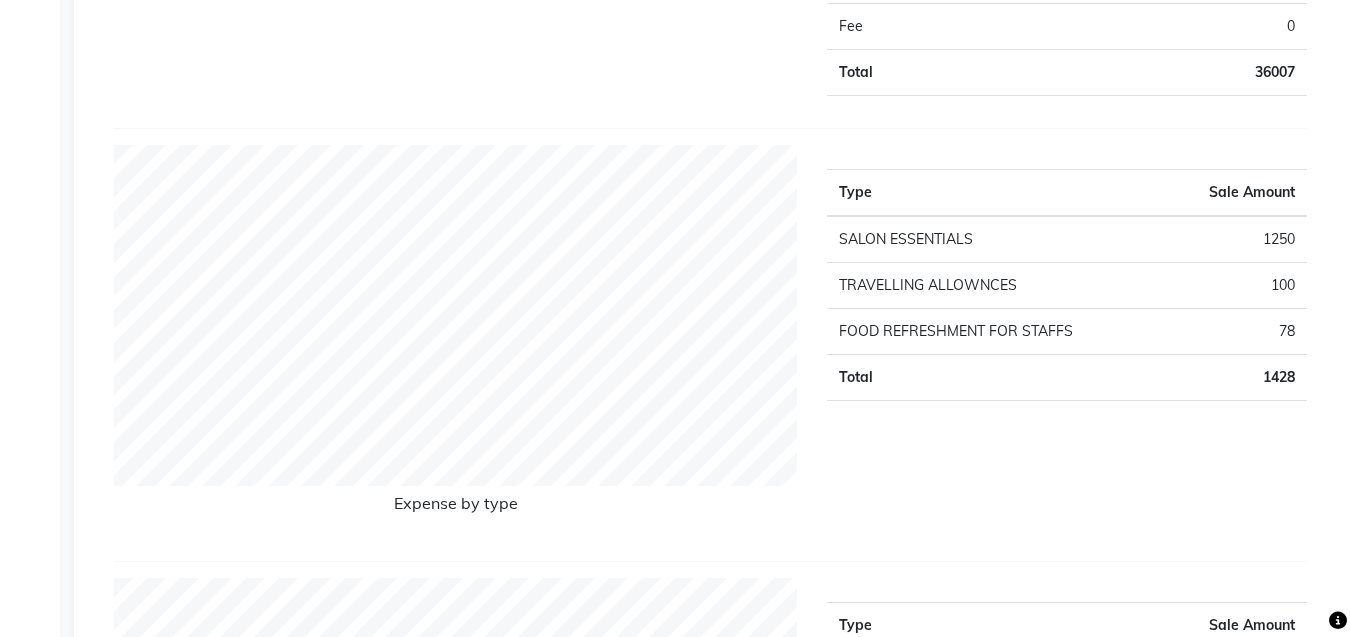 click on "Sales summary" 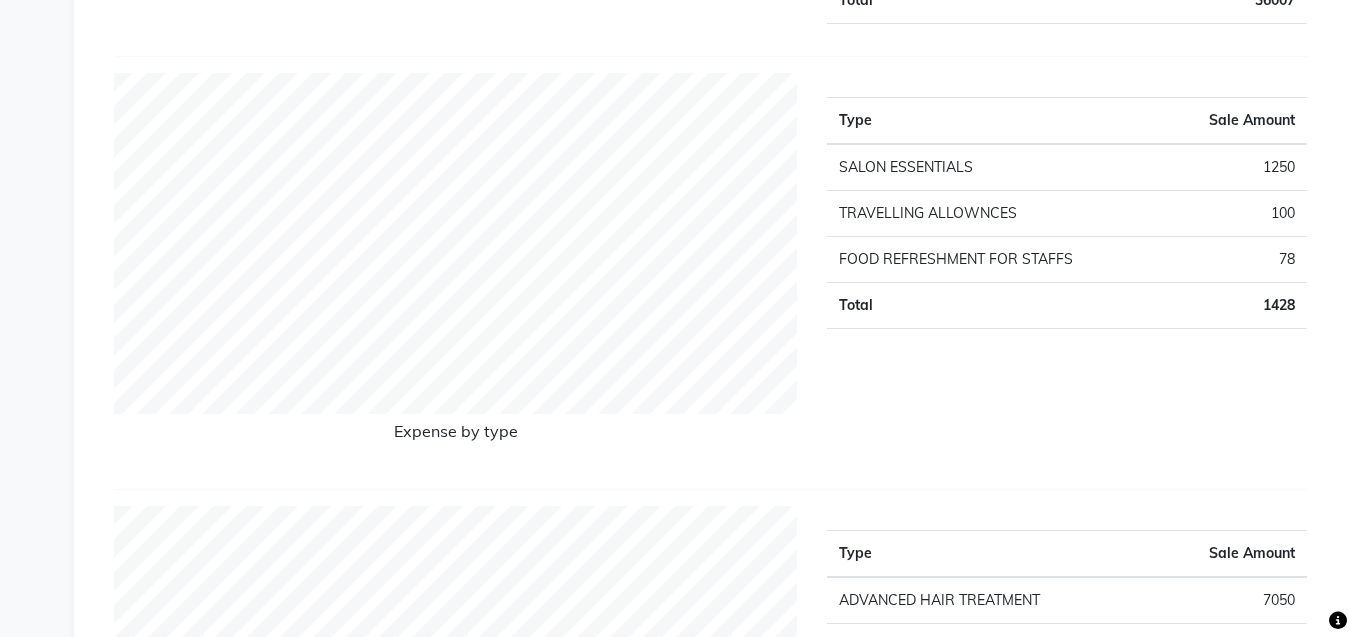 scroll, scrollTop: 1728, scrollLeft: 0, axis: vertical 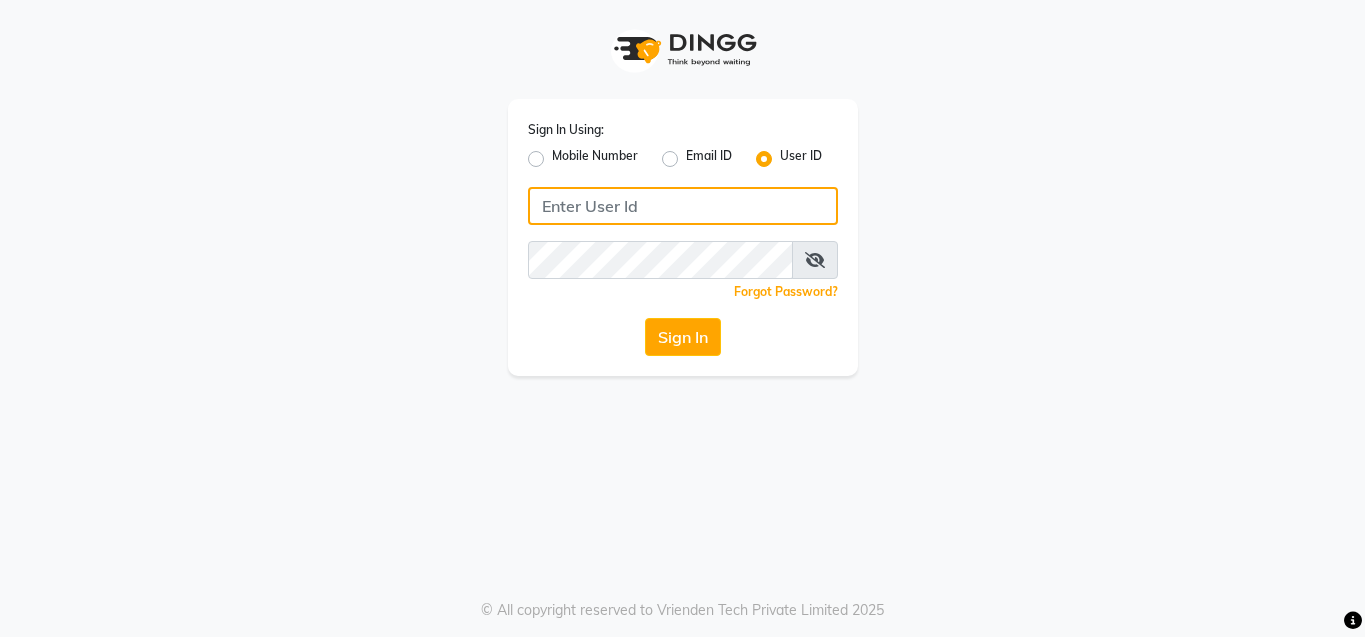 type on "e1935-26" 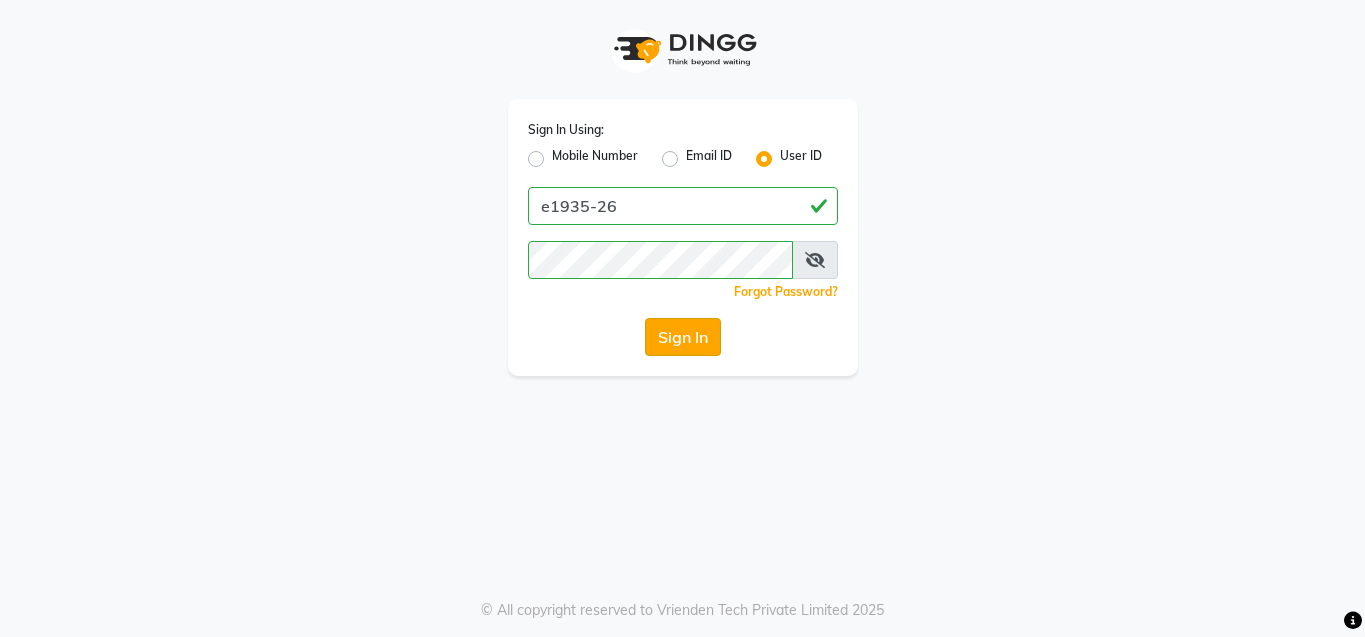 click on "Sign In" 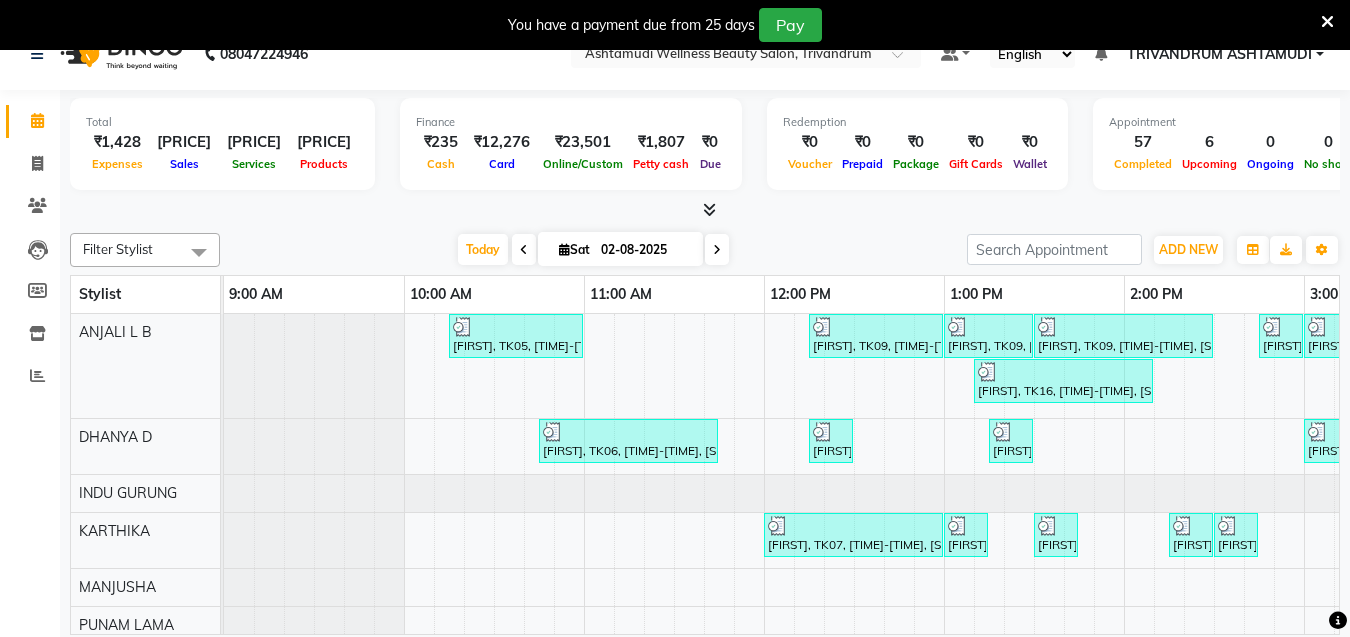 scroll, scrollTop: 50, scrollLeft: 0, axis: vertical 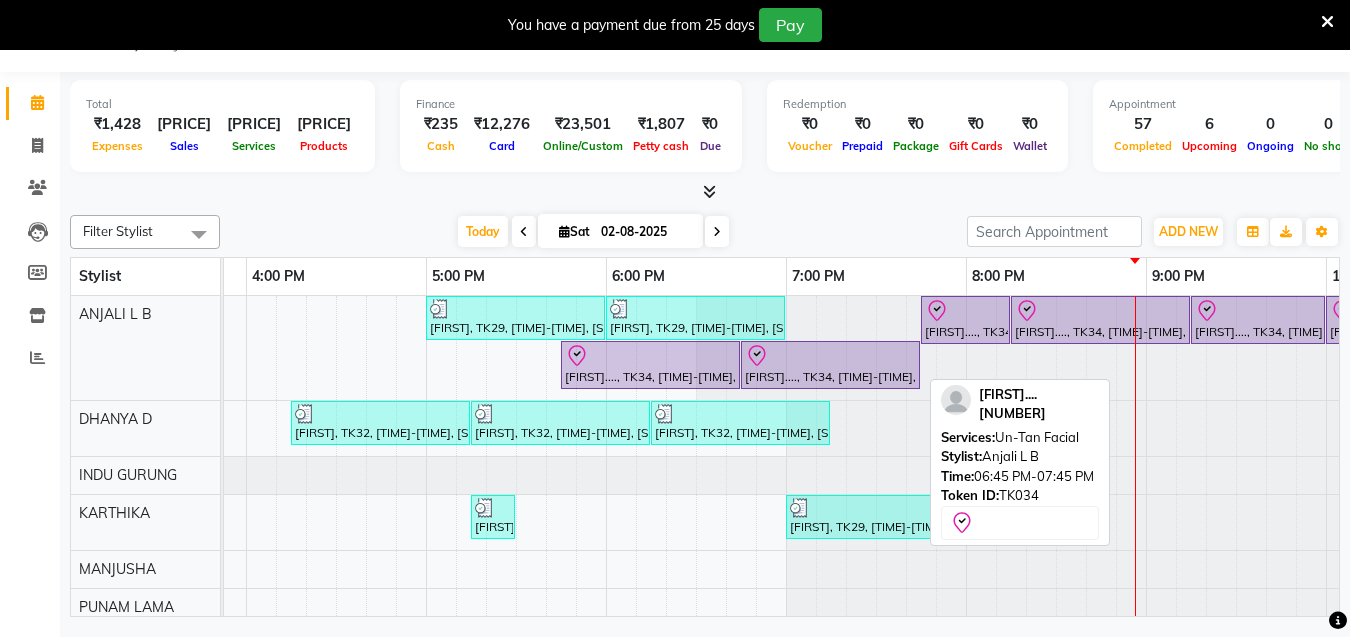 click at bounding box center (830, 356) 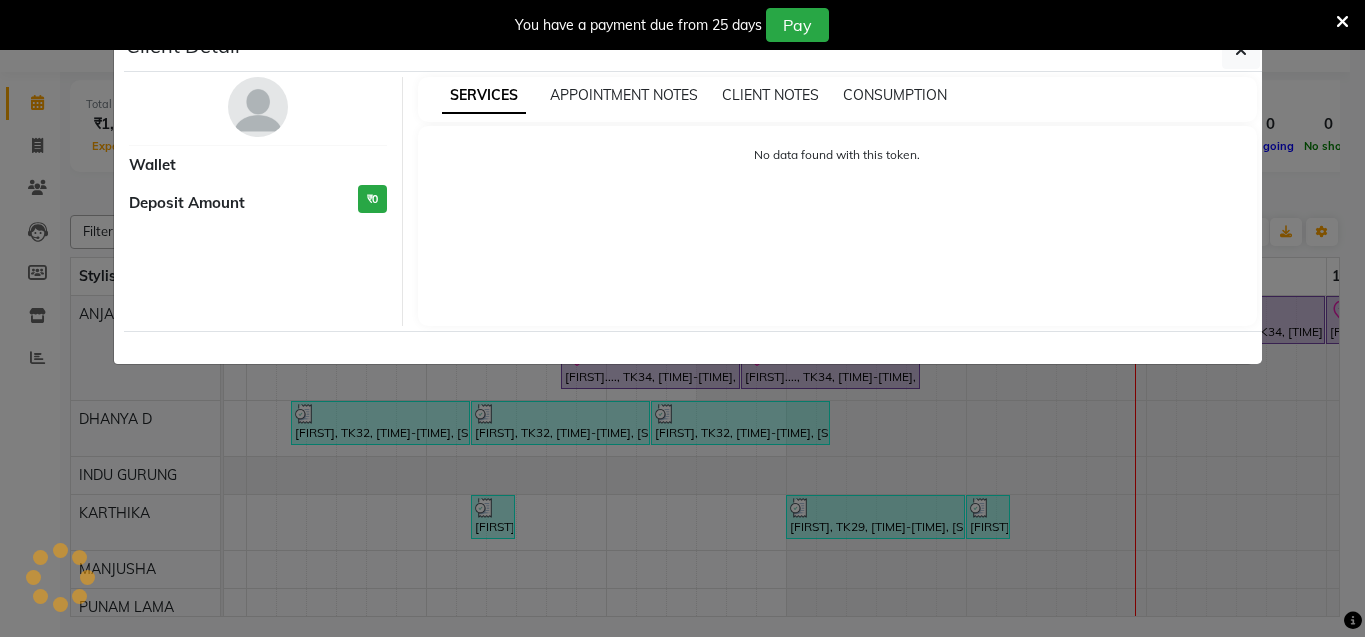 select on "8" 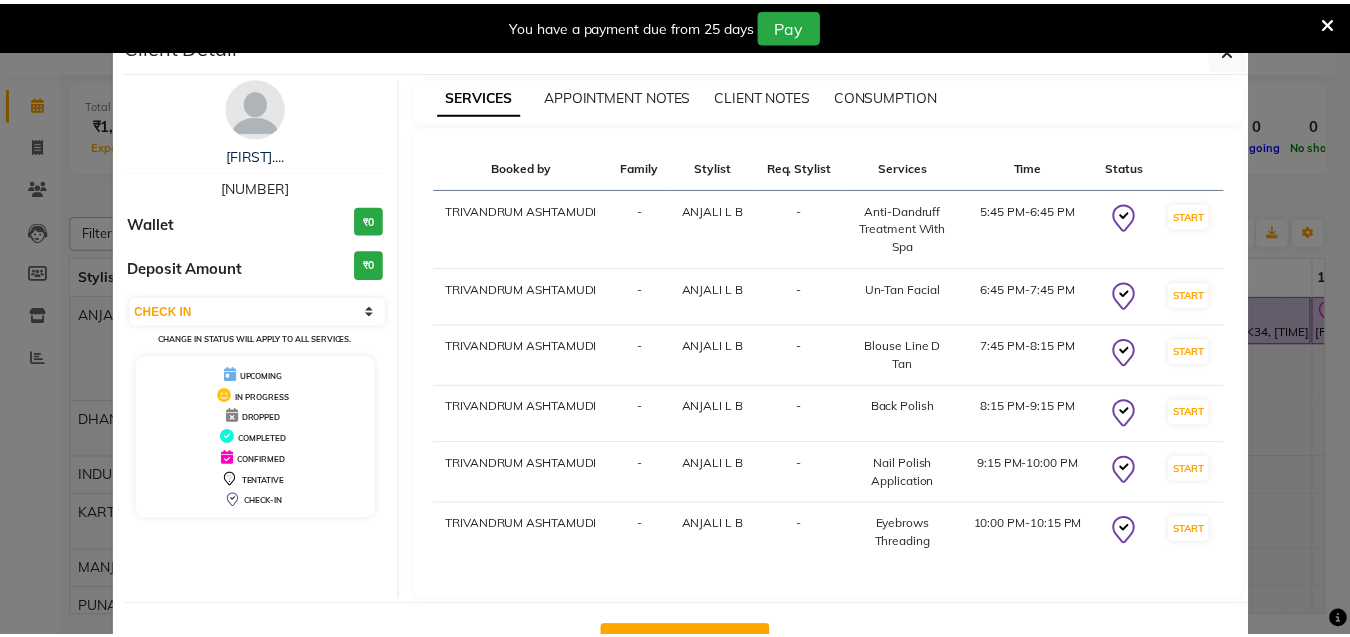 scroll, scrollTop: 96, scrollLeft: 0, axis: vertical 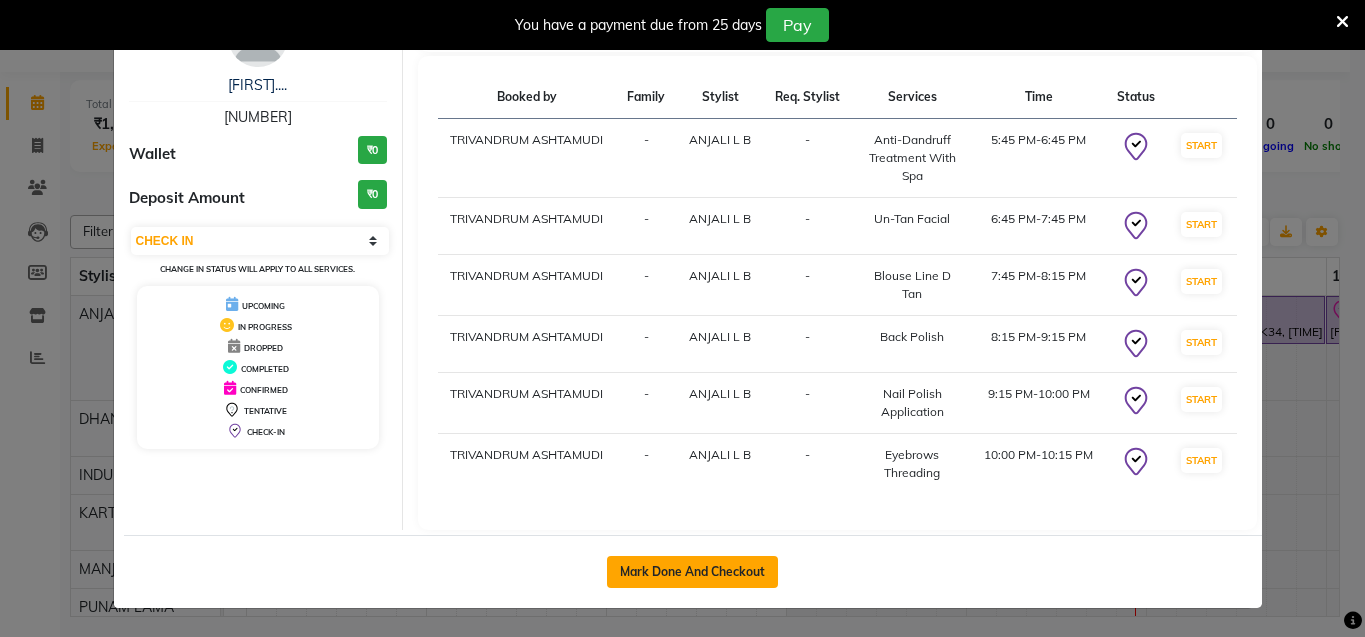 click on "Mark Done And Checkout" 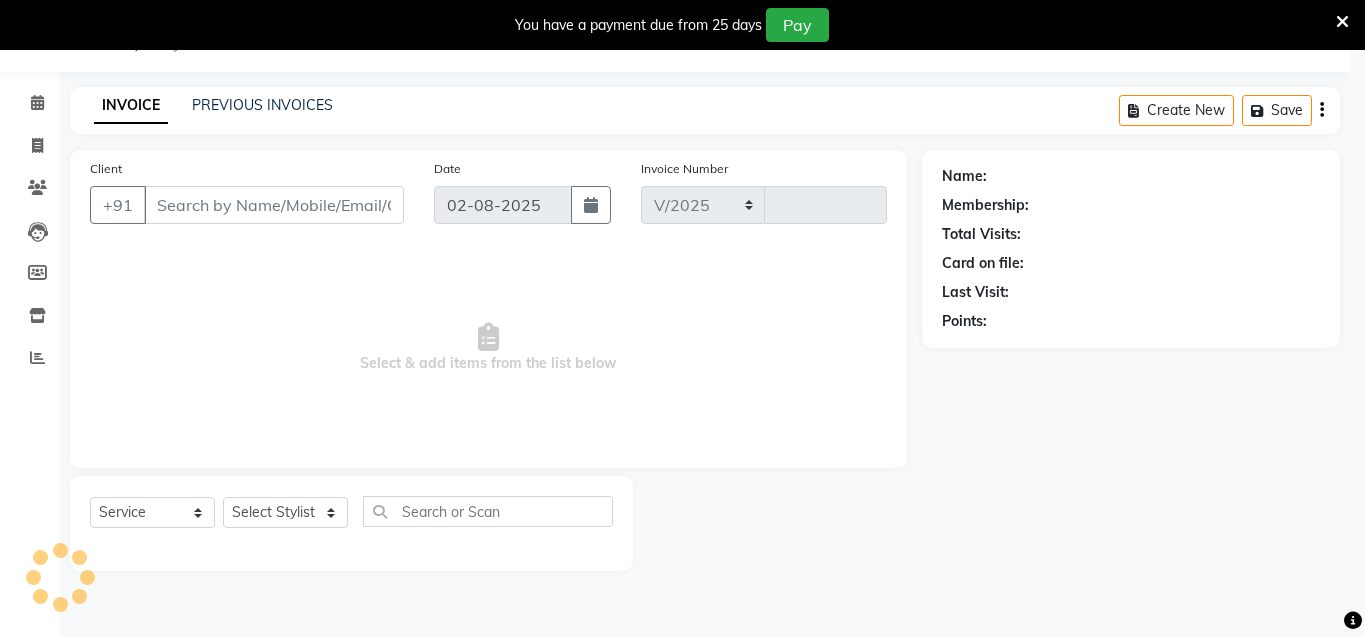 select on "4636" 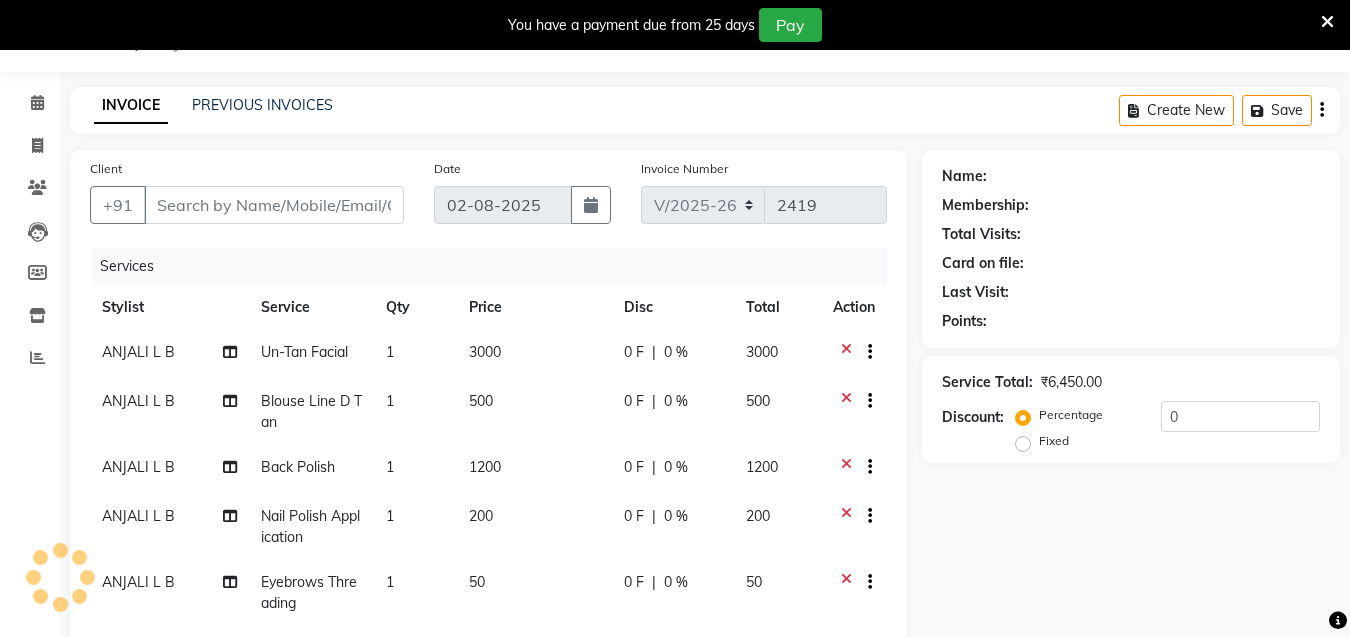 type on "[NUMBER]" 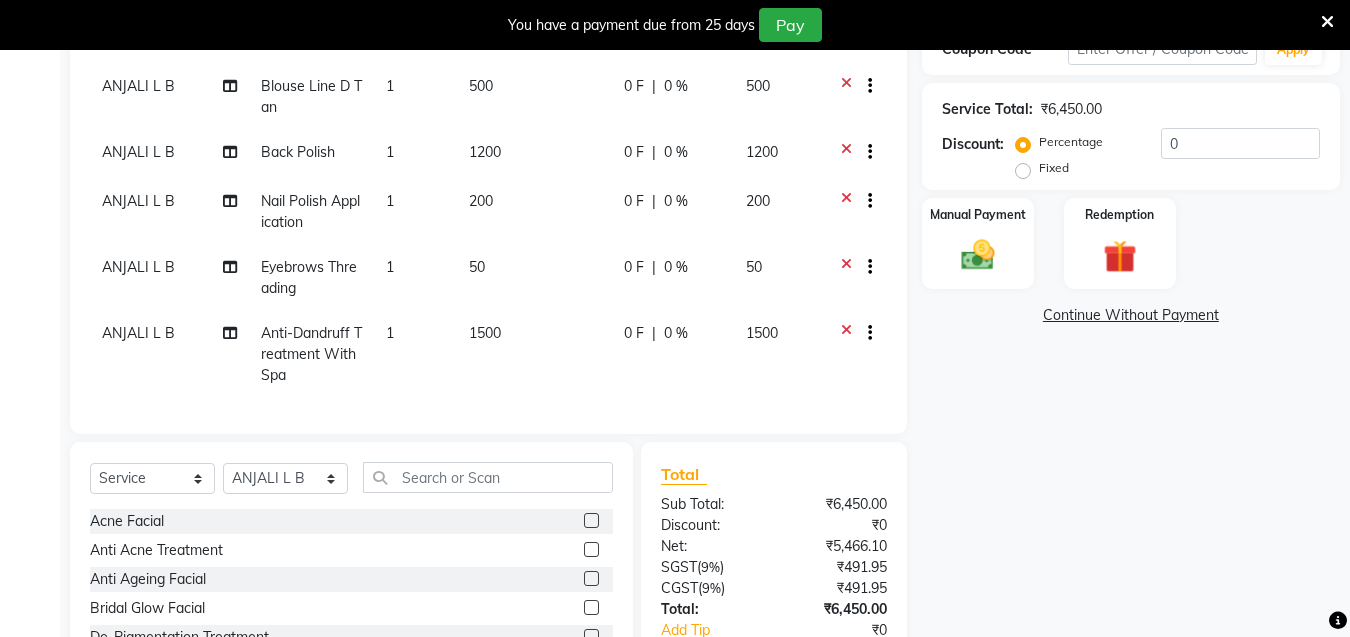 scroll, scrollTop: 450, scrollLeft: 0, axis: vertical 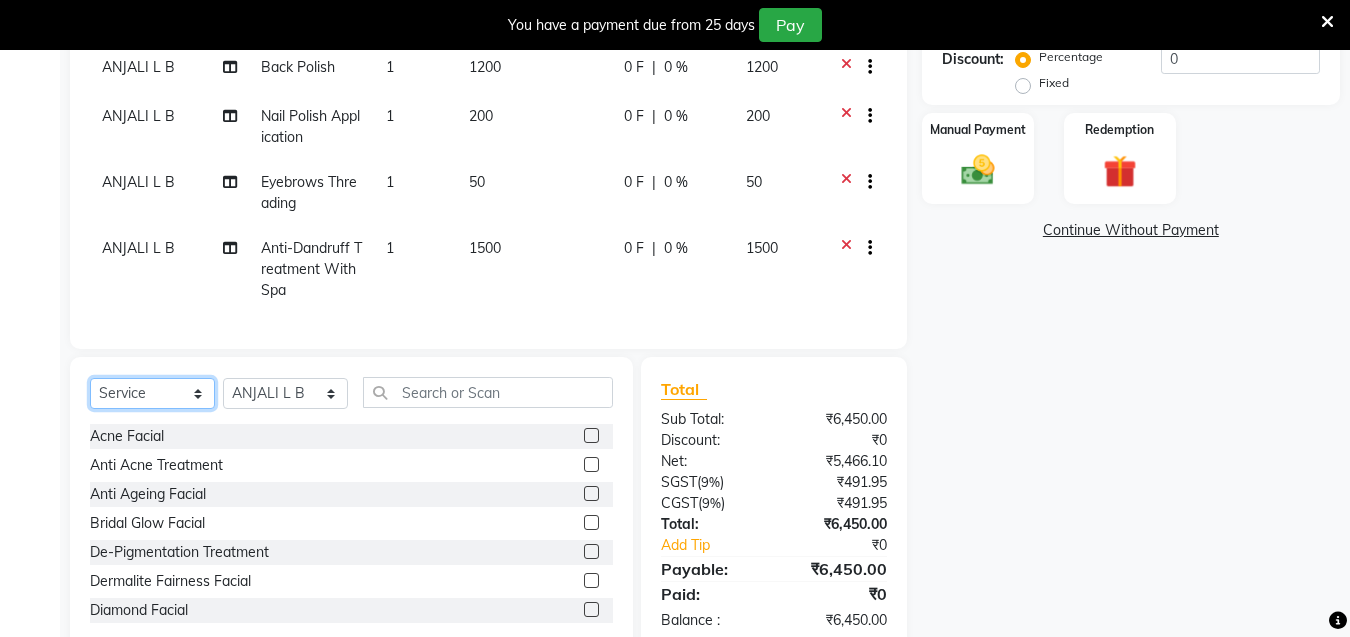 click on "Select  Service  Product  Membership  Package Voucher Prepaid Gift Card" 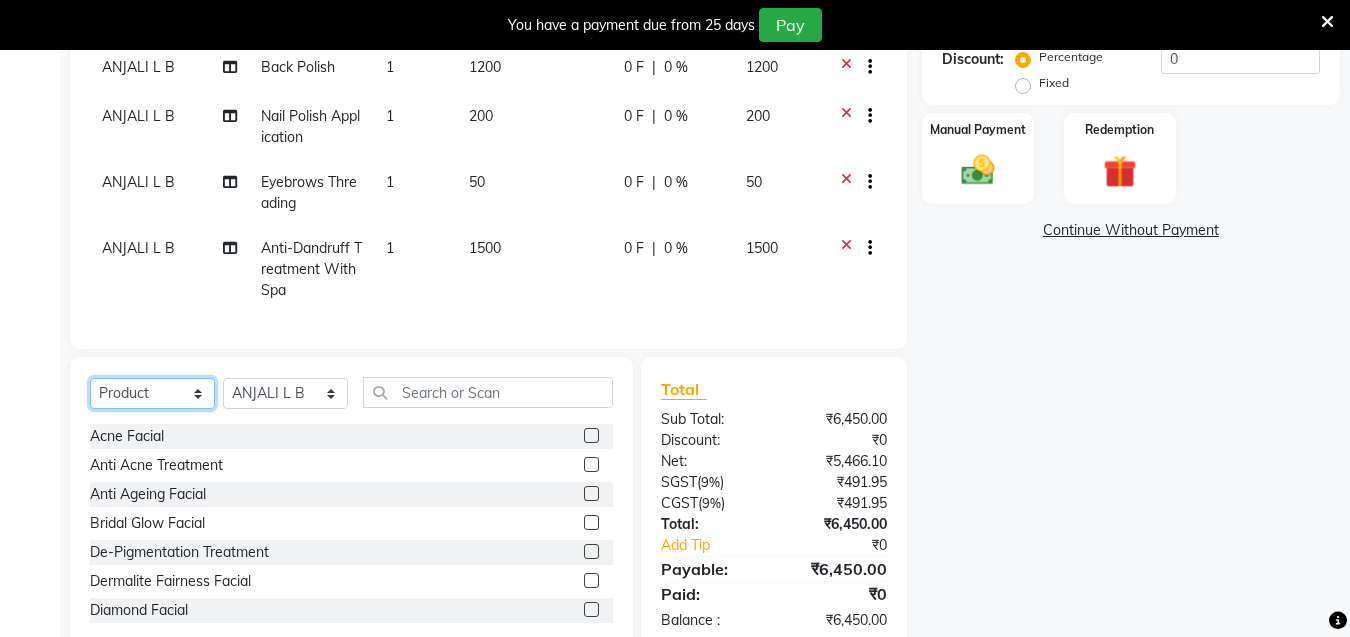 click on "Select  Service  Product  Membership  Package Voucher Prepaid Gift Card" 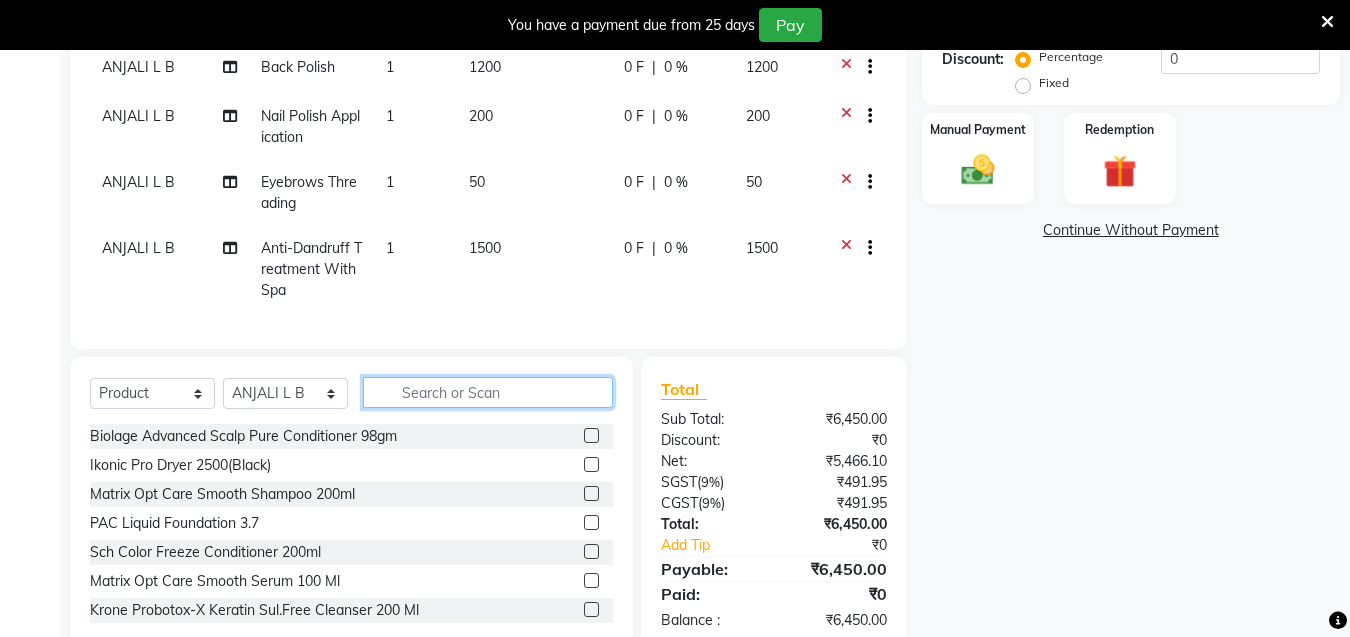 click 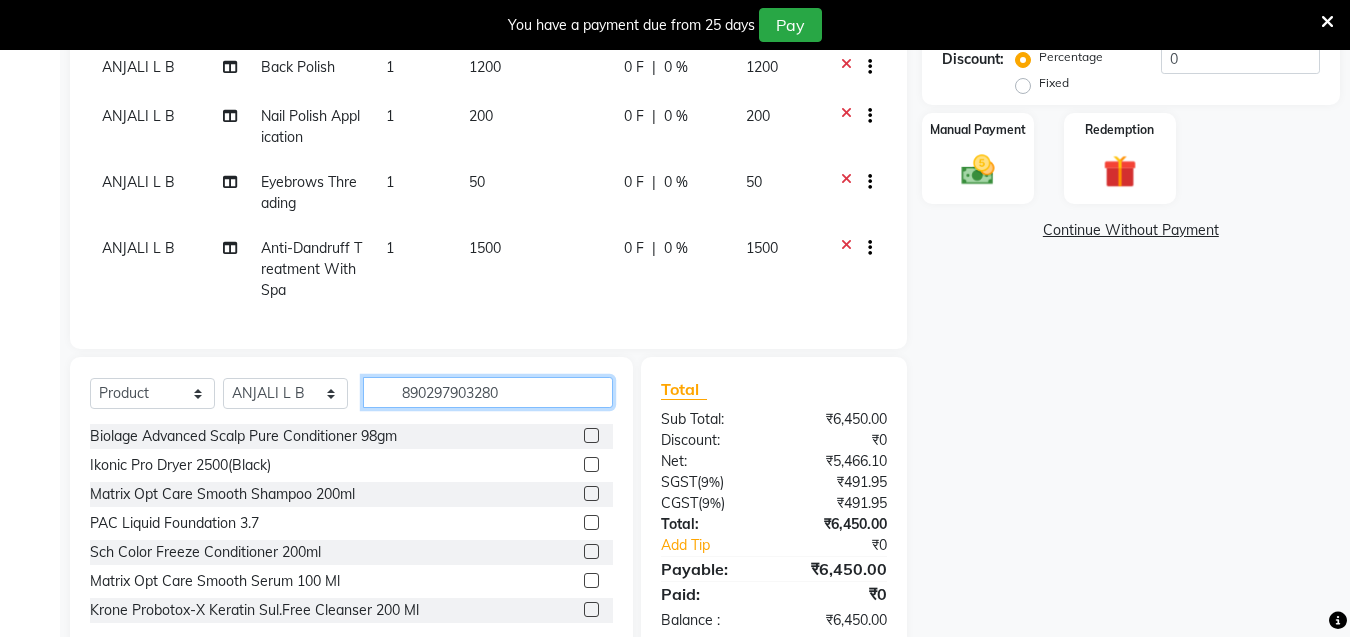 type on "8902979032803" 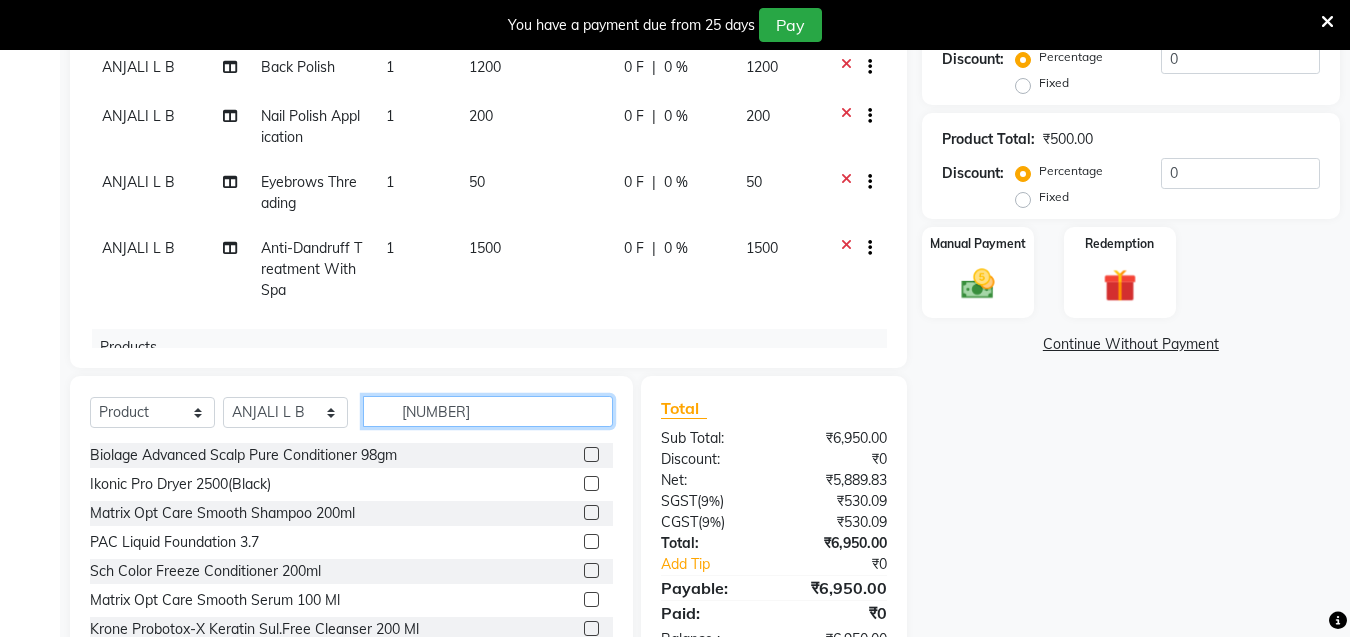 type on "8901526979332" 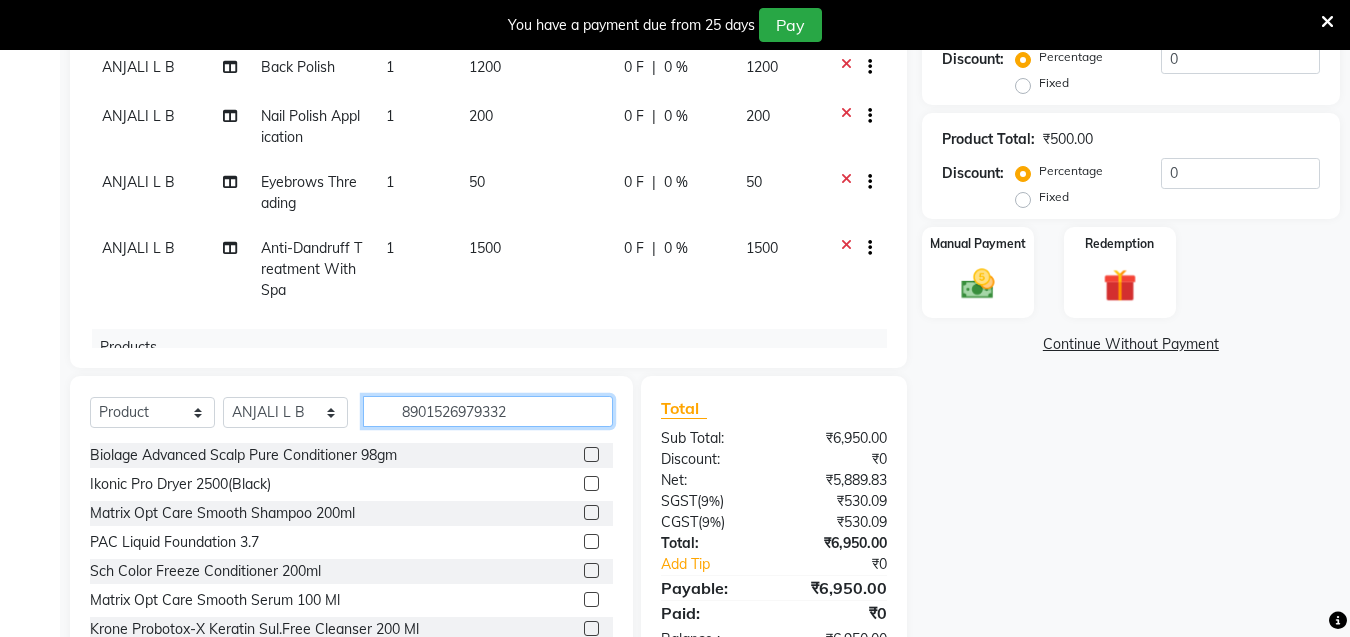 type 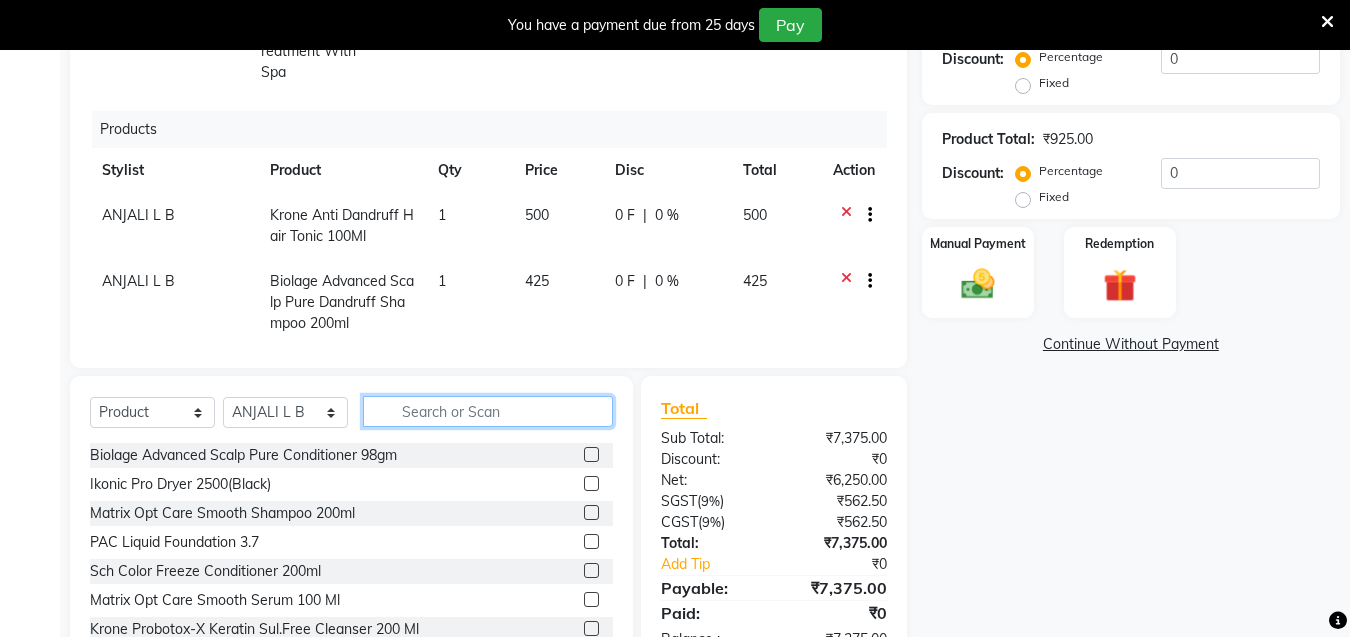 scroll, scrollTop: 247, scrollLeft: 0, axis: vertical 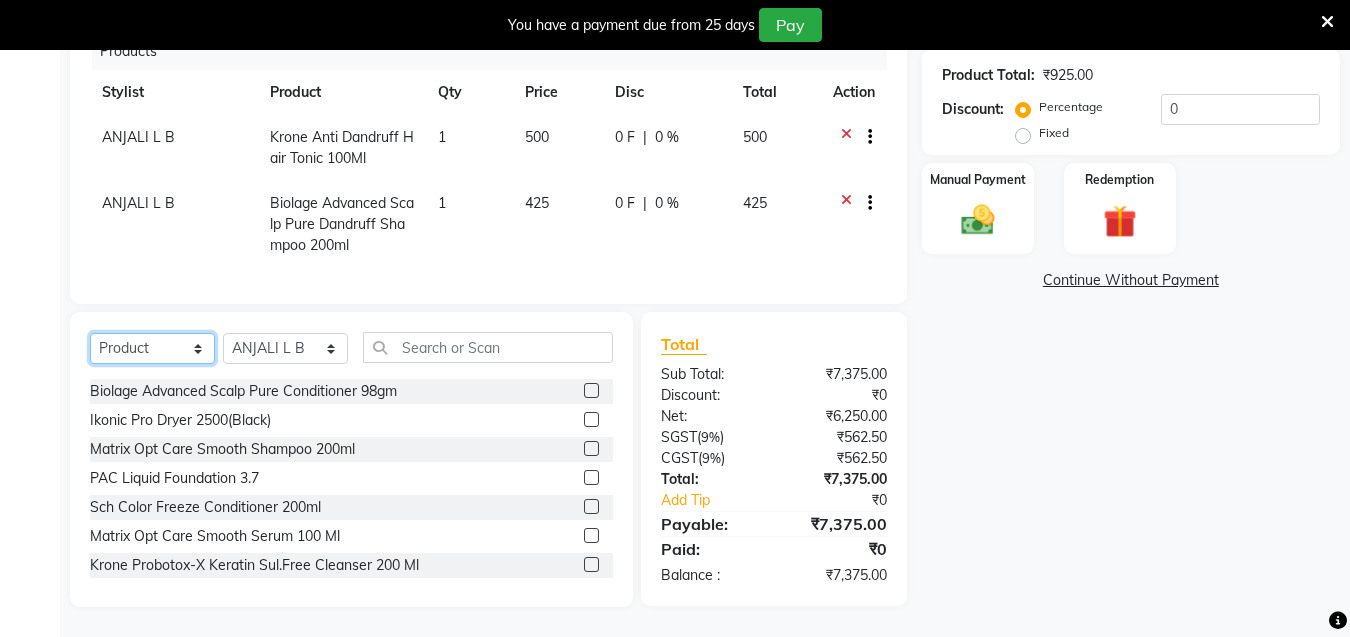 click on "Select  Service  Product  Membership  Package Voucher Prepaid Gift Card" 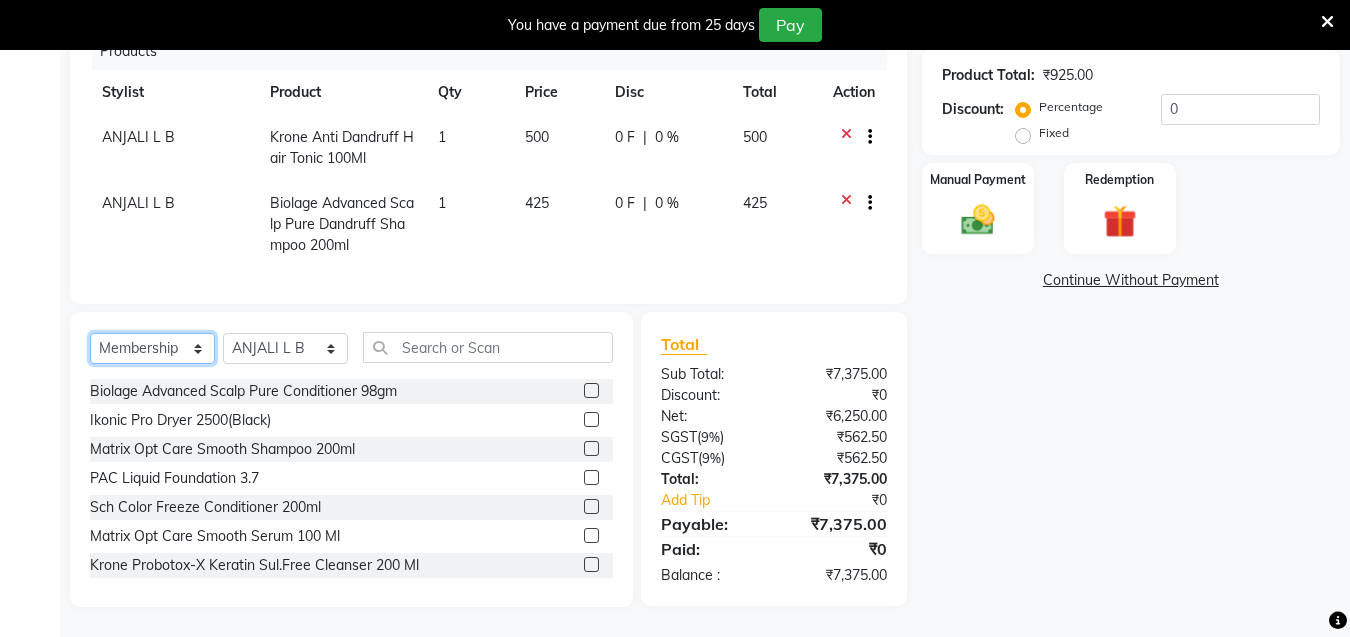 click on "Select  Service  Product  Membership  Package Voucher Prepaid Gift Card" 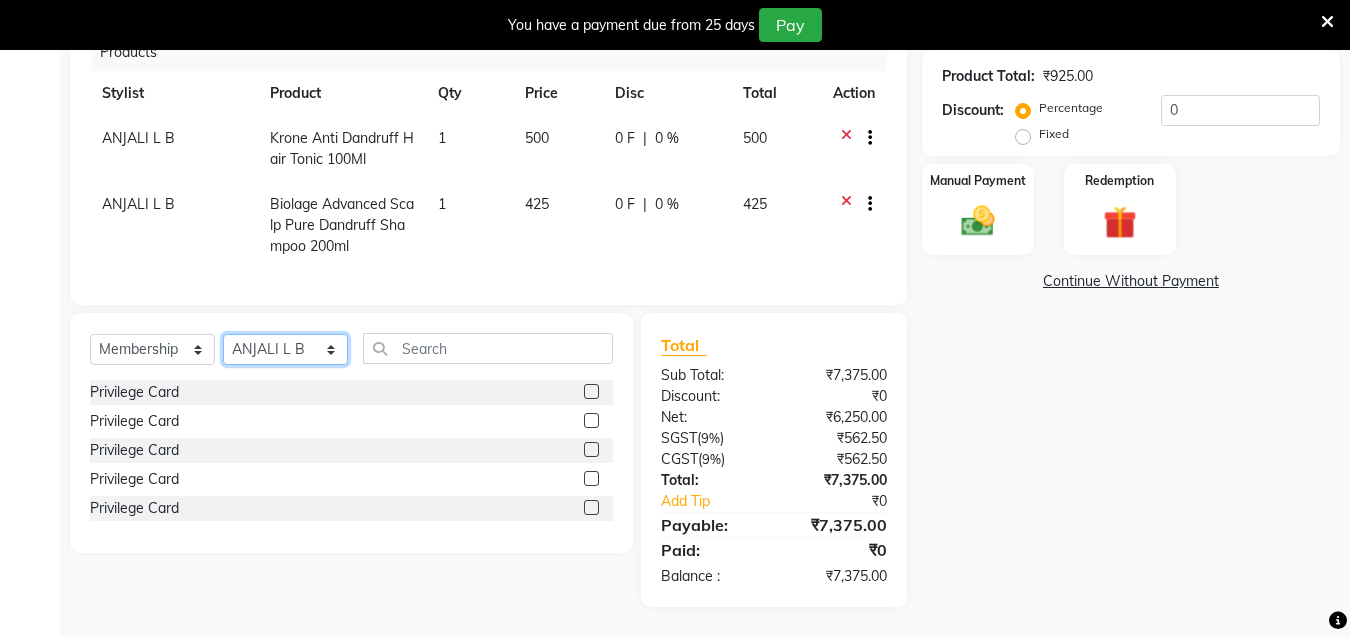 click on "Select Stylist [FIRST] [FIRST] [FIRST] [FIRST] [FIRST] [FIRST] [FIRST] [FIRST] [FIRST] [FIRST] [FIRST]" 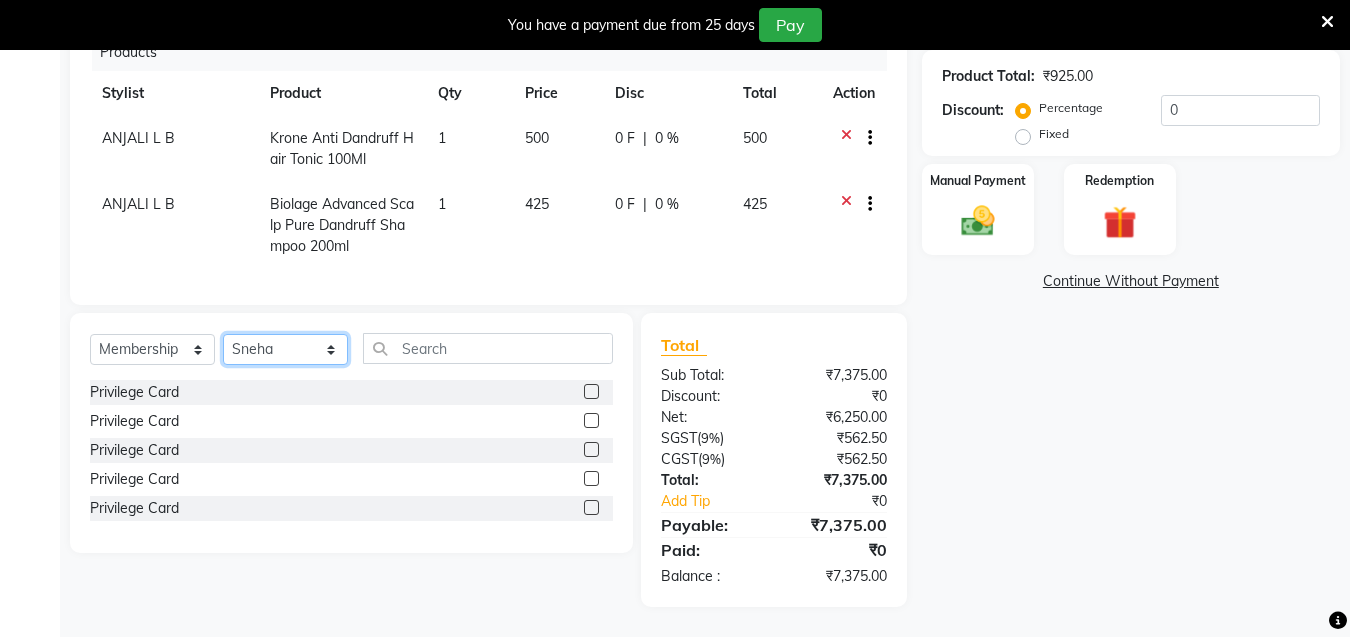 click on "Select Stylist [FIRST] [FIRST] [FIRST] [FIRST] [FIRST] [FIRST] [FIRST] [FIRST] [FIRST] [FIRST] [FIRST]" 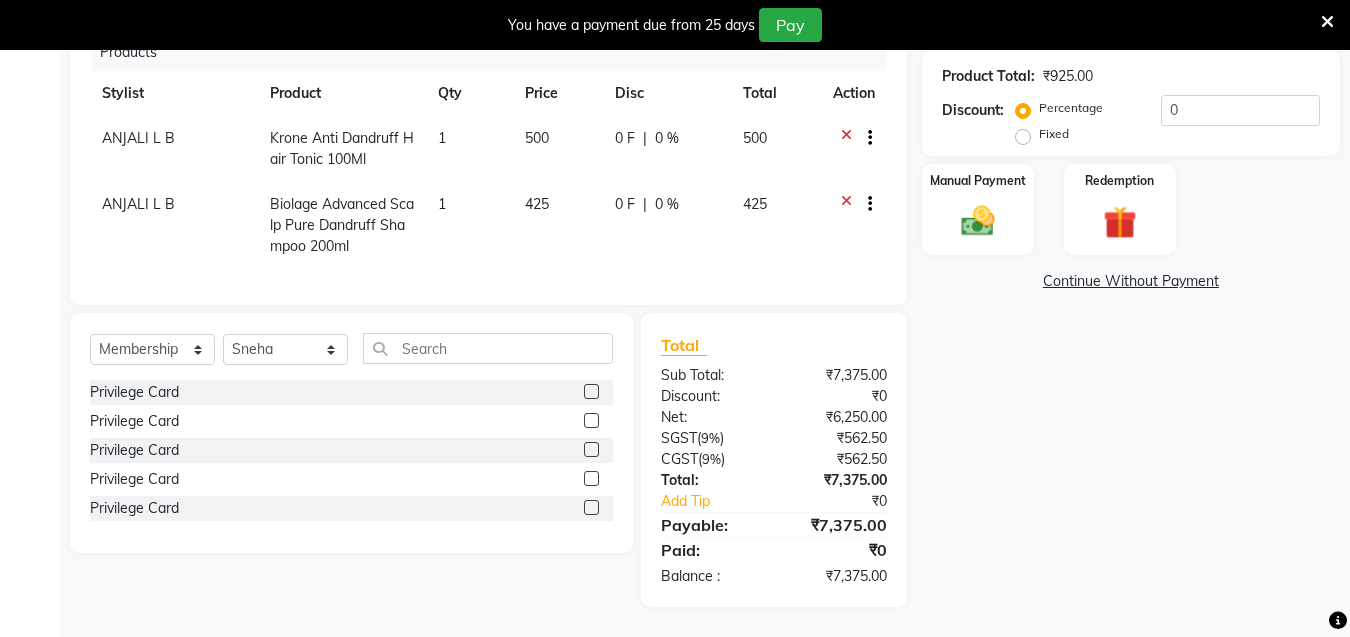 click 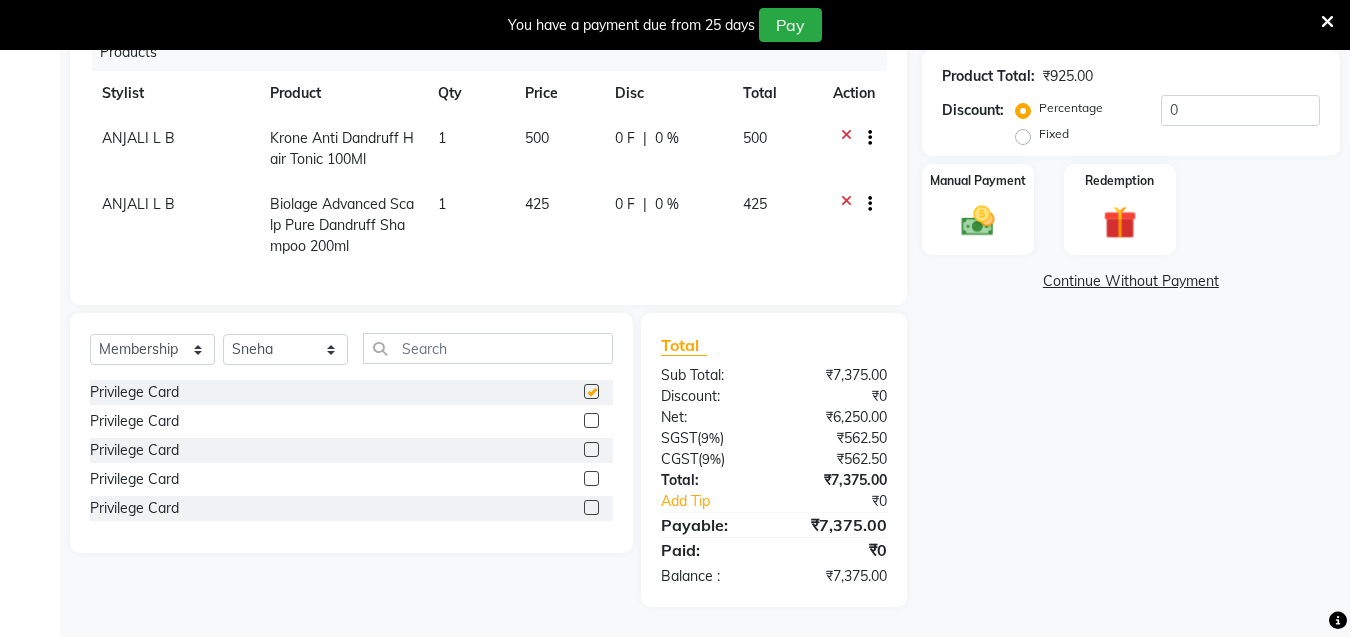 select on "select" 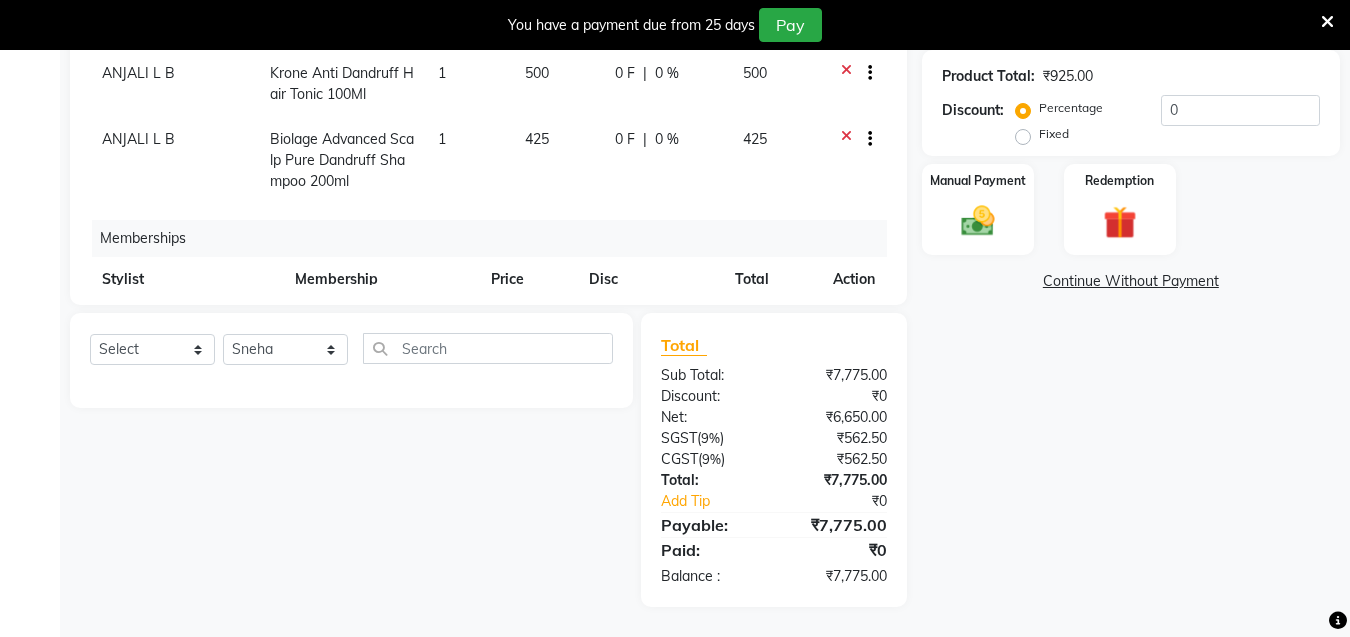 scroll, scrollTop: 394, scrollLeft: 0, axis: vertical 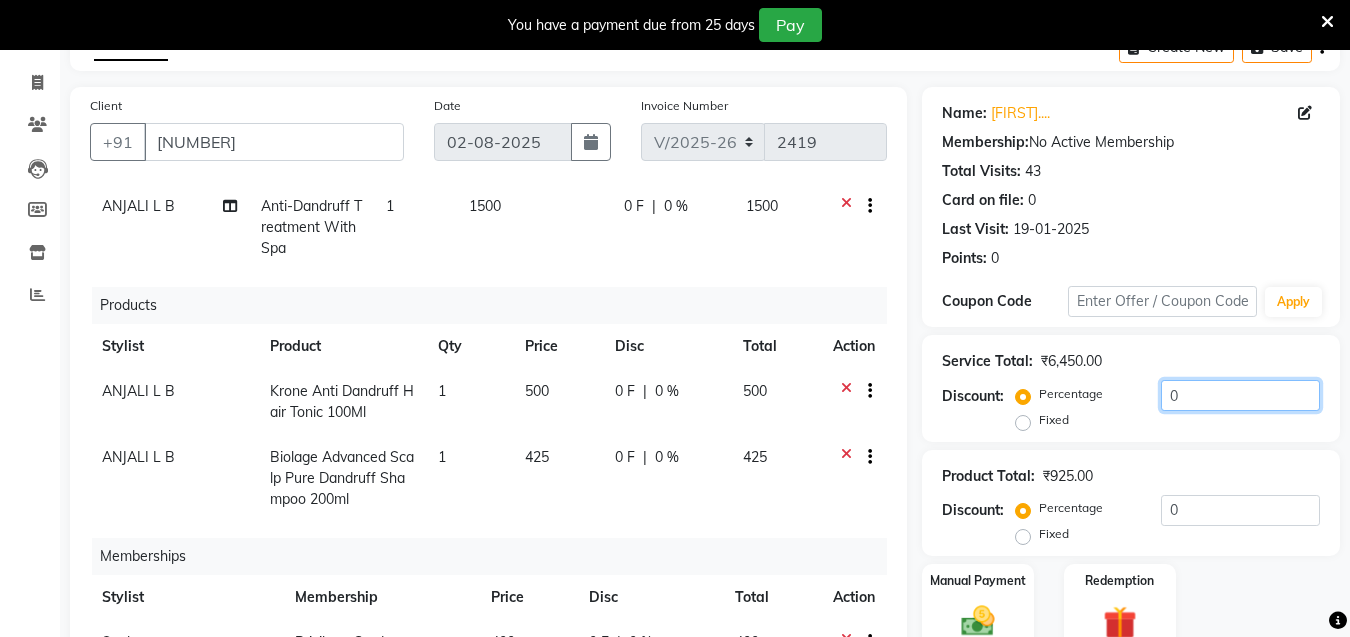 drag, startPoint x: 1218, startPoint y: 393, endPoint x: 1109, endPoint y: 422, distance: 112.79185 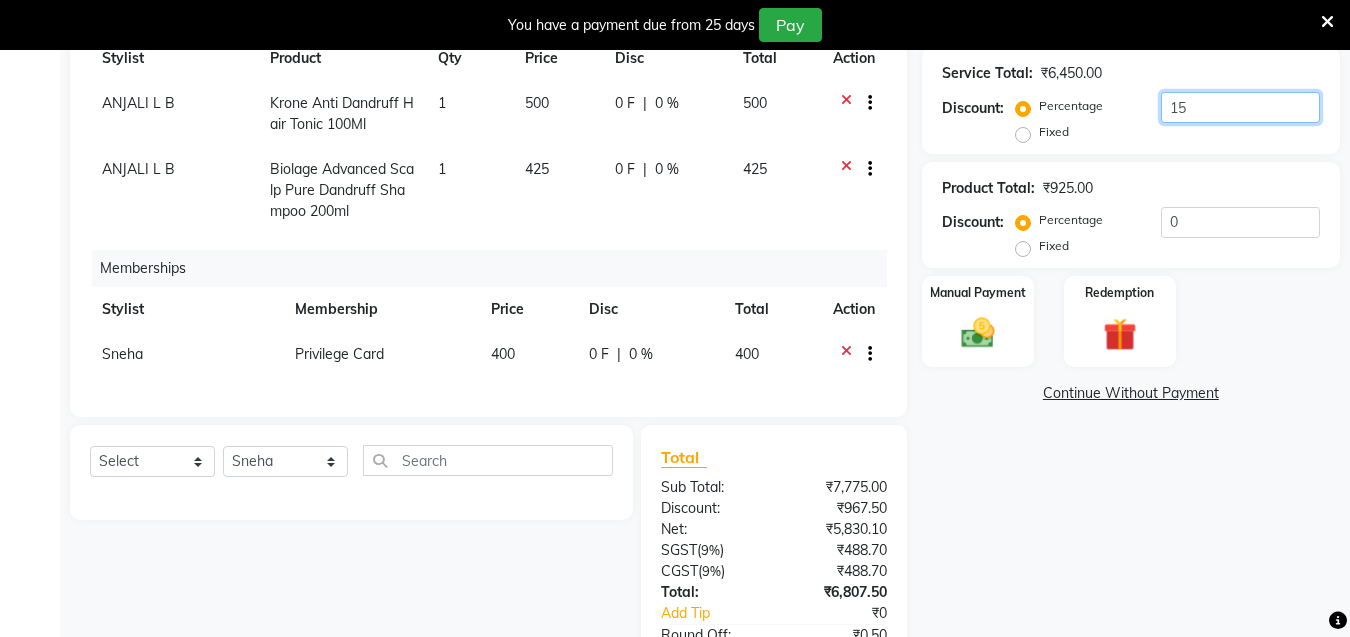 scroll, scrollTop: 413, scrollLeft: 0, axis: vertical 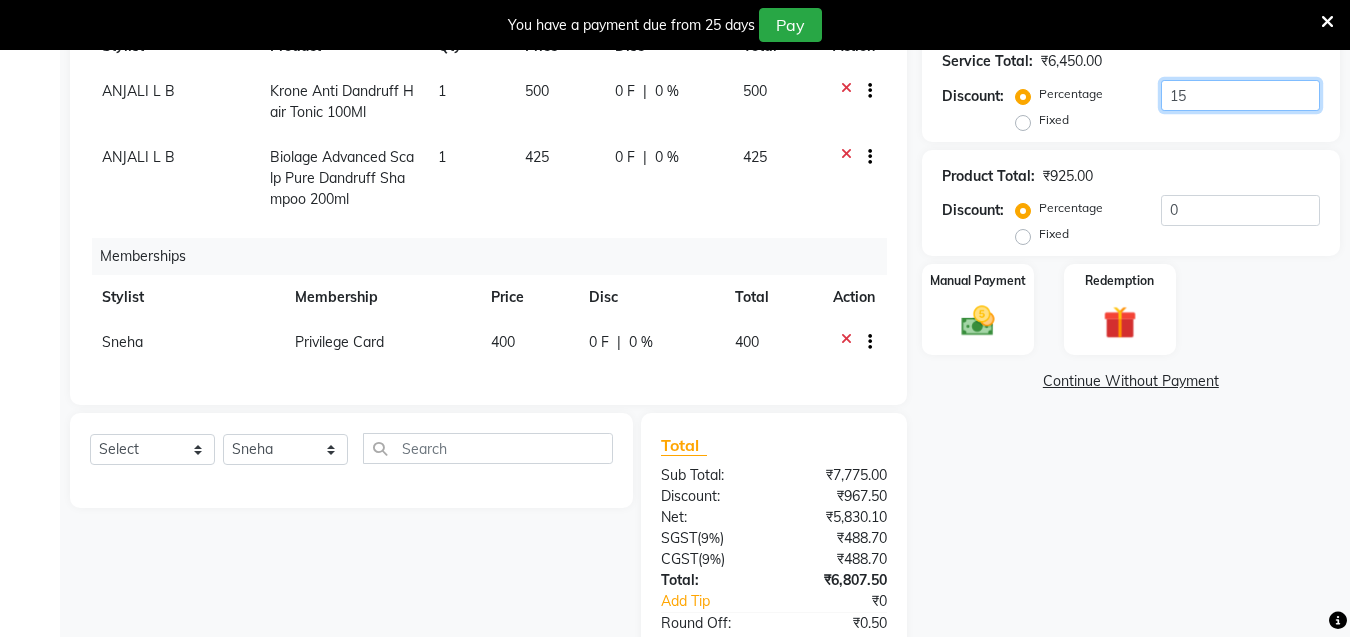 type on "15" 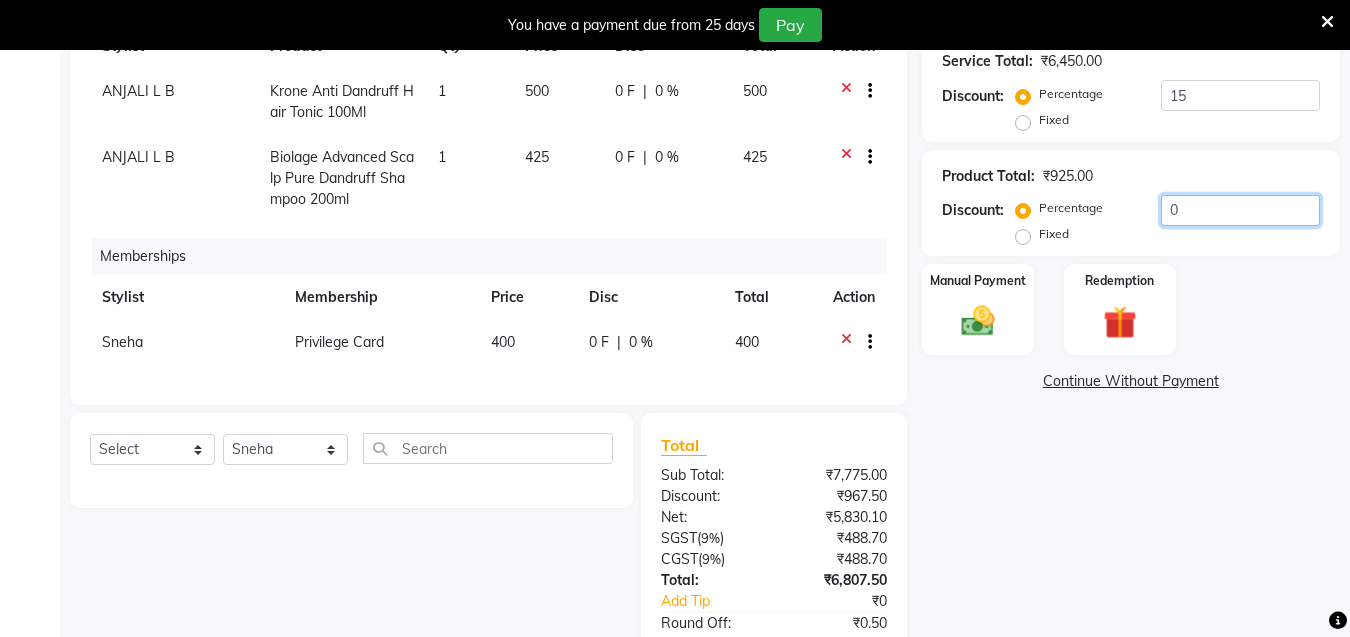 drag, startPoint x: 1182, startPoint y: 211, endPoint x: 1032, endPoint y: 217, distance: 150.11995 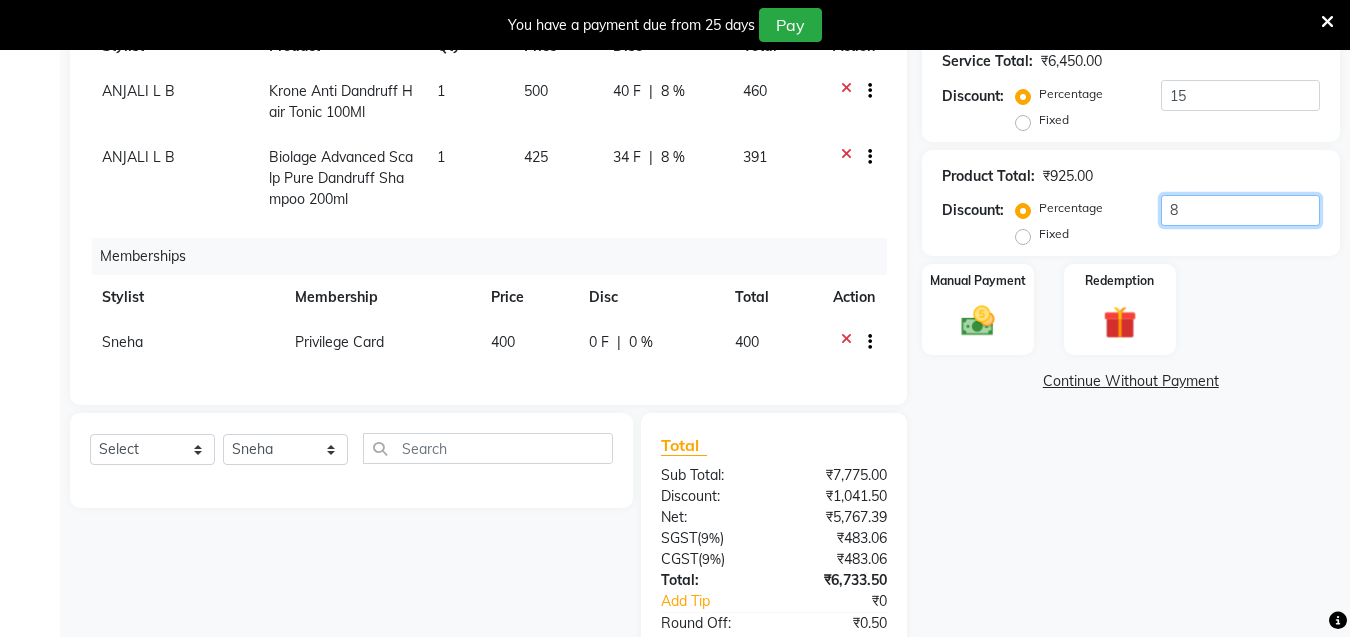 type on "8" 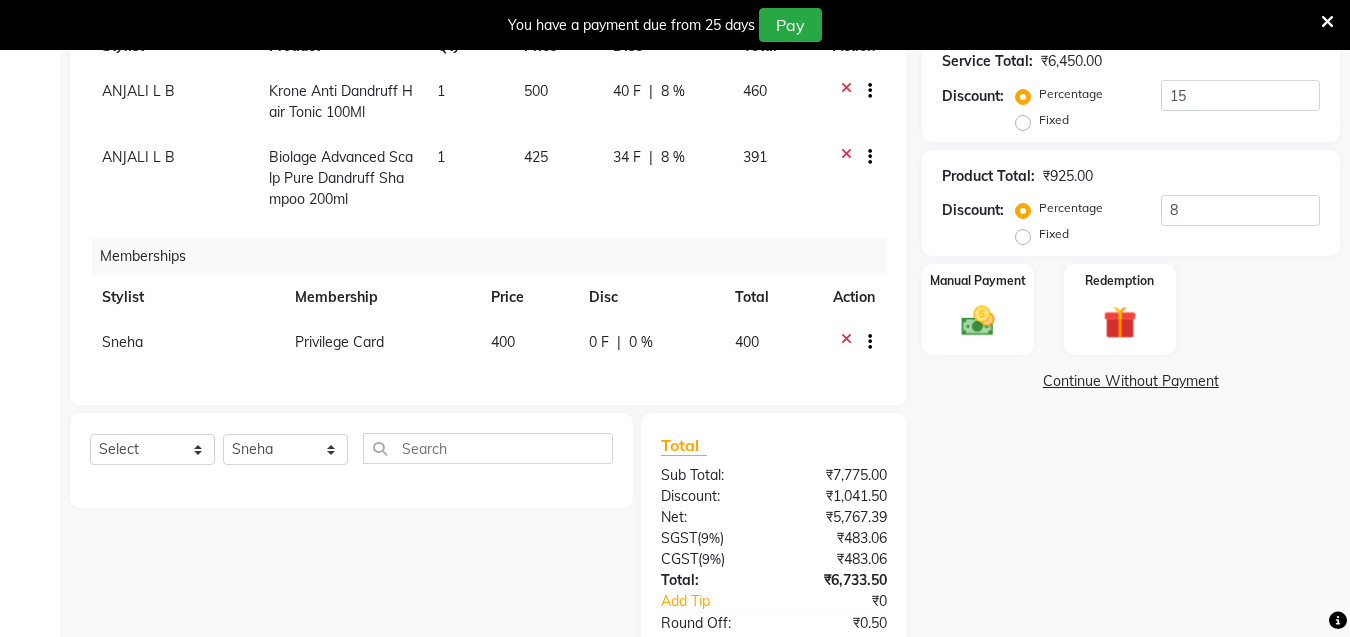click on "Name: [FIRST]....  Membership:  No Active Membership  Total Visits:  43 Card on file:  0 Last Visit:   [DATE] Points:   0  Coupon Code Apply Service Total:  [PRICE]  Discount:  Percentage   Fixed  15 Product Total:  [PRICE]  Discount:  Percentage   Fixed  8 Manual Payment Redemption  Continue Without Payment" 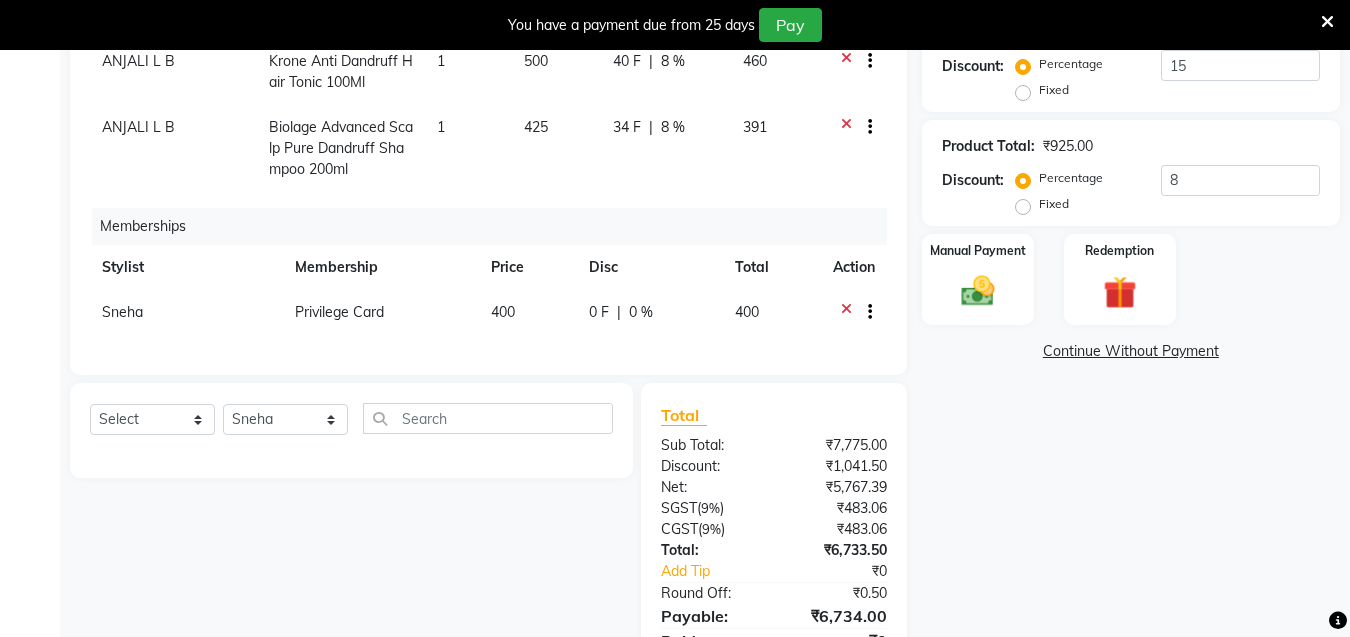scroll, scrollTop: 334, scrollLeft: 0, axis: vertical 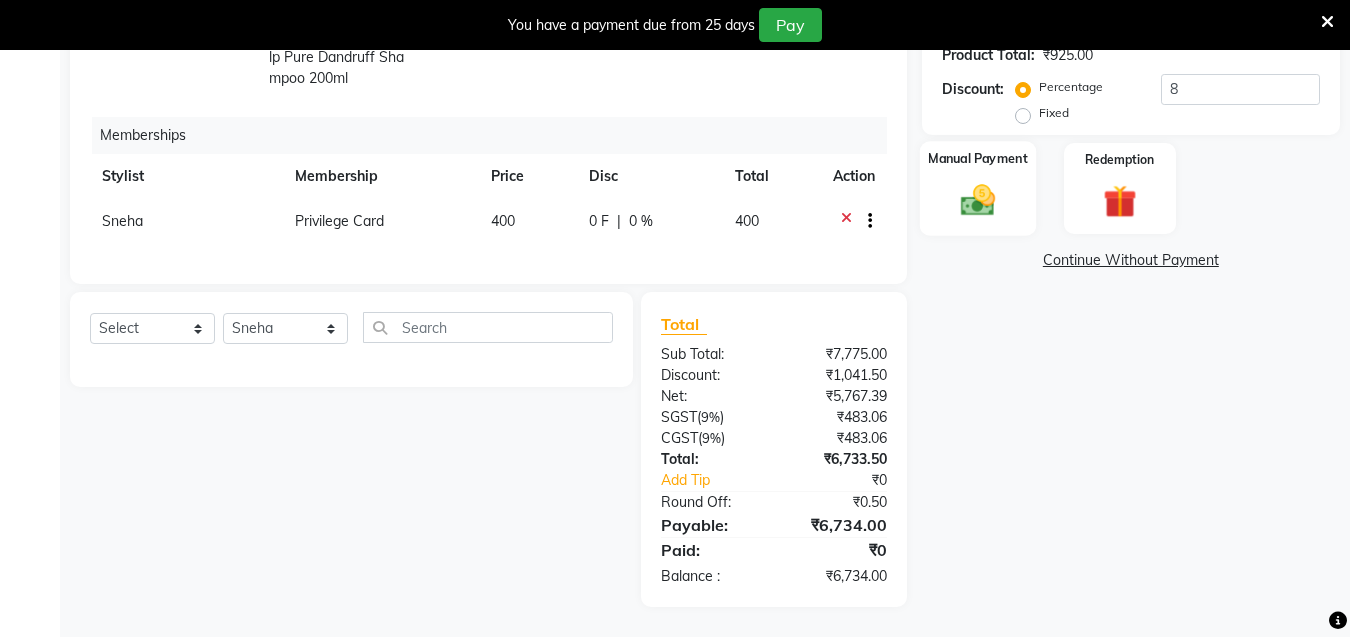 click on "Manual Payment" 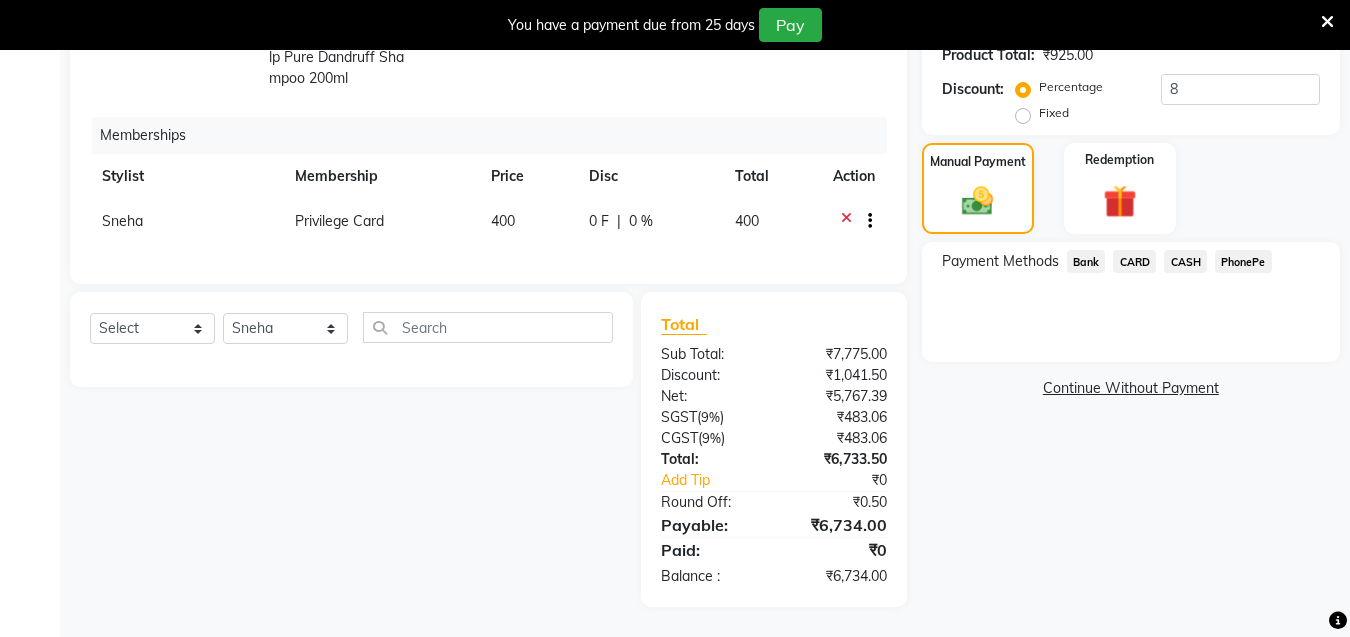 click on "PhonePe" 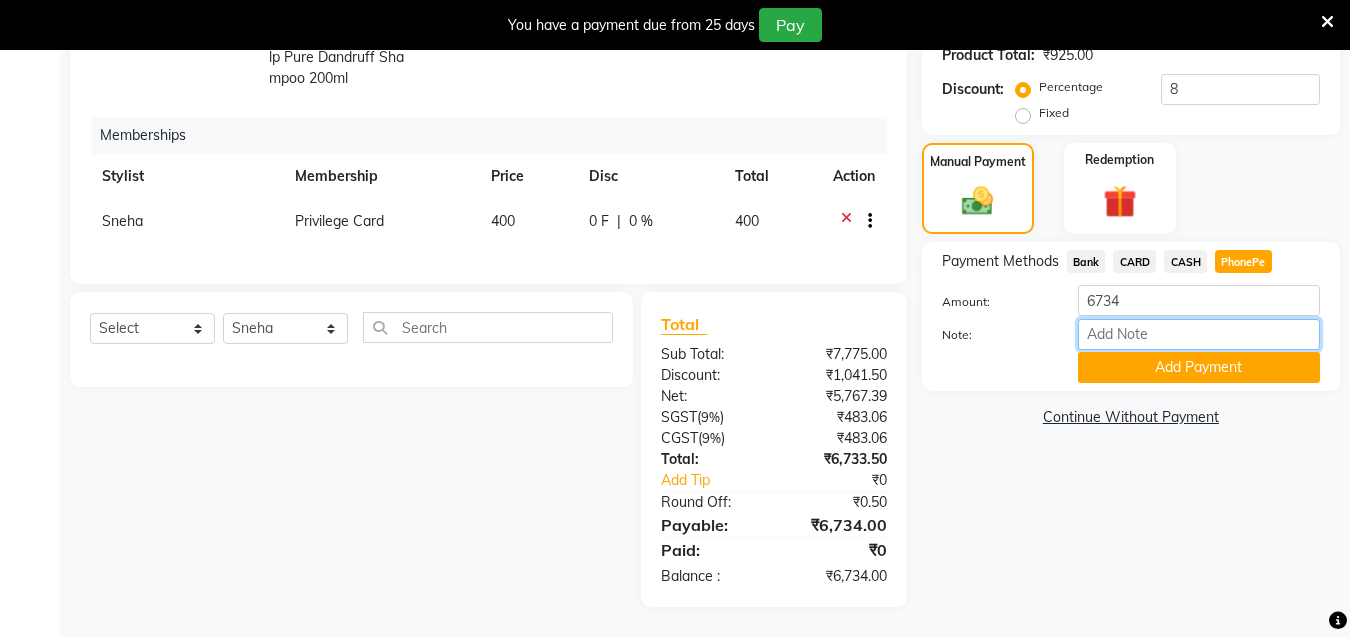 click on "Note:" at bounding box center (1199, 334) 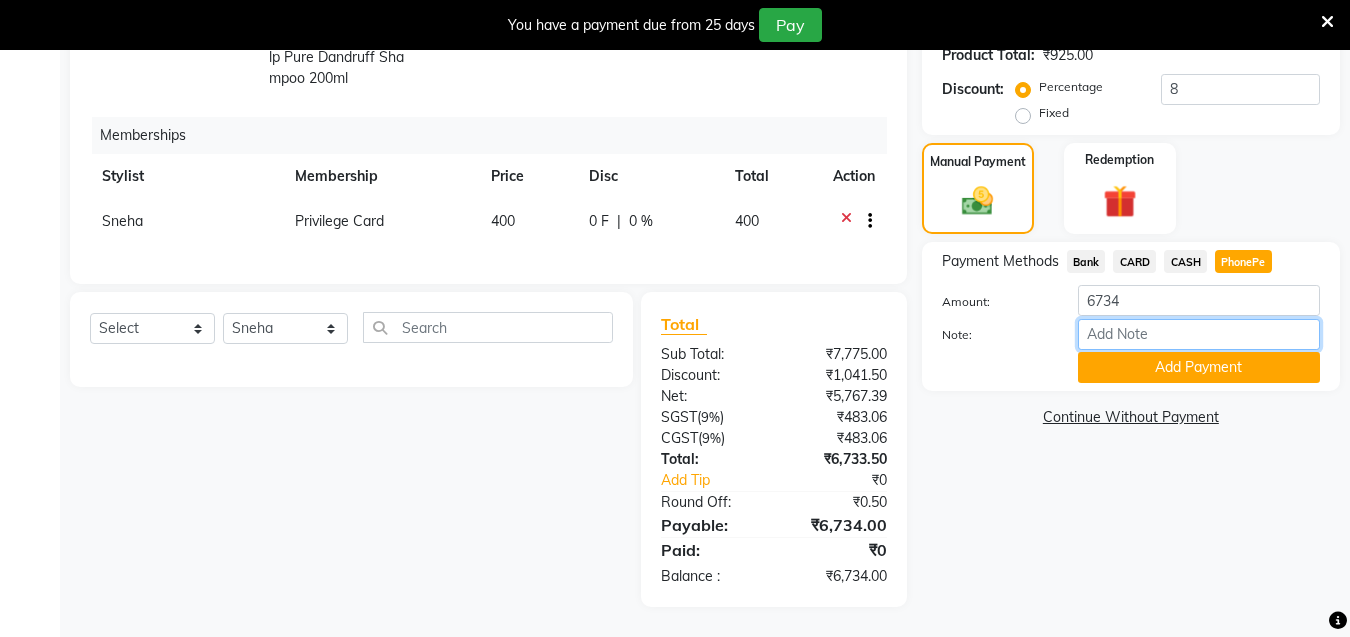type on "sneha" 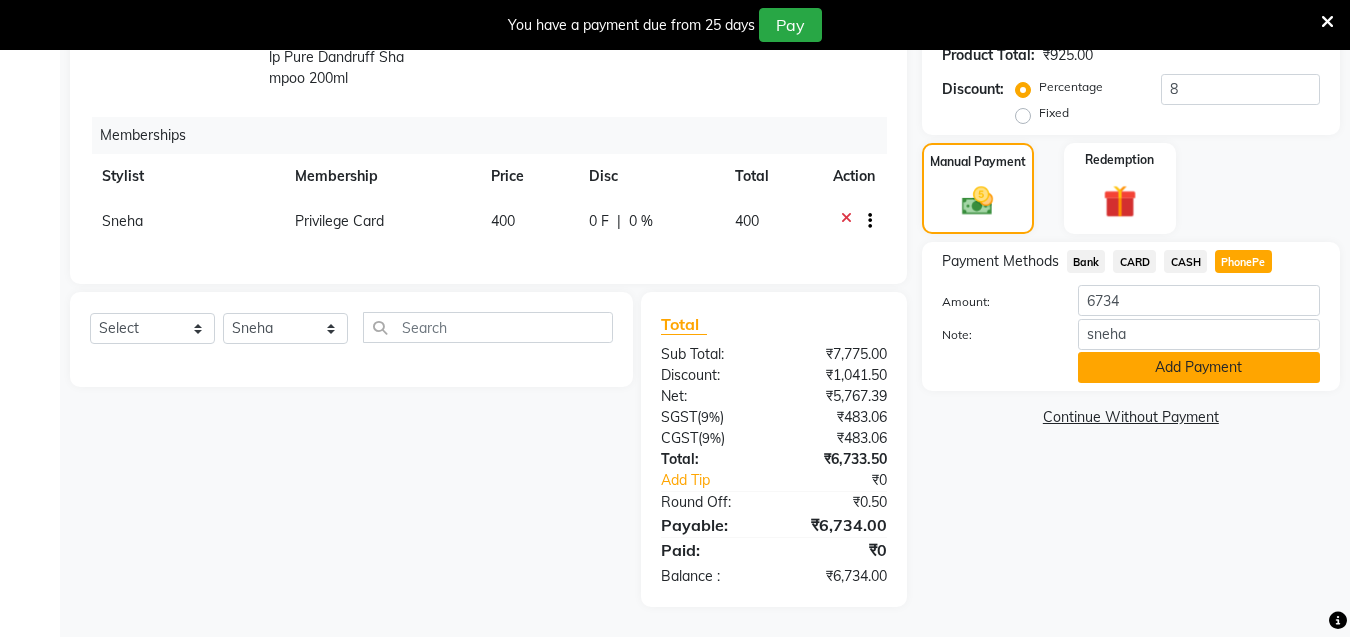 click on "Add Payment" 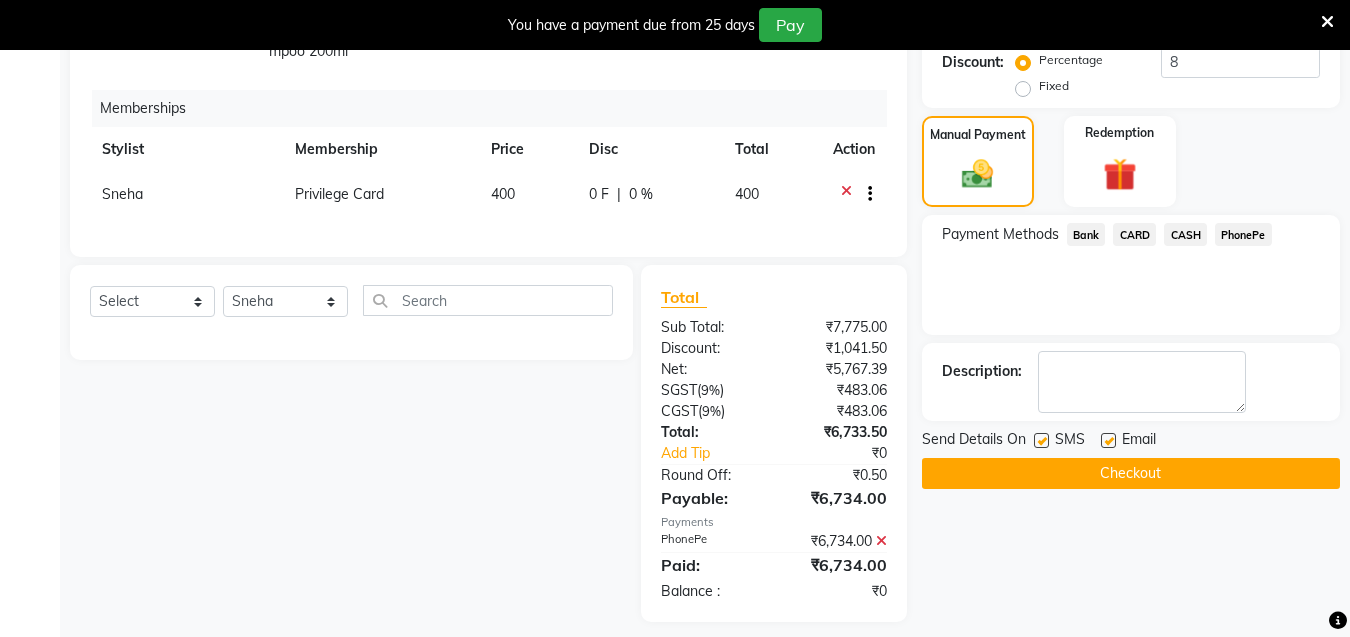 scroll, scrollTop: 576, scrollLeft: 0, axis: vertical 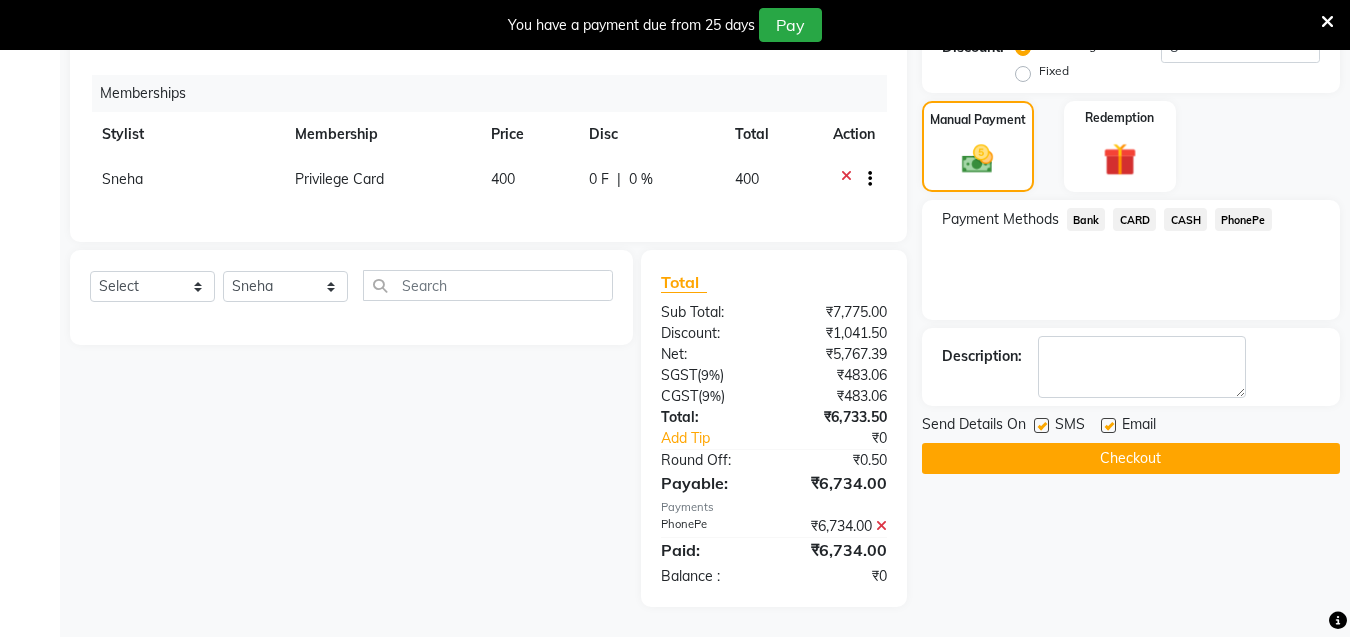click on "Checkout" 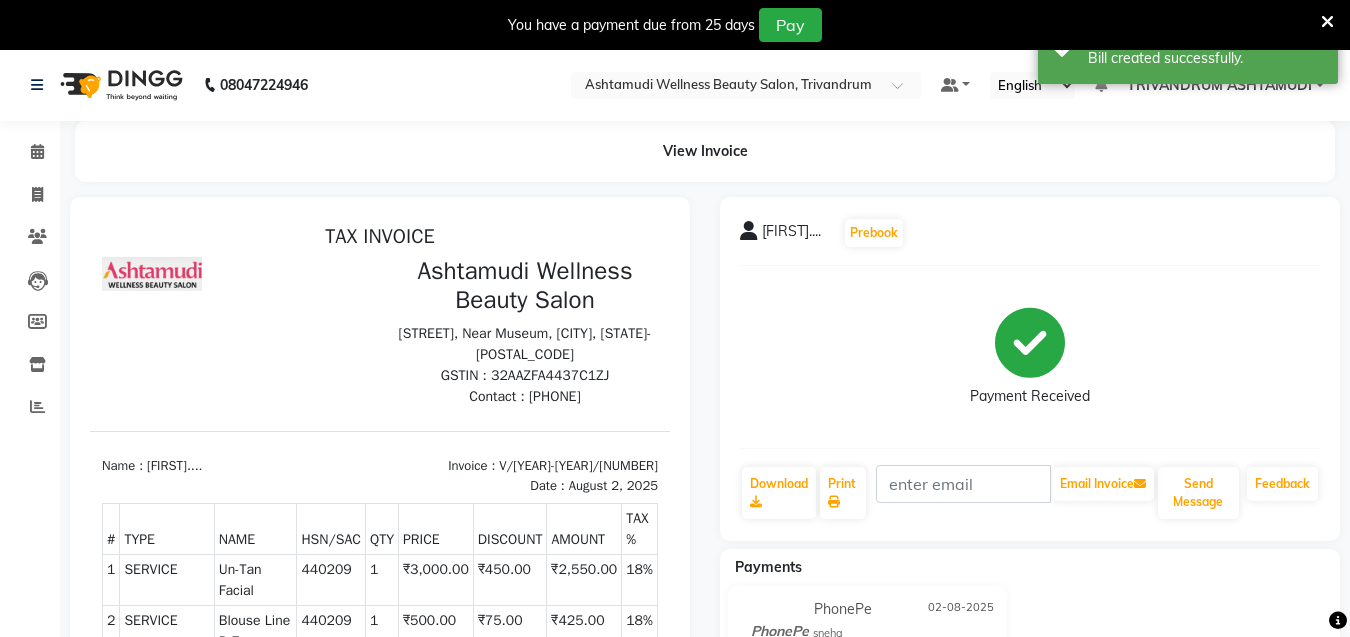 scroll, scrollTop: 0, scrollLeft: 0, axis: both 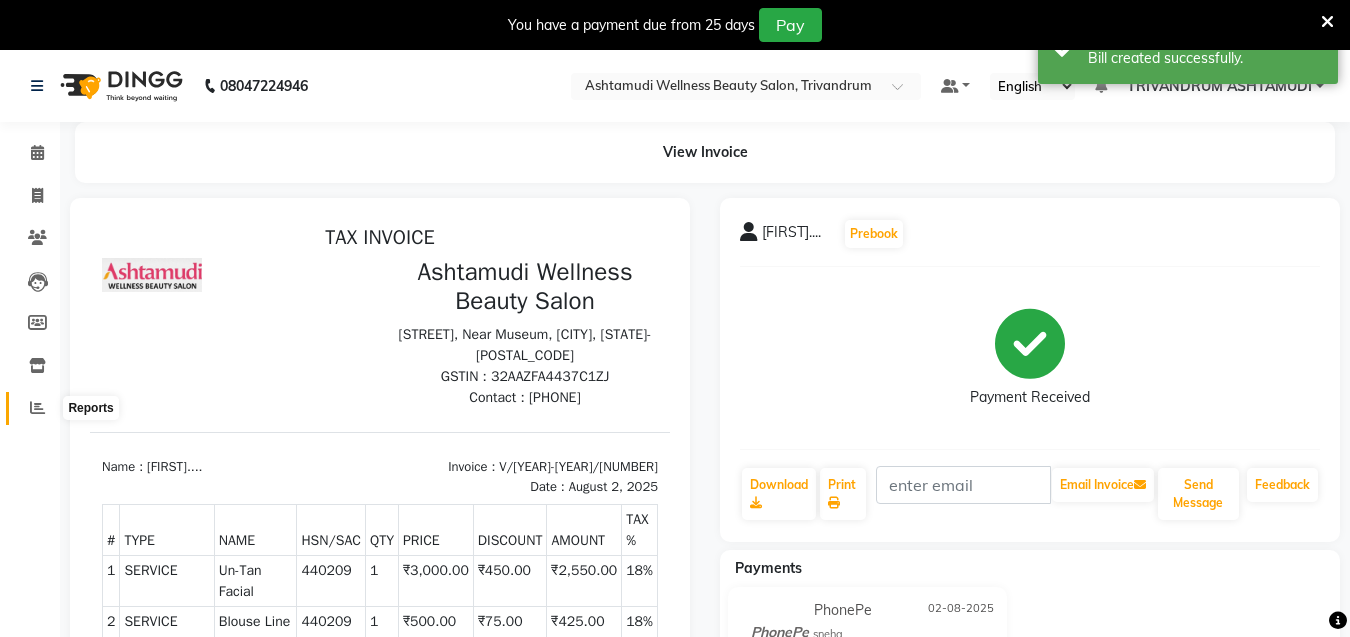 click 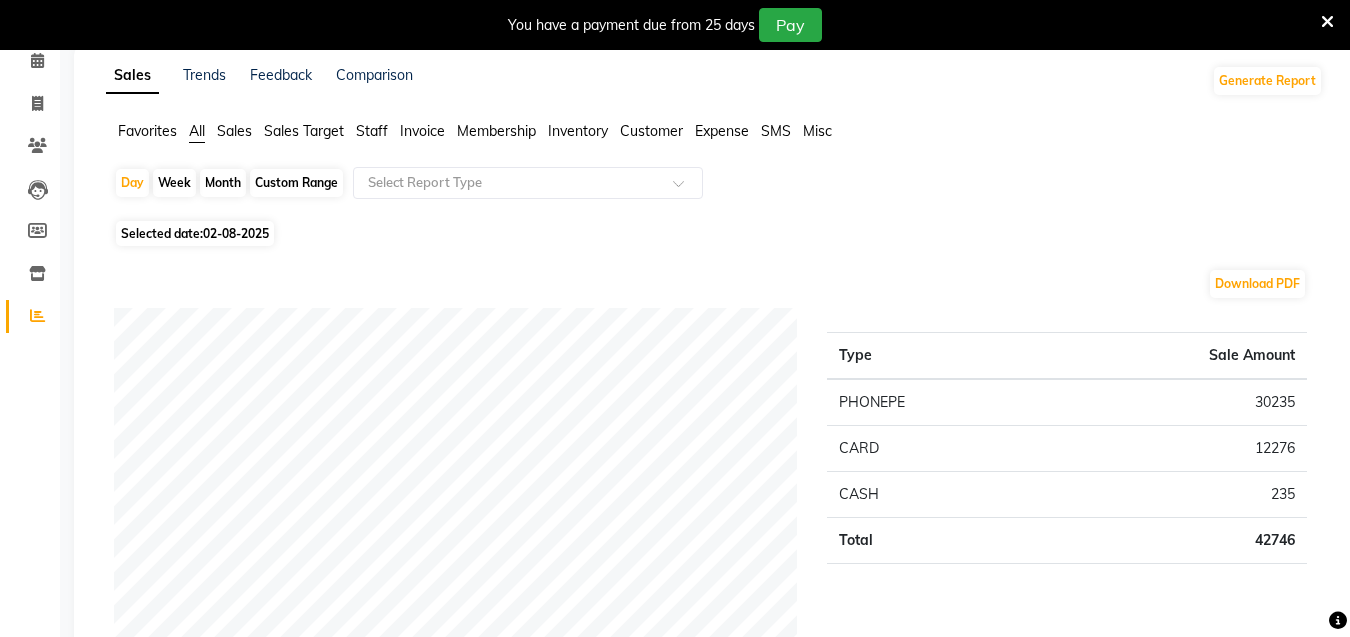 scroll, scrollTop: 0, scrollLeft: 0, axis: both 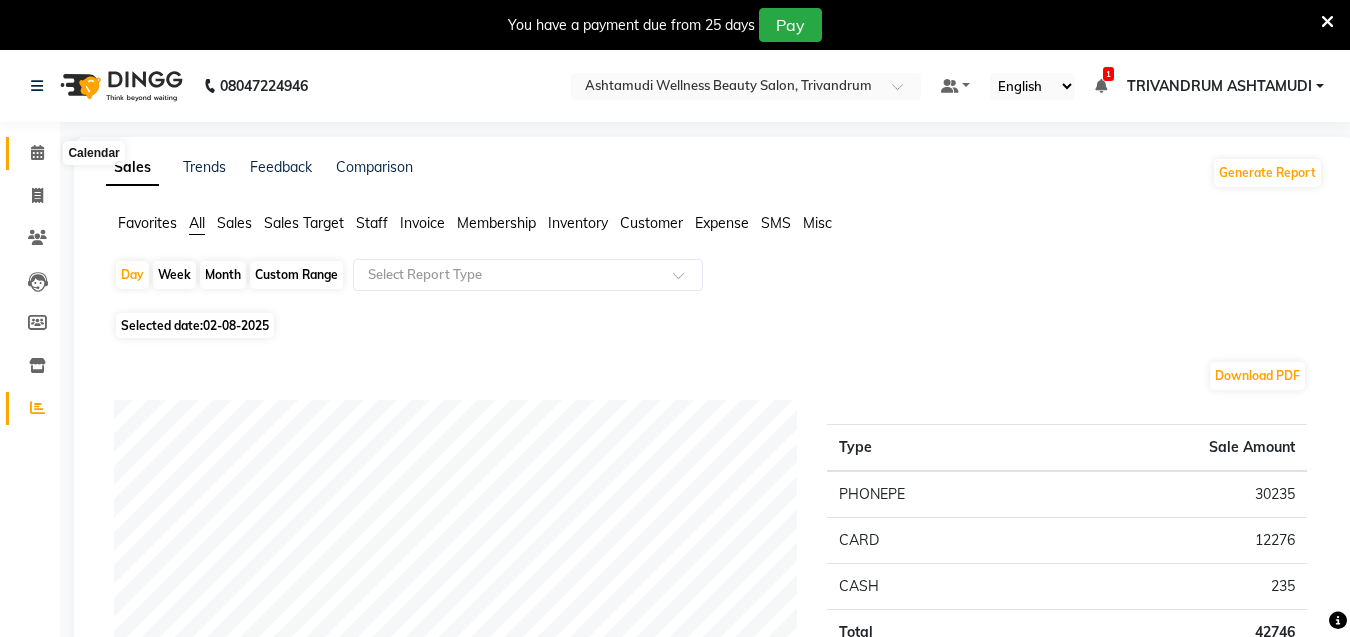 click 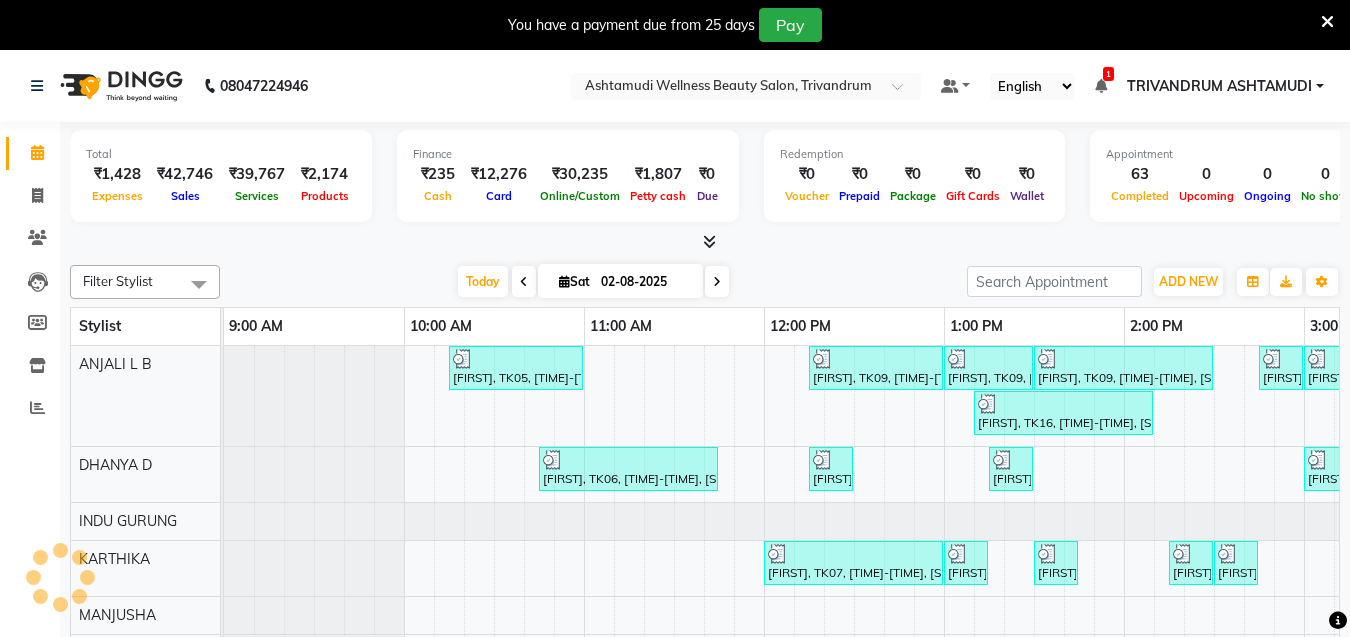scroll, scrollTop: 0, scrollLeft: 0, axis: both 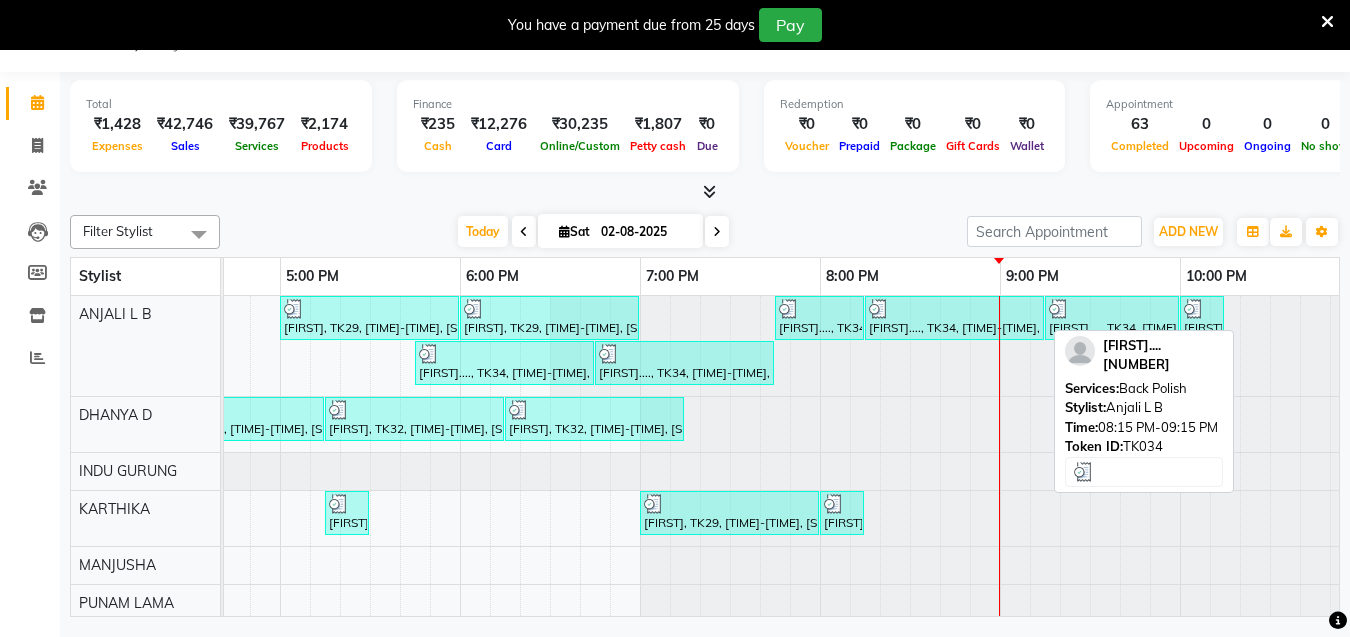 click at bounding box center (954, 309) 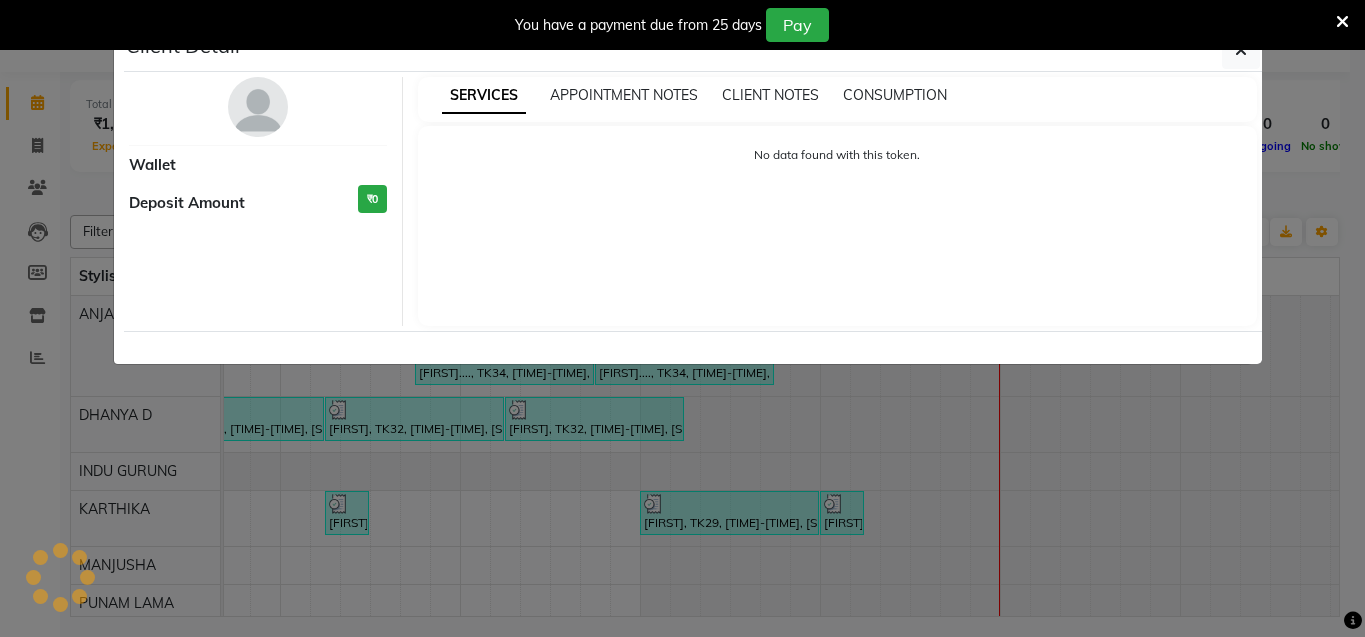 select on "3" 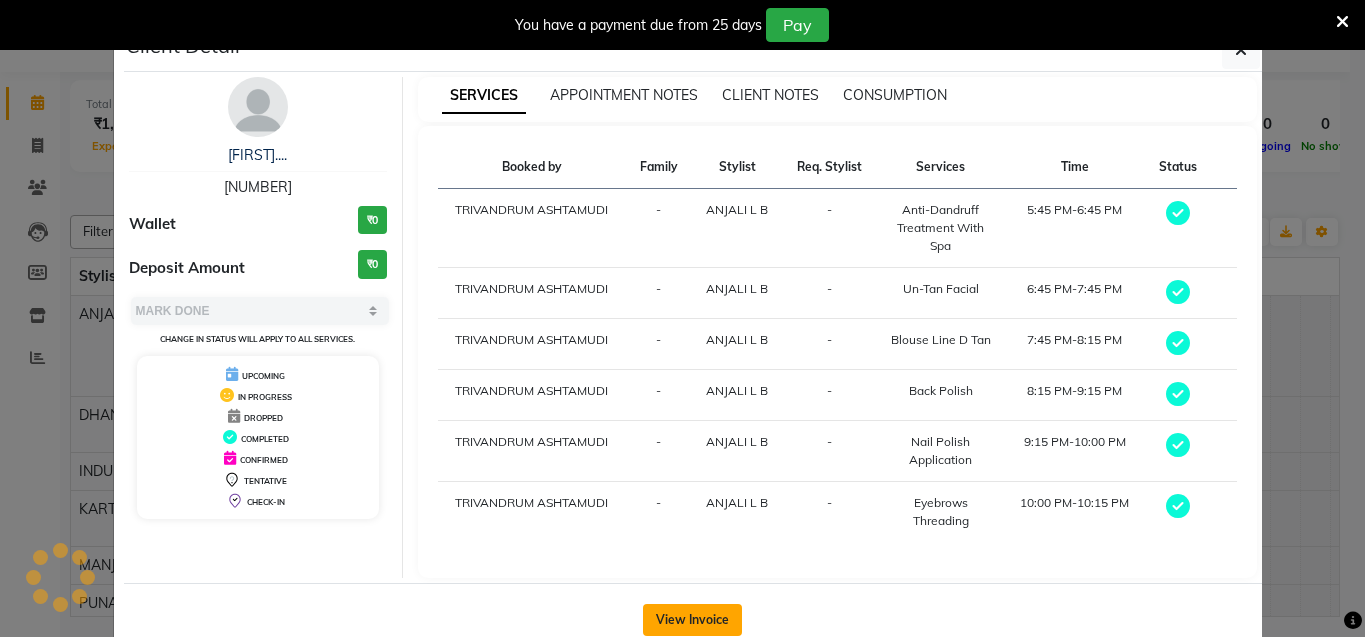 click on "View Invoice" 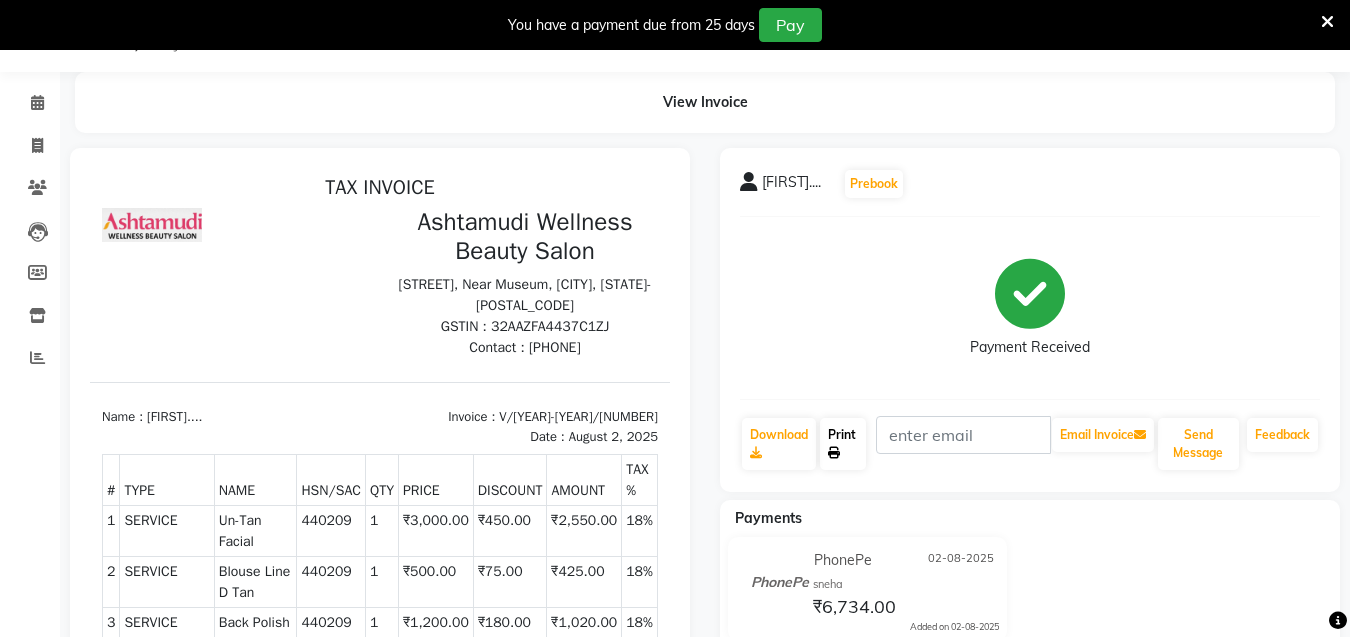click on "Print" 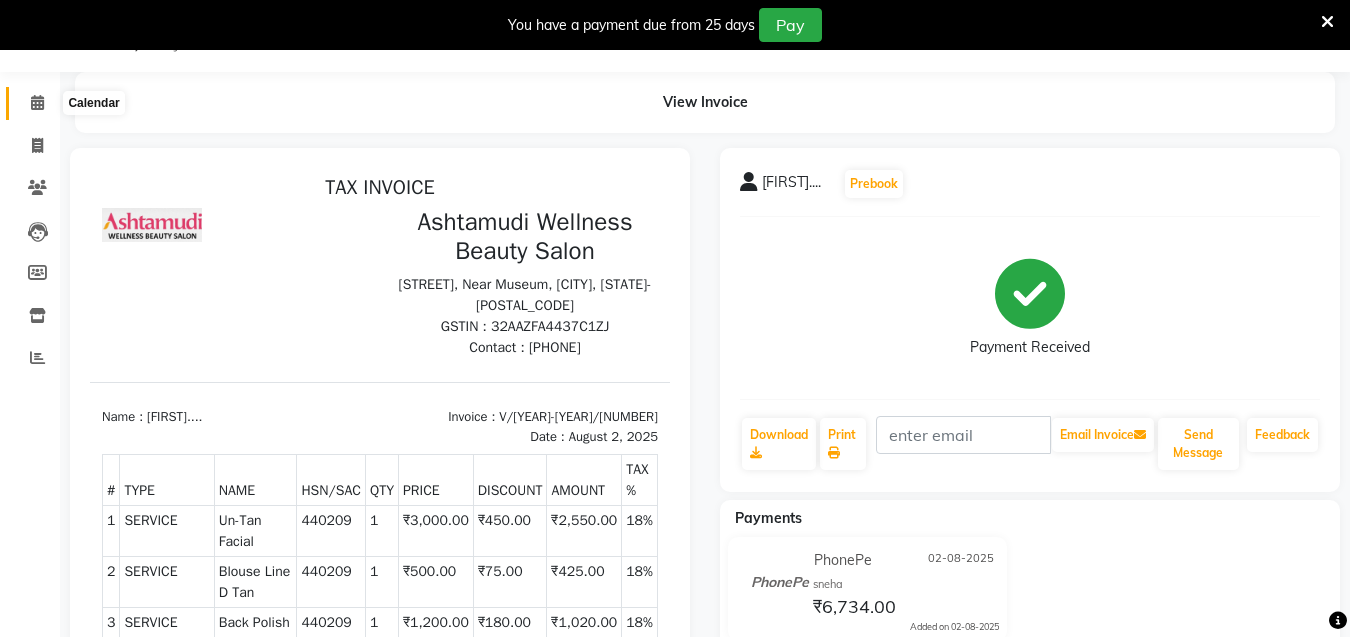 click 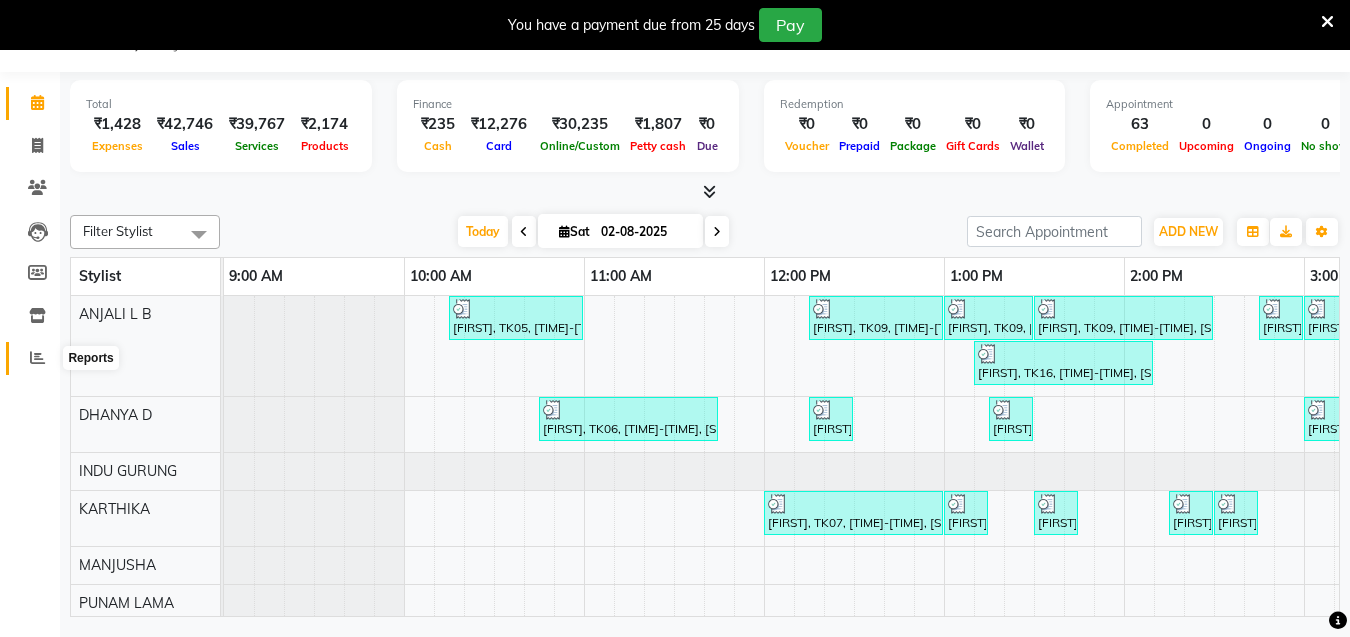 click 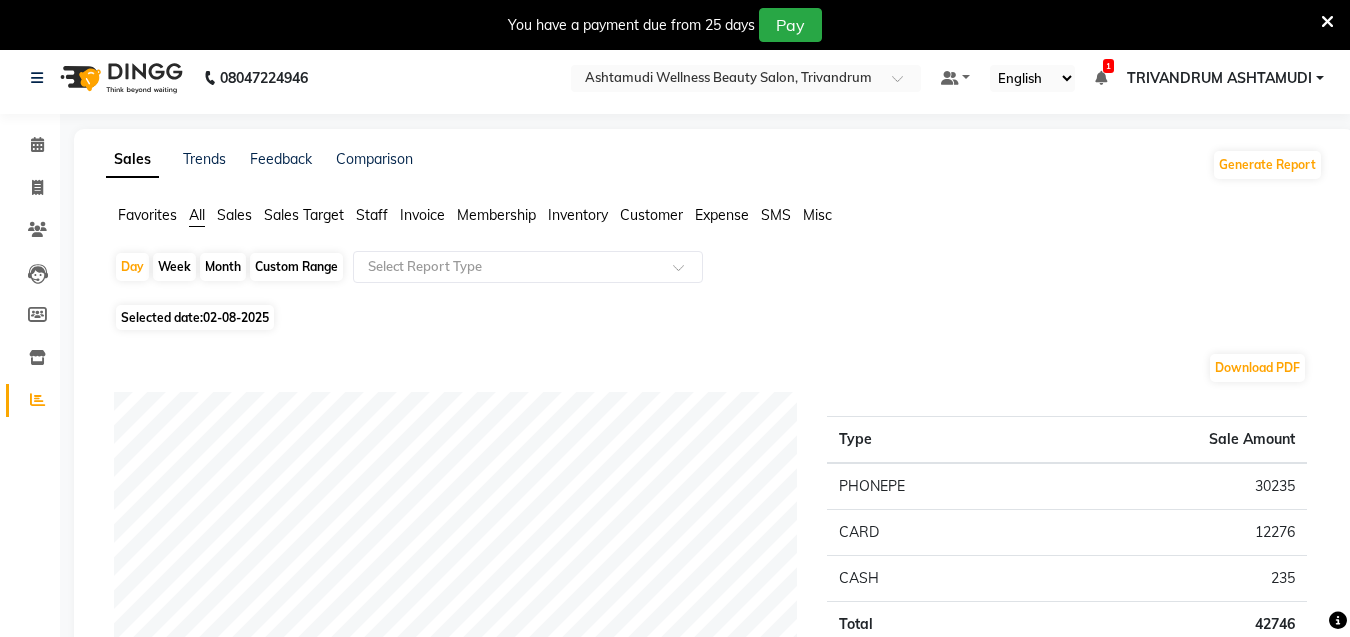 scroll, scrollTop: 0, scrollLeft: 0, axis: both 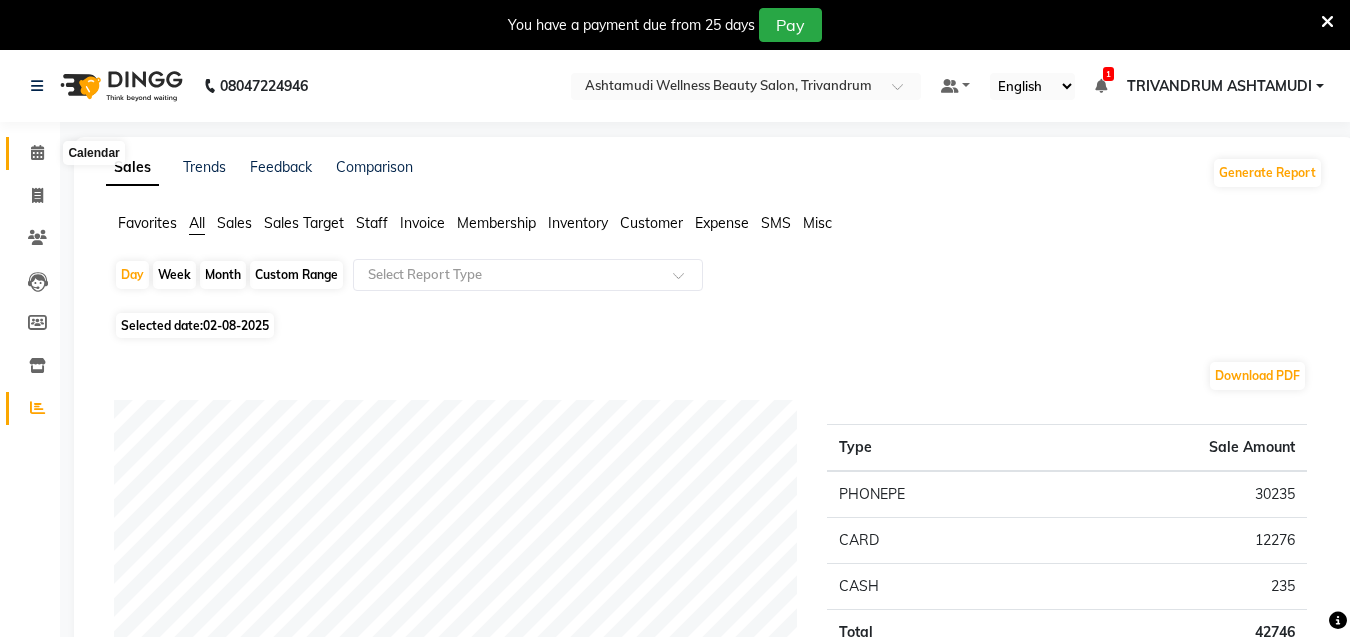 click 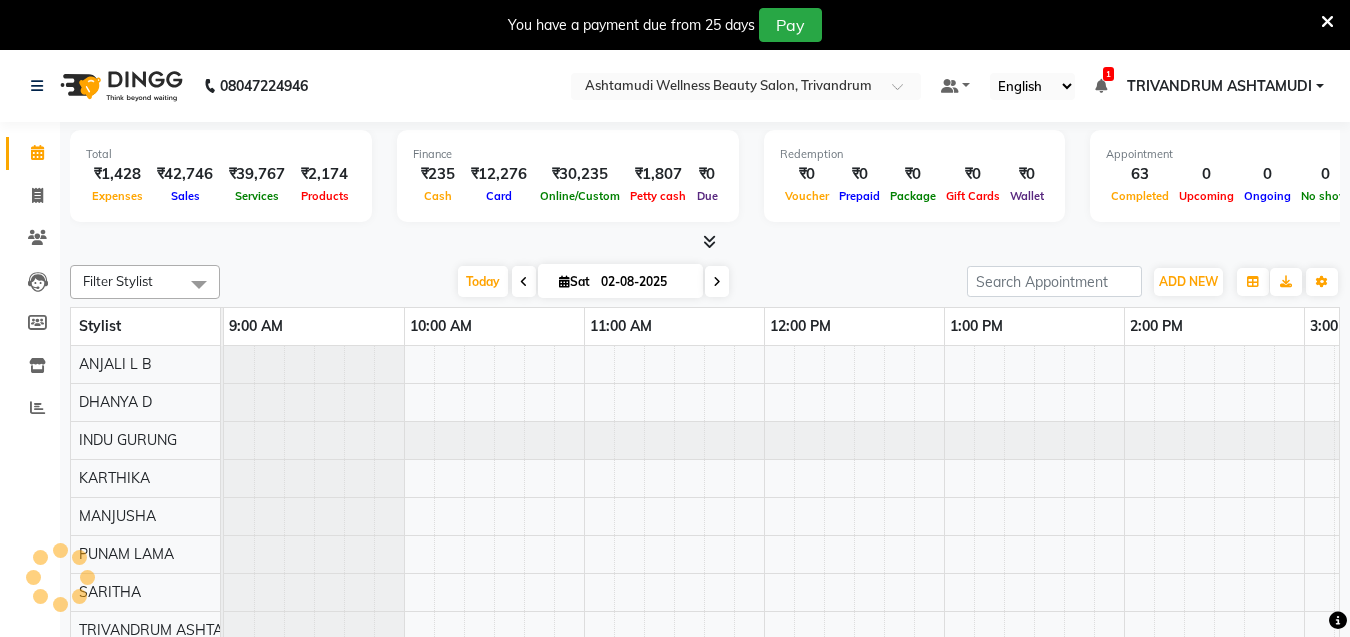 scroll, scrollTop: 0, scrollLeft: 0, axis: both 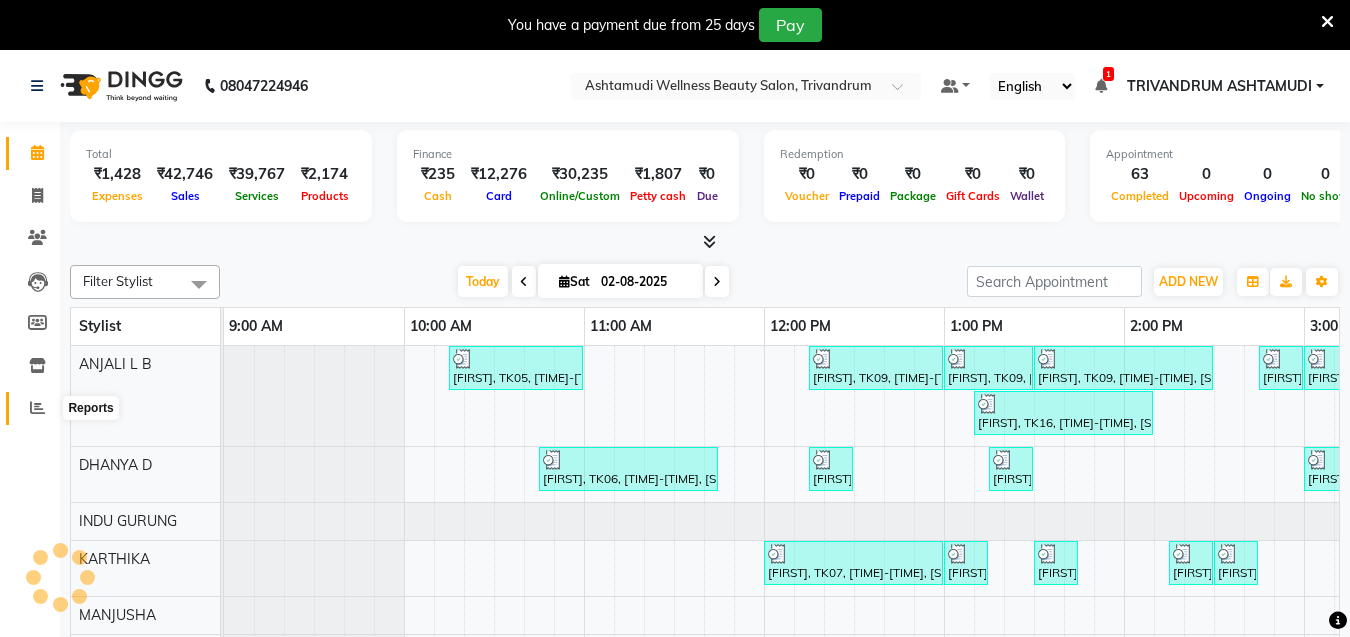 click 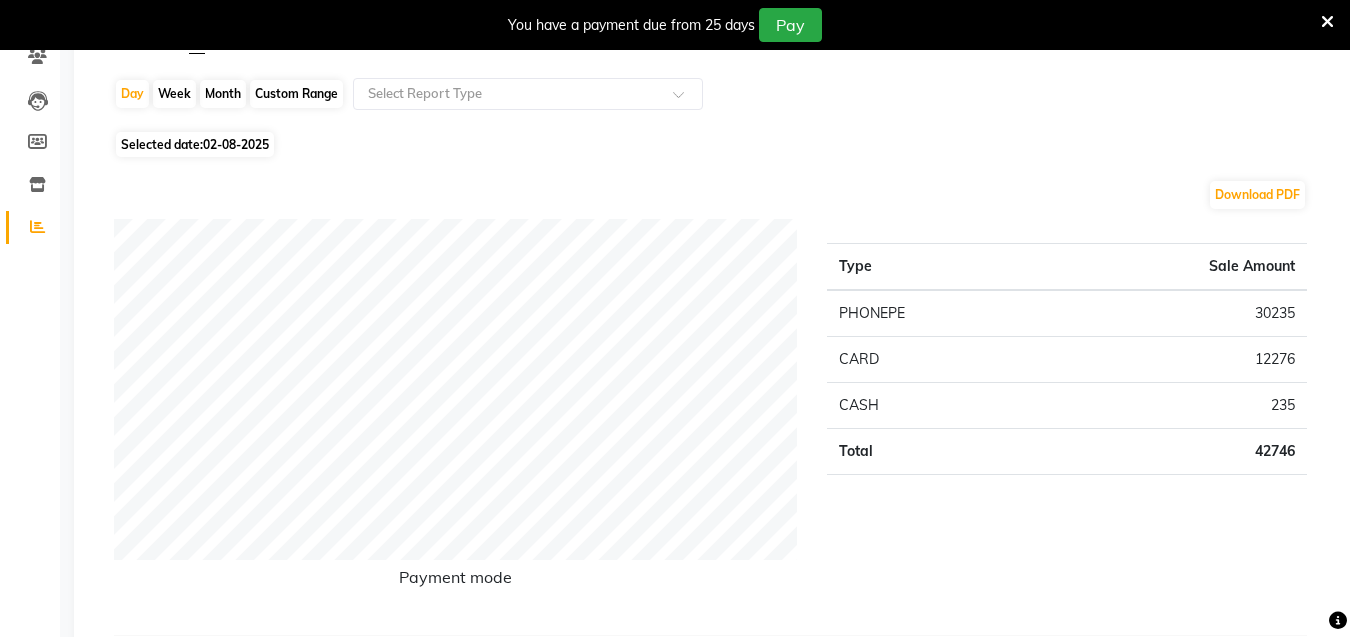 scroll, scrollTop: 0, scrollLeft: 0, axis: both 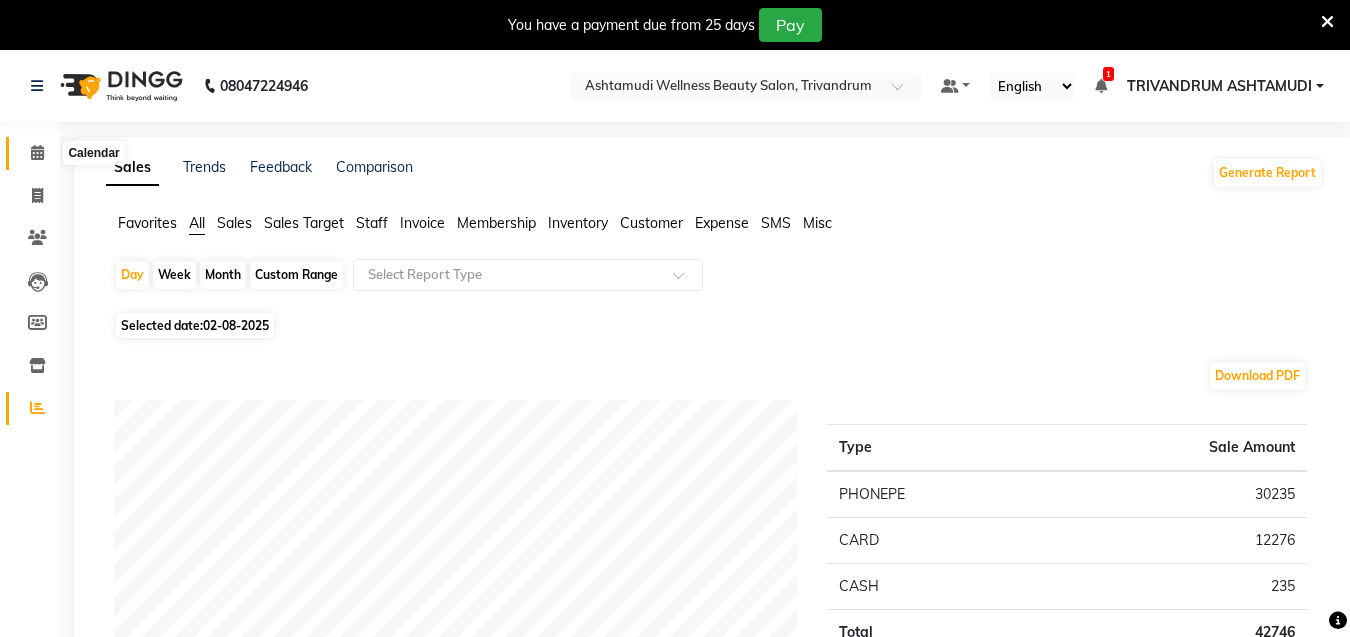 click 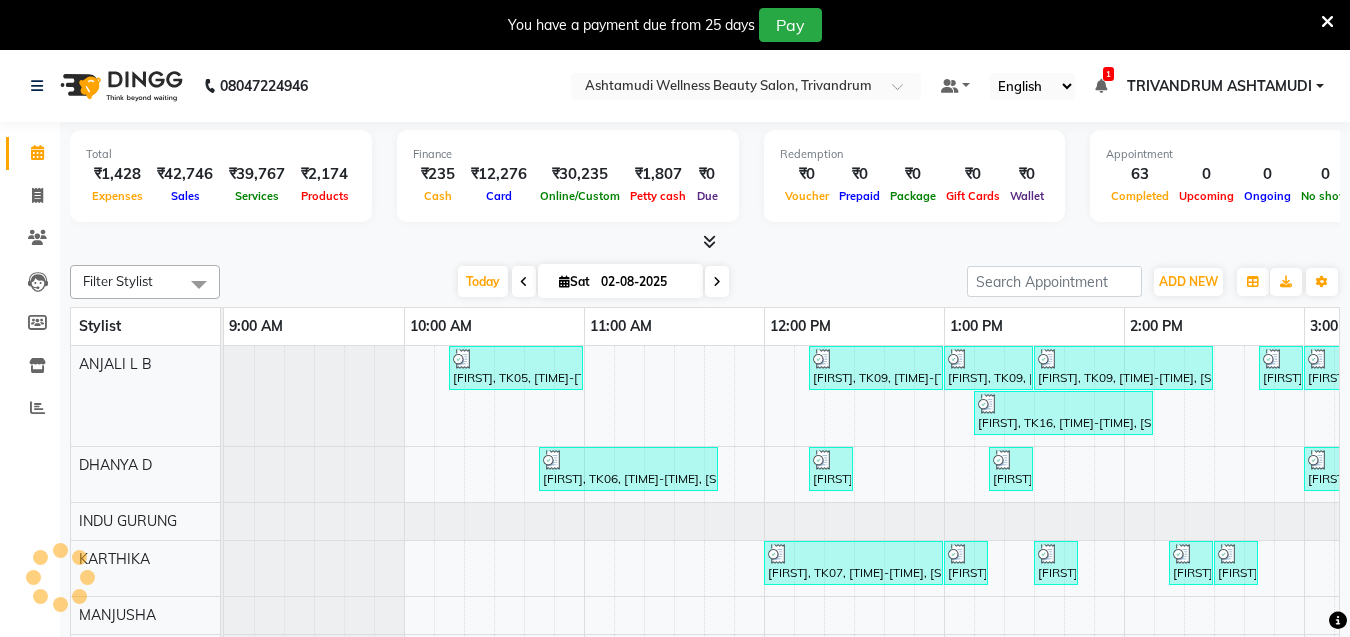 scroll, scrollTop: 0, scrollLeft: 1405, axis: horizontal 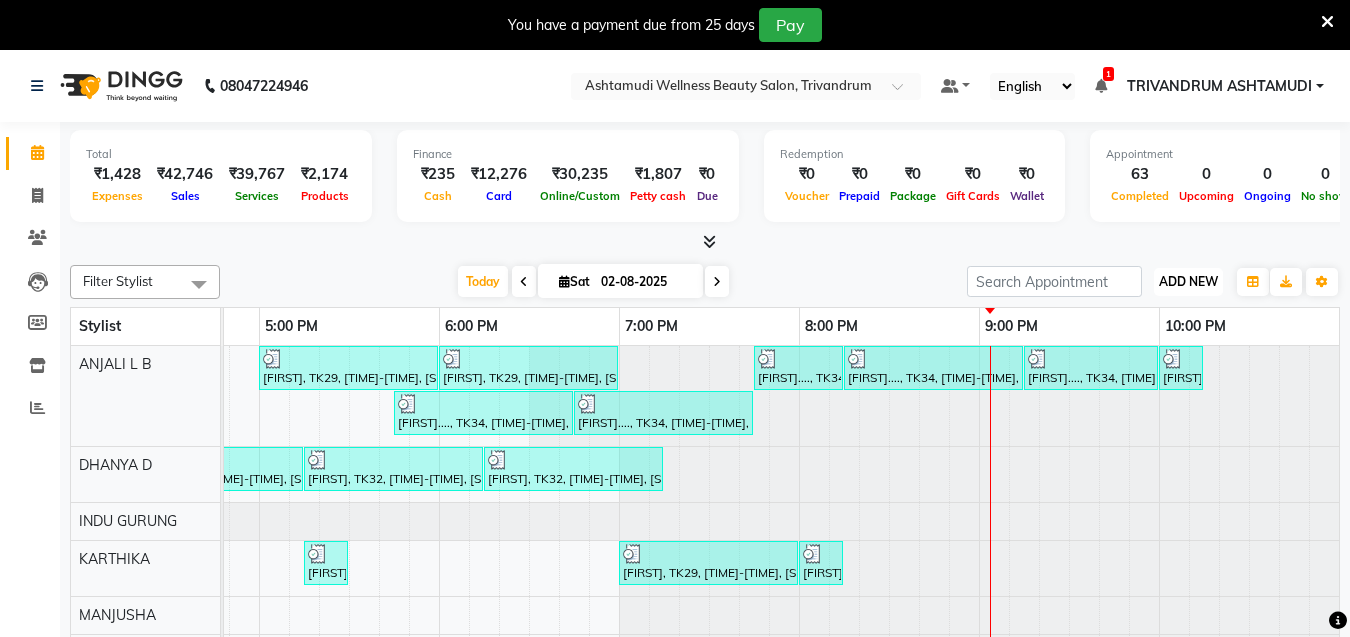 click on "ADD NEW" at bounding box center [1188, 281] 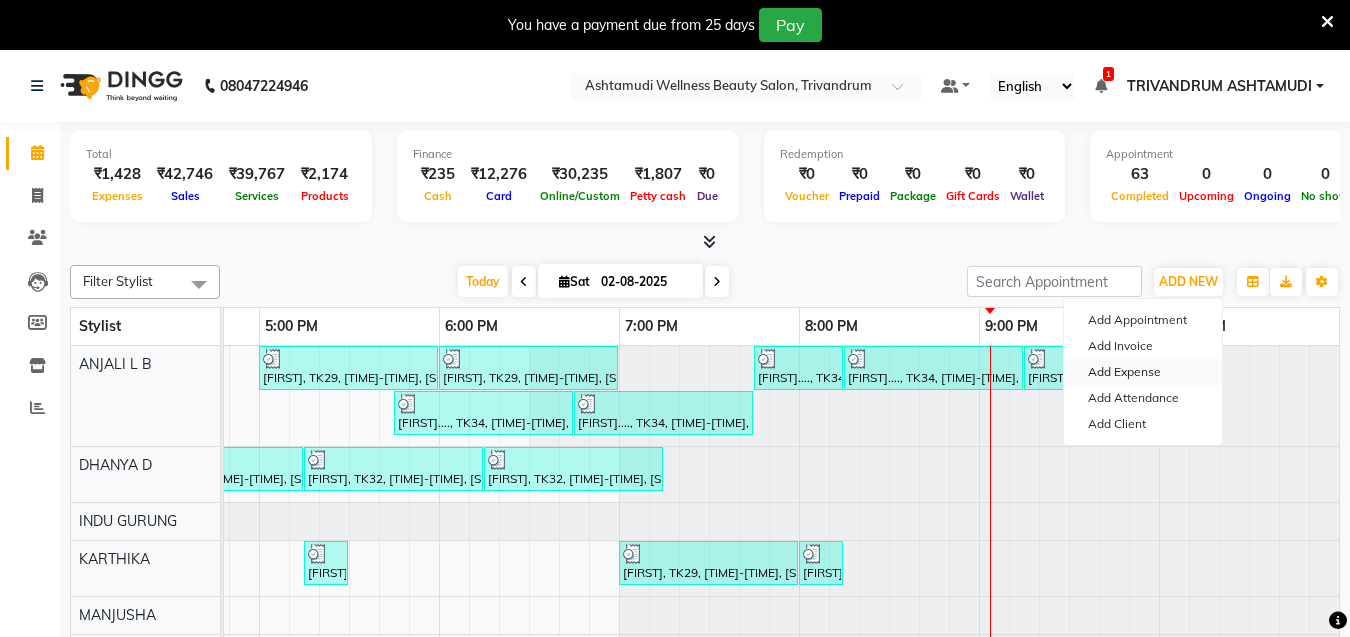 click on "Add Expense" at bounding box center (1143, 372) 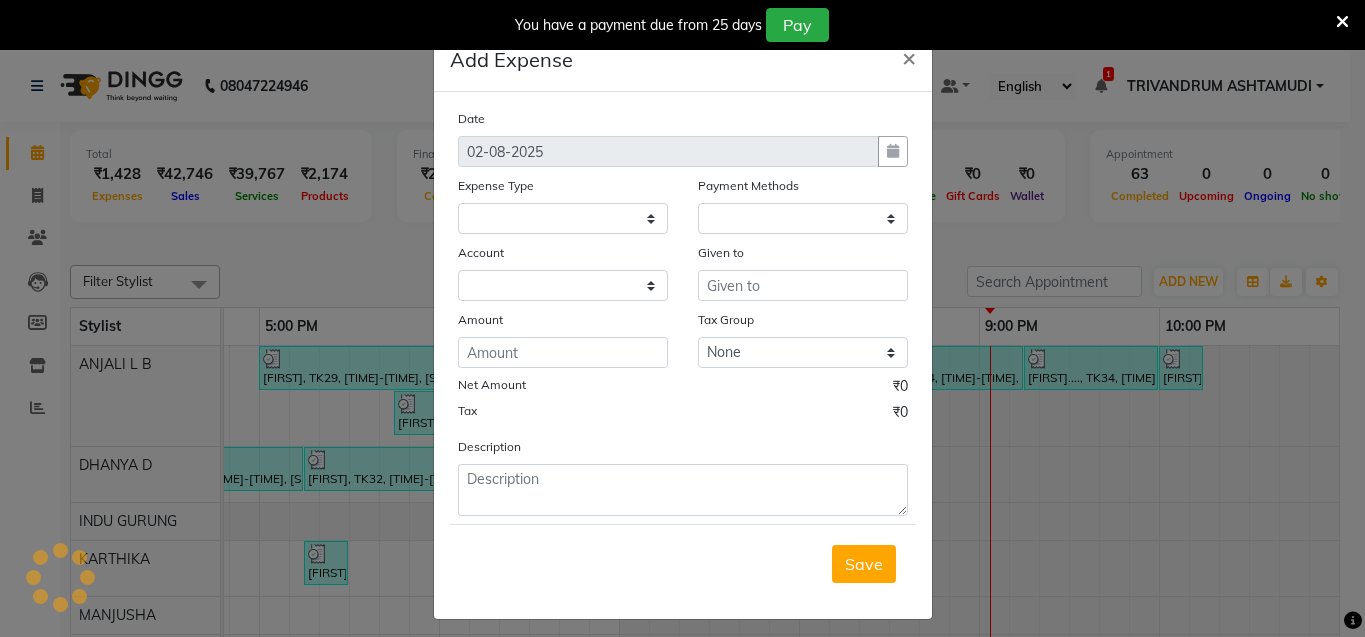 select 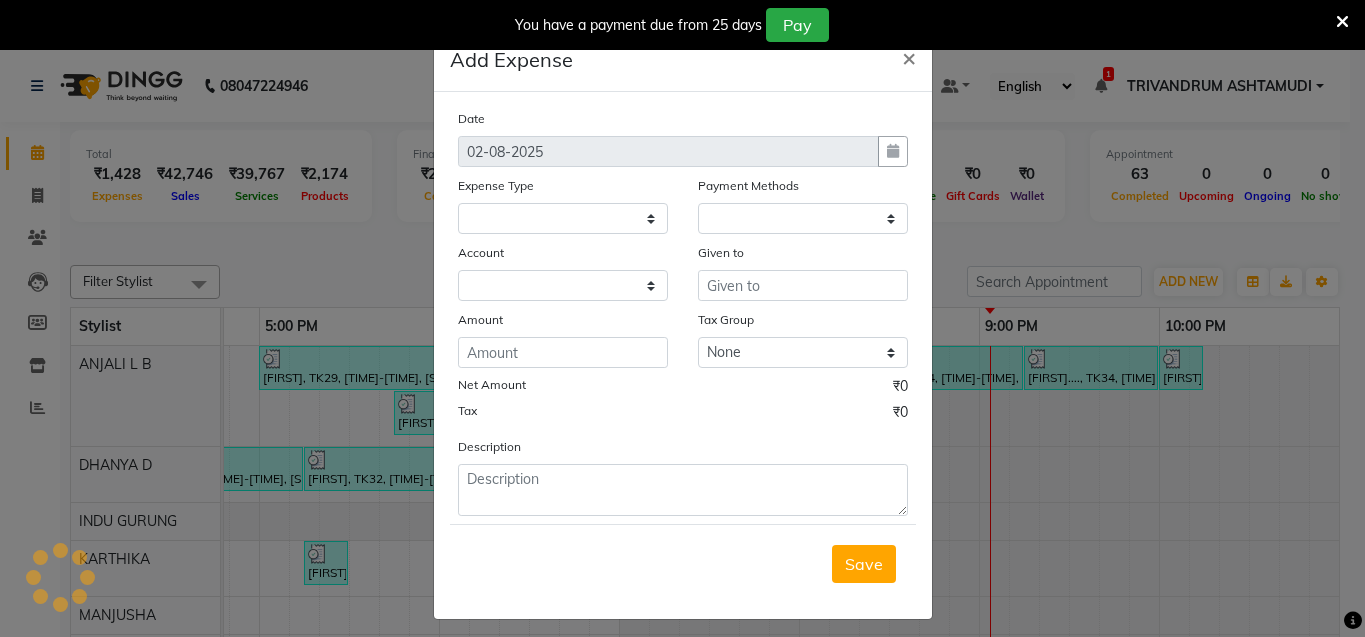 select on "1" 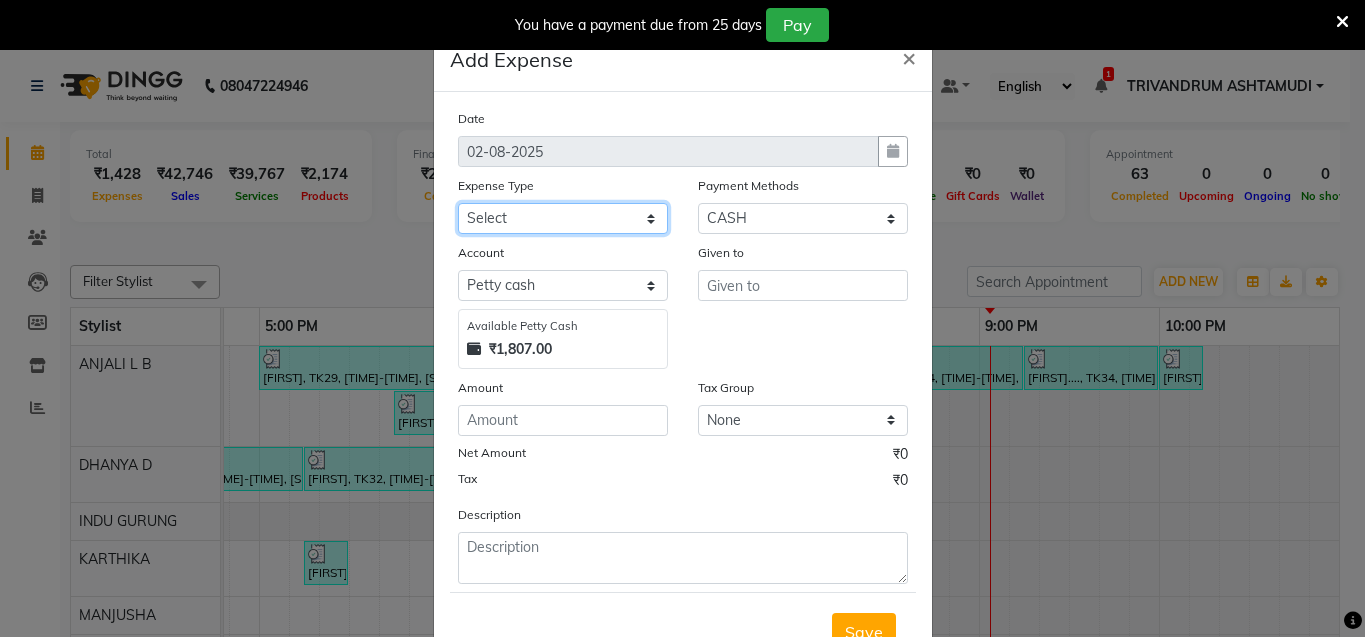 click on "Select ACCOMODATION EXPENSES ADVERTISEMENT SALES PROMOTIONAL EXPENSES Bonus BRIDAL ACCESSORIES REFUND BRIDAL COMMISSION BRIDAL FOOD BRIDAL INCENTIVES BRIDAL ORNAMENTS REFUND BRIDAL TA CASH DEPOSIT RAK BANK COMPUTER ACCESSORIES MOBILE PHONE Donation and Charity Expenses ELECTRICITY CHARGES ELECTRONICS FITTINGS Event Expense FISH FOOD EXPENSES FOOD REFRESHMENT FOR CLIENTS FOOD REFRESHMENT FOR STAFFS Freight And Forwarding Charges FUEL FOR GENERATOR FURNITURE AND EQUIPMENTS Gifts for Clients GIFTS FOR STAFFS GOKULAM CHITS HOSTEL RENT LAUNDRY EXPENSES LICENSE OTHER FEES LOADING UNLOADING CHARGES Medical Expenses MEHNDI PAYMENTS MISCELLANEOUS EXPENSES NEWSPAPER PERIODICALS Ornaments Maintenance Expense OVERTIME ALLOWANCES Payment For Pest Control Perfomance based incentives POSTAGE COURIER CHARGES Printing PRINTING STATIONERY EXPENSES PROFESSIONAL TAX REPAIRS MAINTENANCE ROUND OFF Salary SALARY ADVANCE Sales Incentives Membership Card SALES INCENTIVES PRODUCT SALES INCENTIVES SERVICES SALON ESSENTIALS SALON RENT" 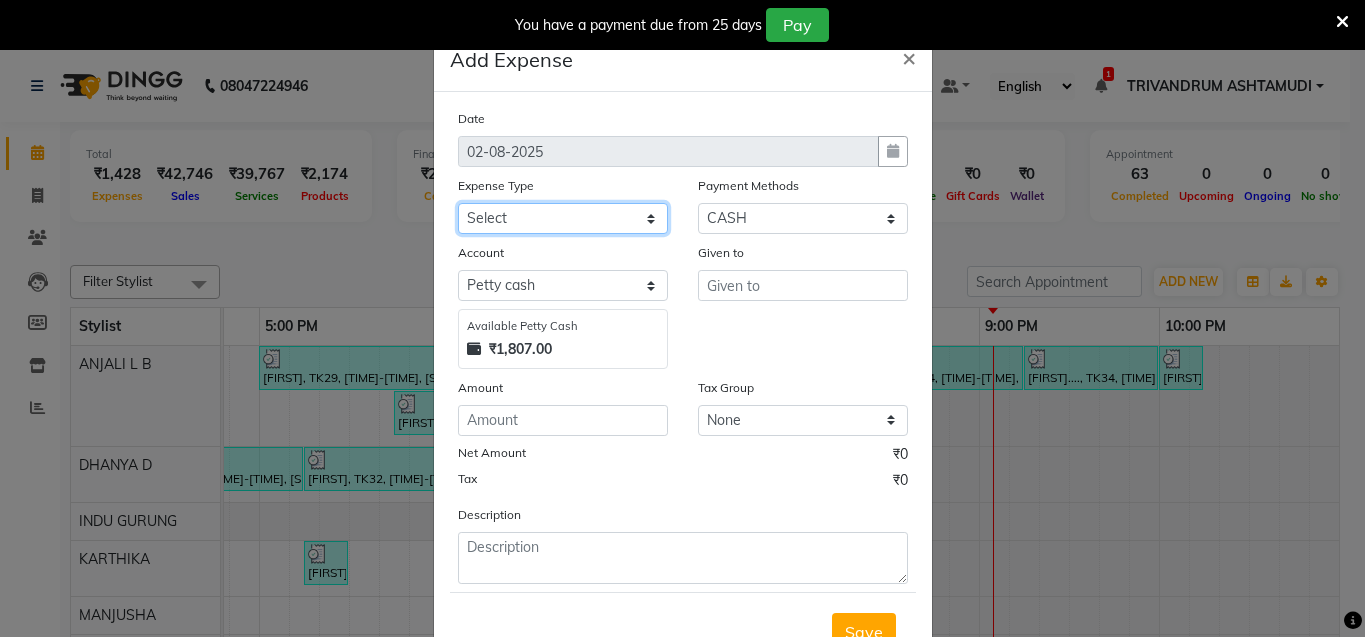 select on "6175" 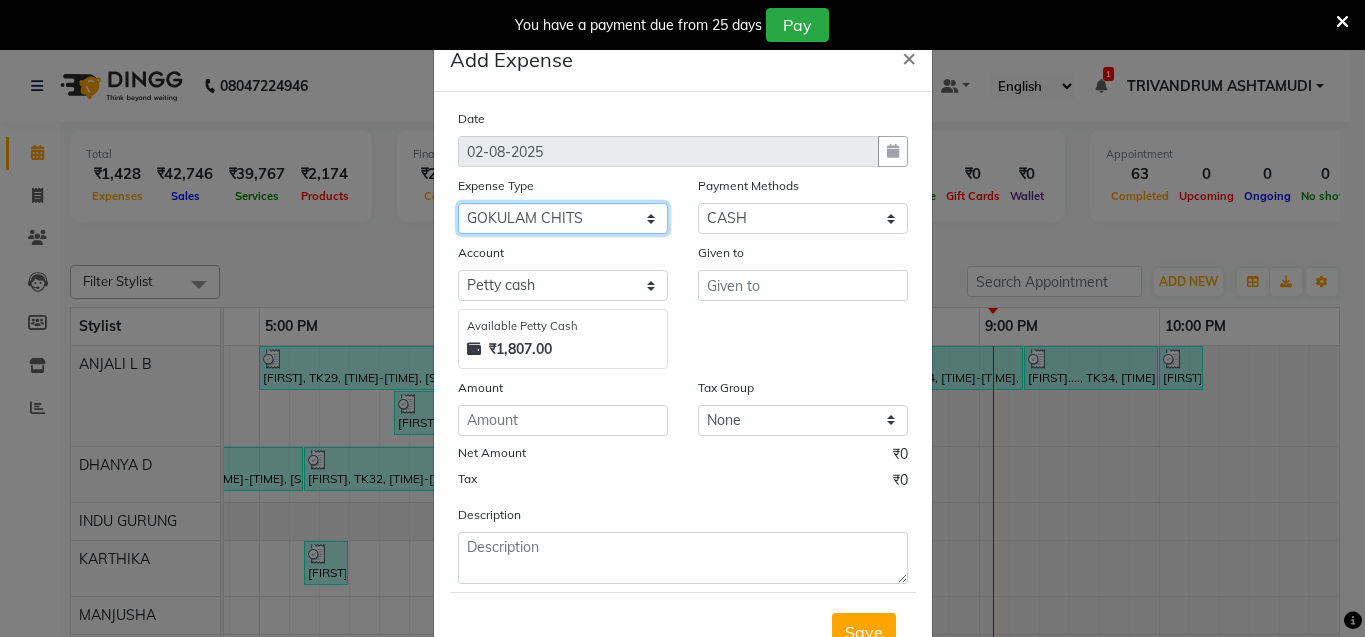 click on "Select ACCOMODATION EXPENSES ADVERTISEMENT SALES PROMOTIONAL EXPENSES Bonus BRIDAL ACCESSORIES REFUND BRIDAL COMMISSION BRIDAL FOOD BRIDAL INCENTIVES BRIDAL ORNAMENTS REFUND BRIDAL TA CASH DEPOSIT RAK BANK COMPUTER ACCESSORIES MOBILE PHONE Donation and Charity Expenses ELECTRICITY CHARGES ELECTRONICS FITTINGS Event Expense FISH FOOD EXPENSES FOOD REFRESHMENT FOR CLIENTS FOOD REFRESHMENT FOR STAFFS Freight And Forwarding Charges FUEL FOR GENERATOR FURNITURE AND EQUIPMENTS Gifts for Clients GIFTS FOR STAFFS GOKULAM CHITS HOSTEL RENT LAUNDRY EXPENSES LICENSE OTHER FEES LOADING UNLOADING CHARGES Medical Expenses MEHNDI PAYMENTS MISCELLANEOUS EXPENSES NEWSPAPER PERIODICALS Ornaments Maintenance Expense OVERTIME ALLOWANCES Payment For Pest Control Perfomance based incentives POSTAGE COURIER CHARGES Printing PRINTING STATIONERY EXPENSES PROFESSIONAL TAX REPAIRS MAINTENANCE ROUND OFF Salary SALARY ADVANCE Sales Incentives Membership Card SALES INCENTIVES PRODUCT SALES INCENTIVES SERVICES SALON ESSENTIALS SALON RENT" 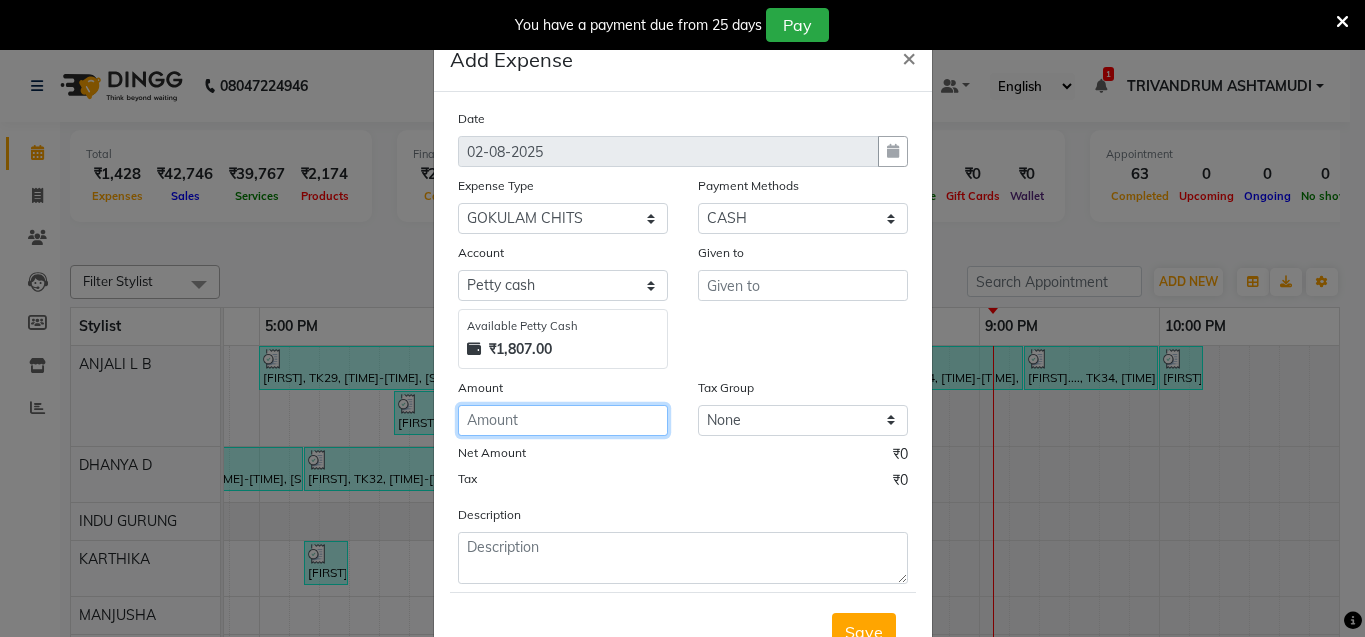 click 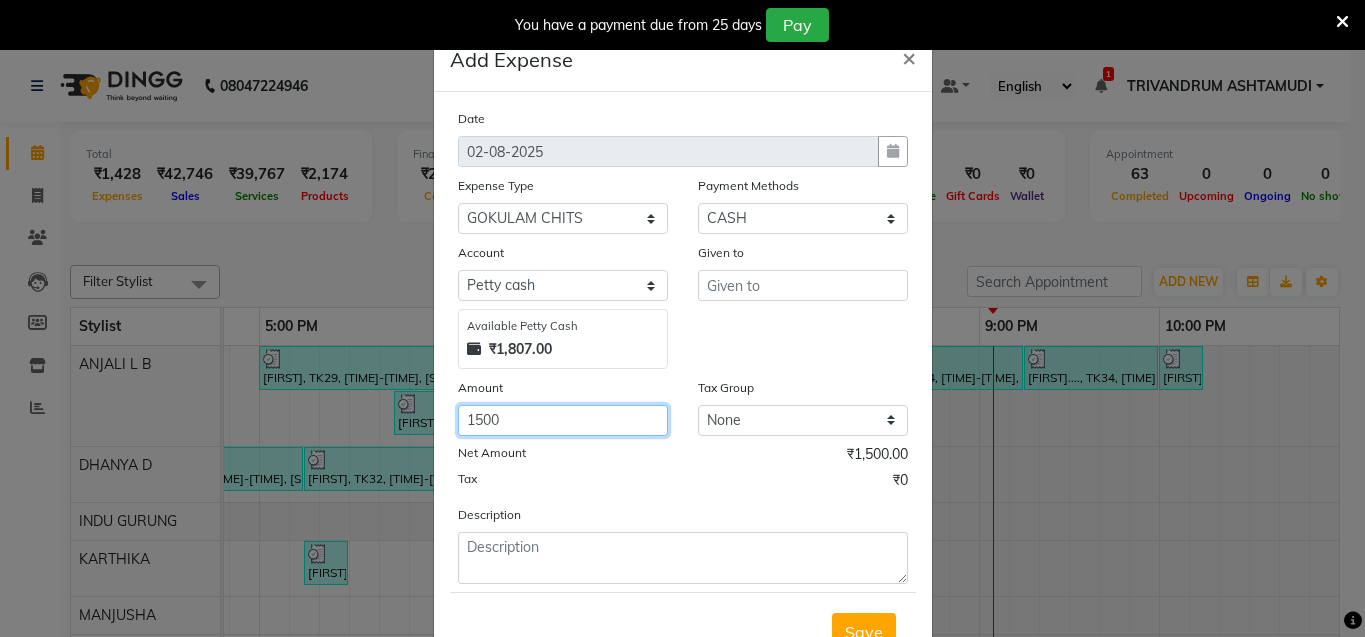 type on "1500" 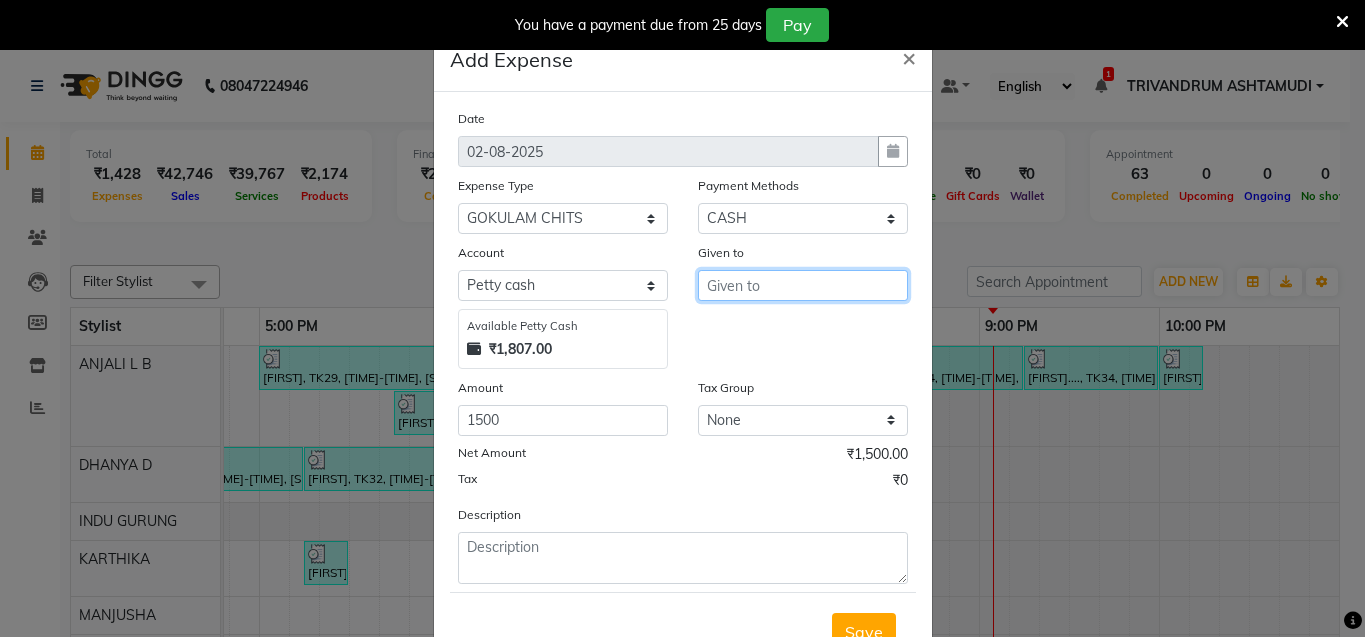 click at bounding box center (803, 285) 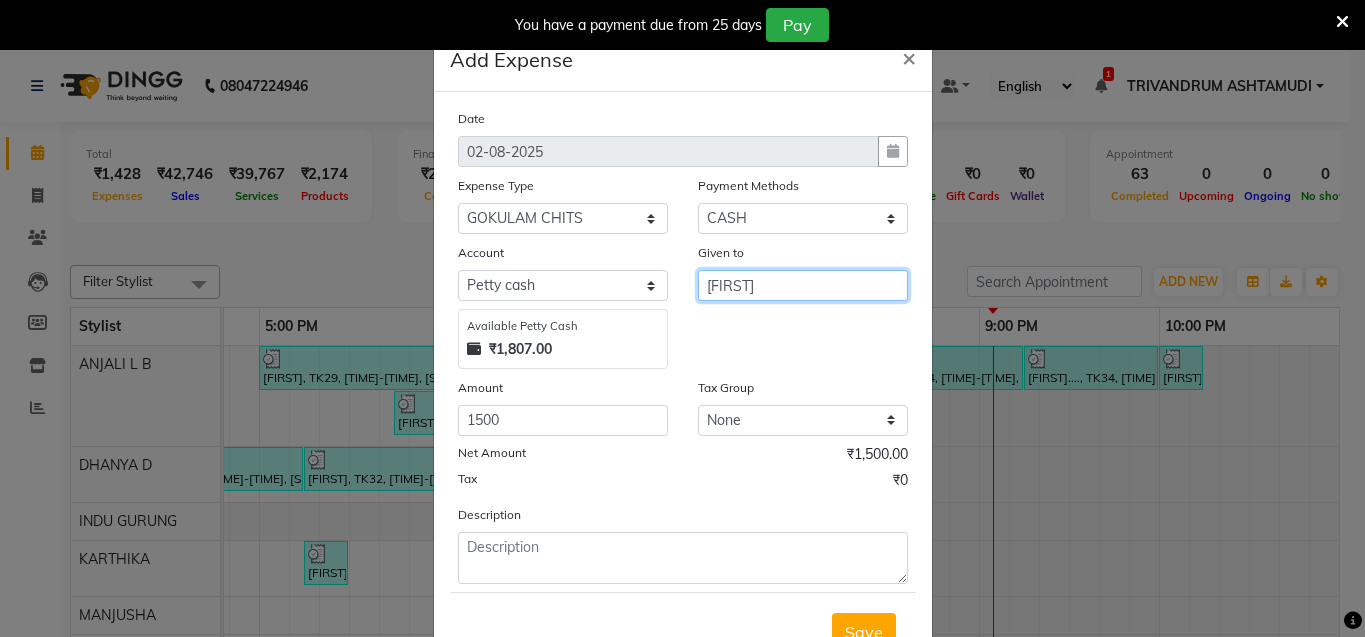 type on "[FIRST]" 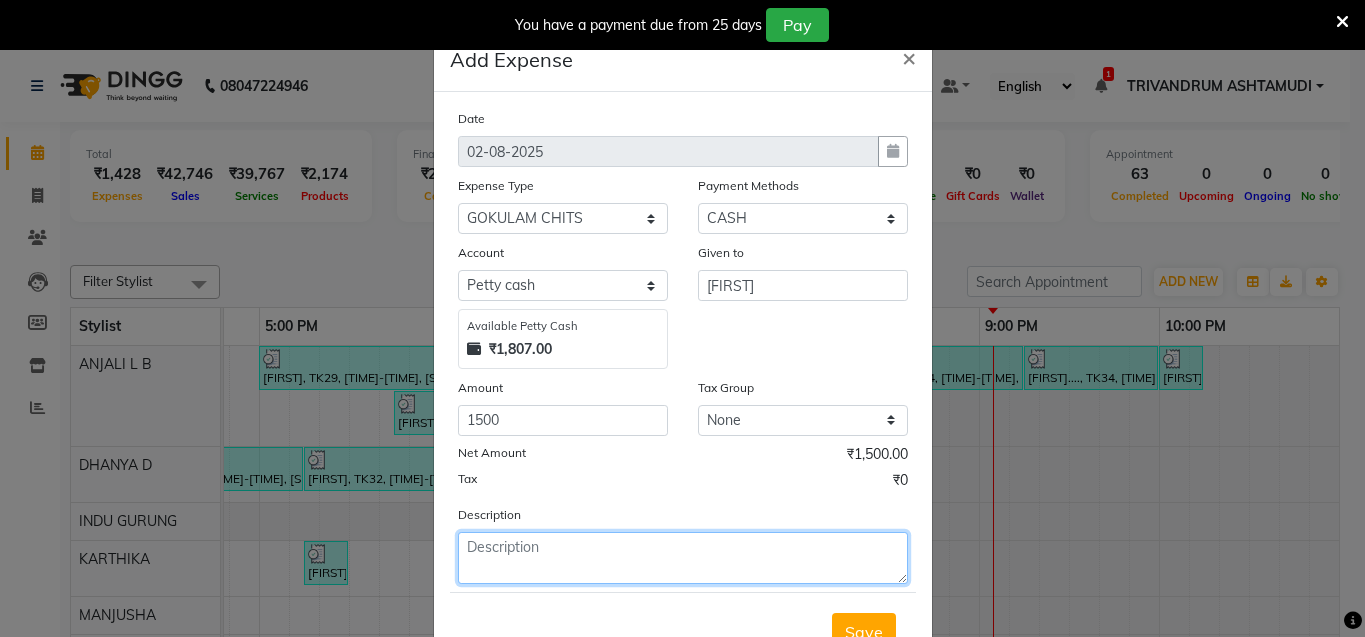 click 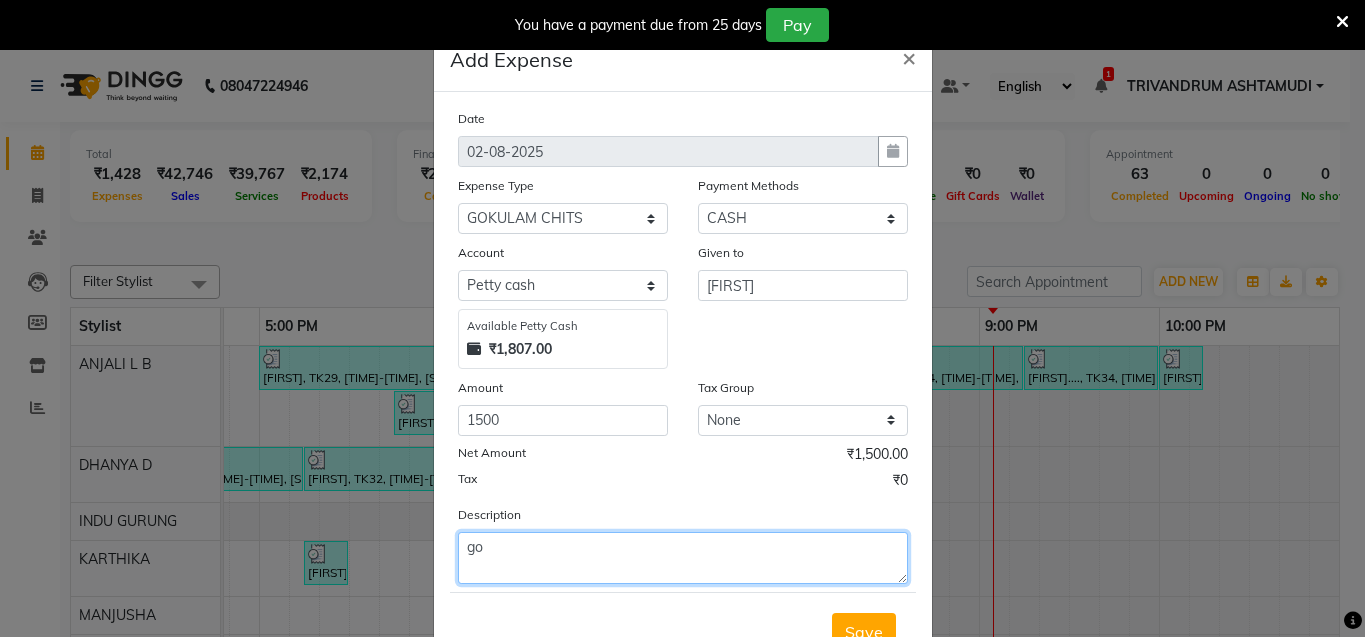 type on "g" 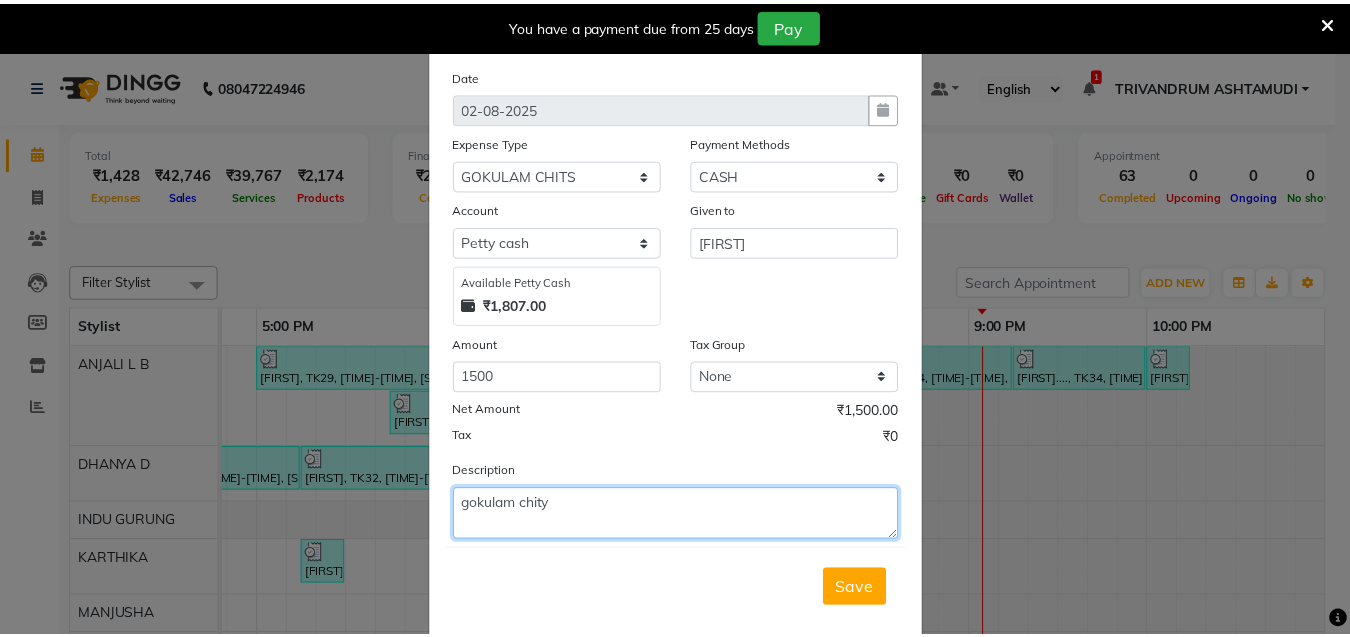scroll, scrollTop: 79, scrollLeft: 0, axis: vertical 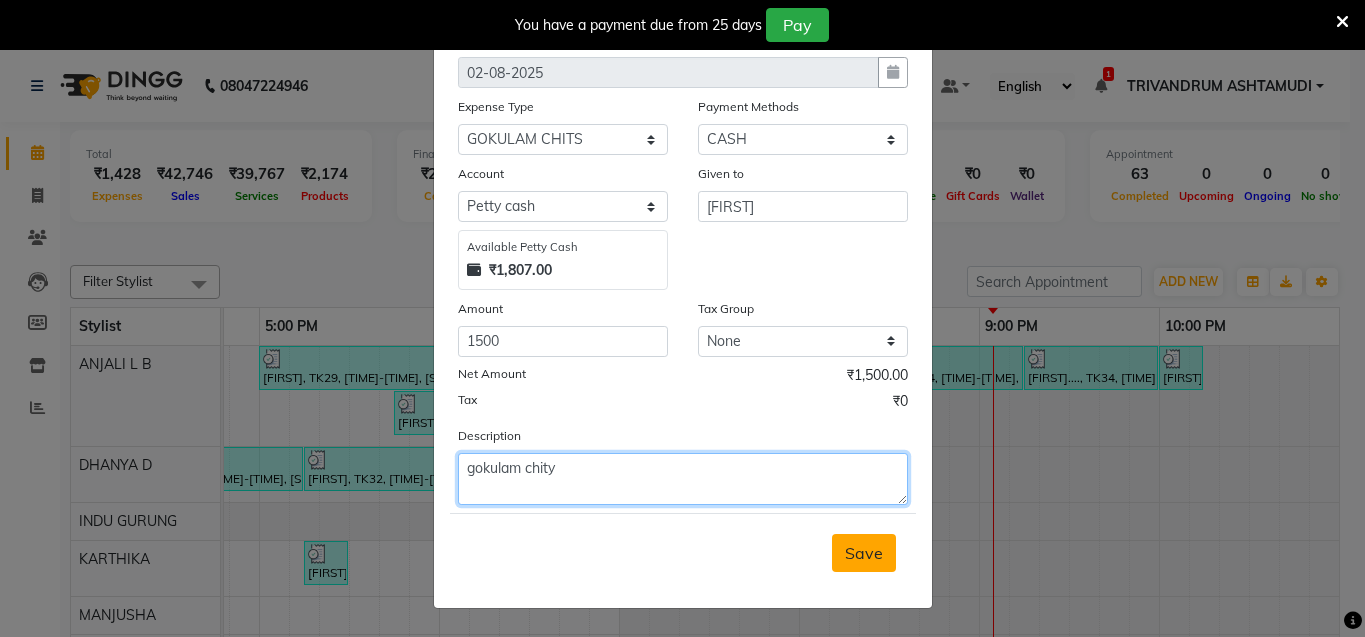 type on "gokulam chity" 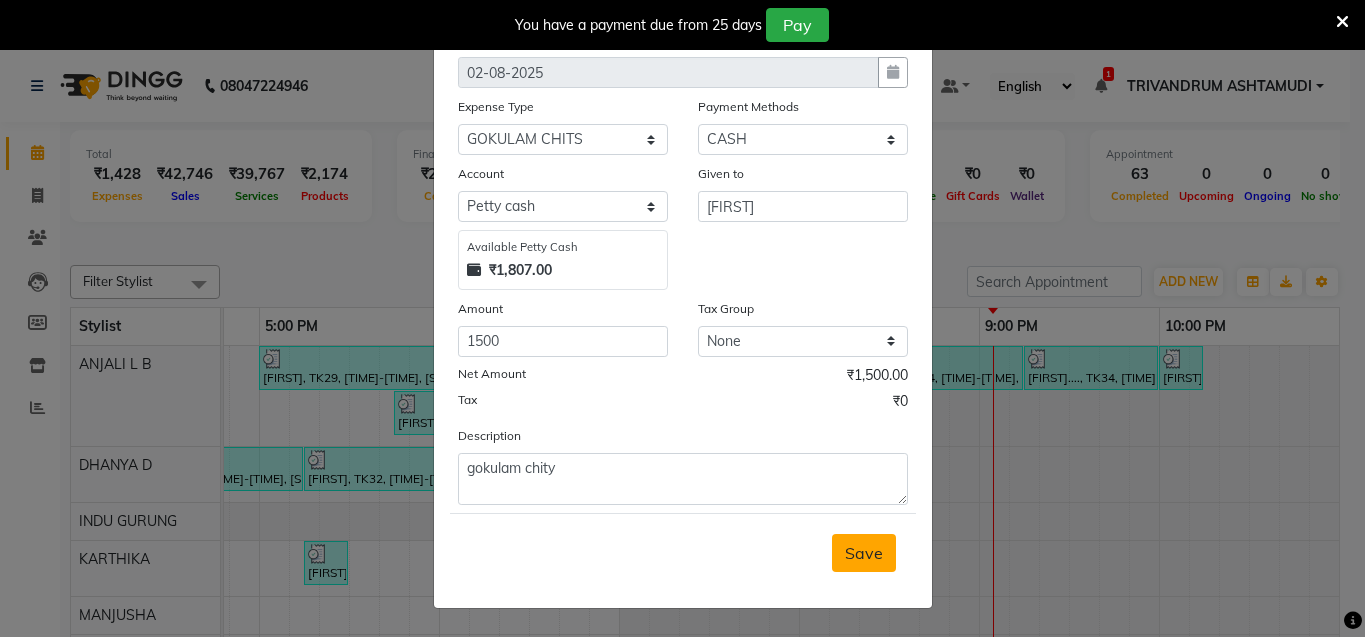 click on "Save" at bounding box center [864, 553] 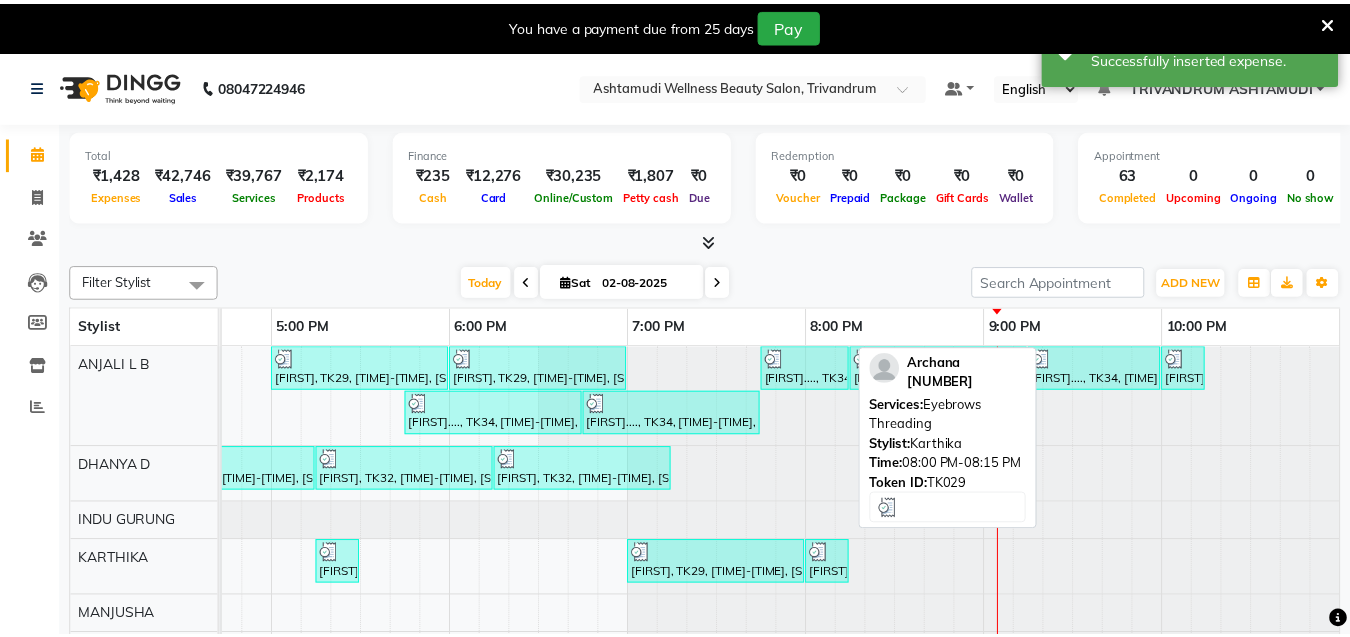 scroll, scrollTop: 0, scrollLeft: 1390, axis: horizontal 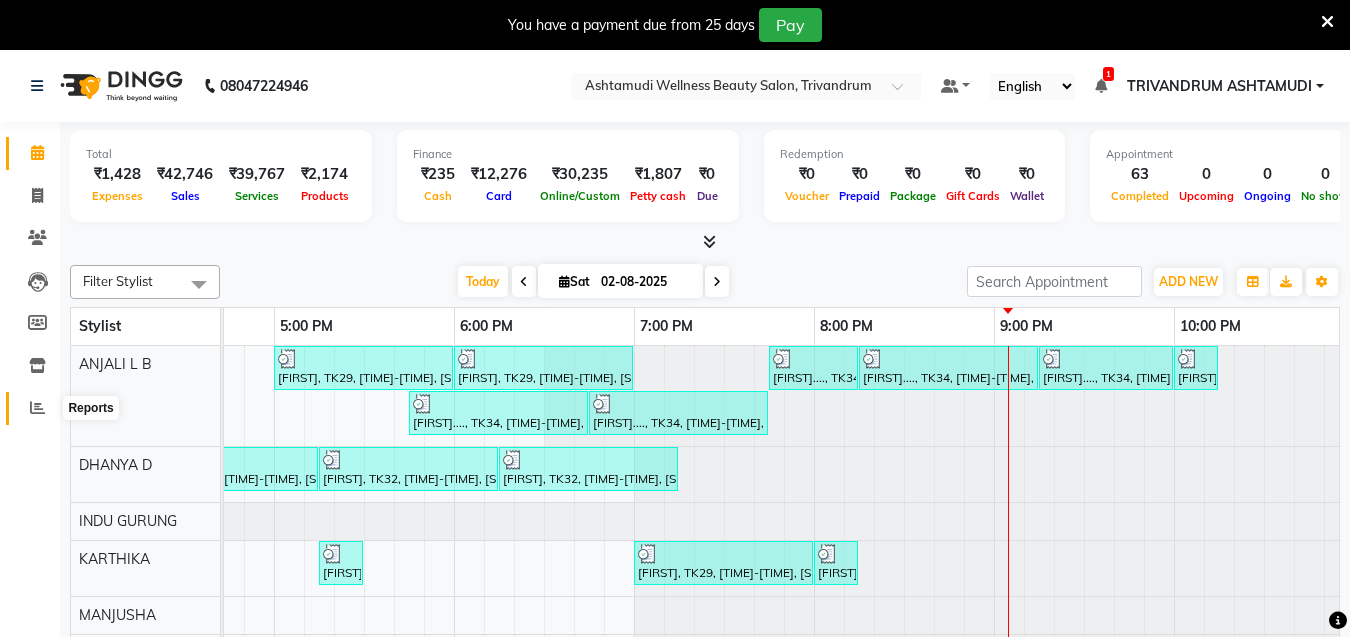 click 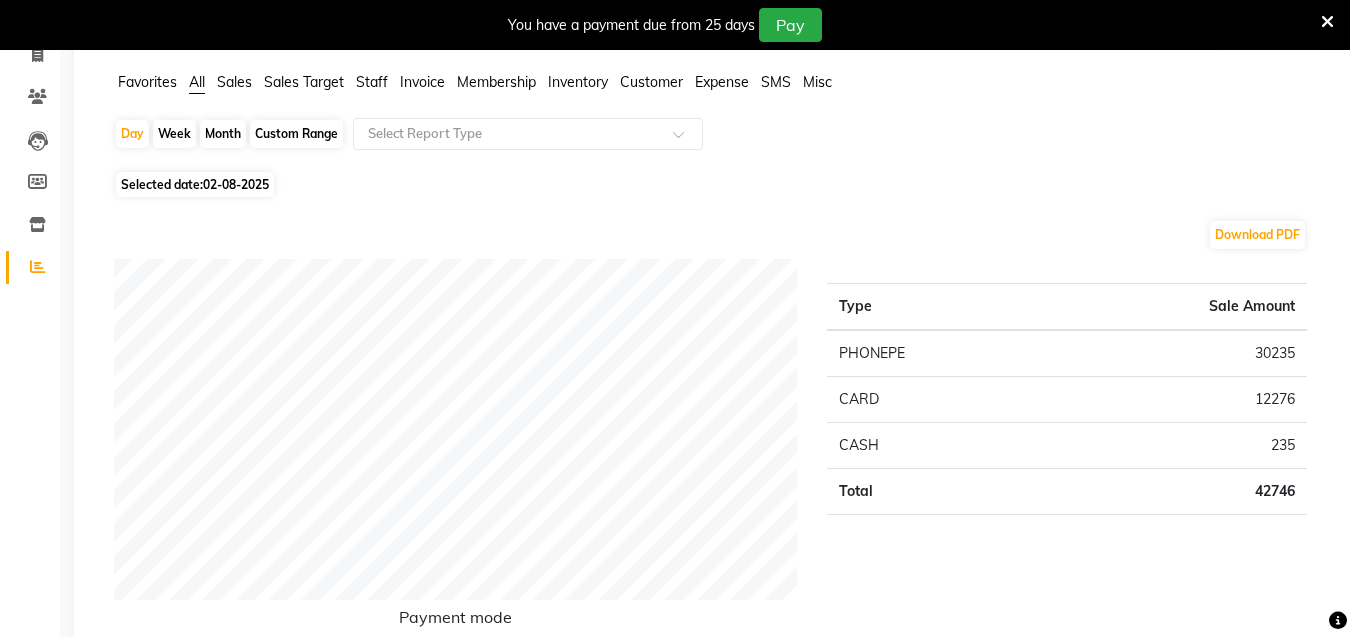 scroll, scrollTop: 0, scrollLeft: 0, axis: both 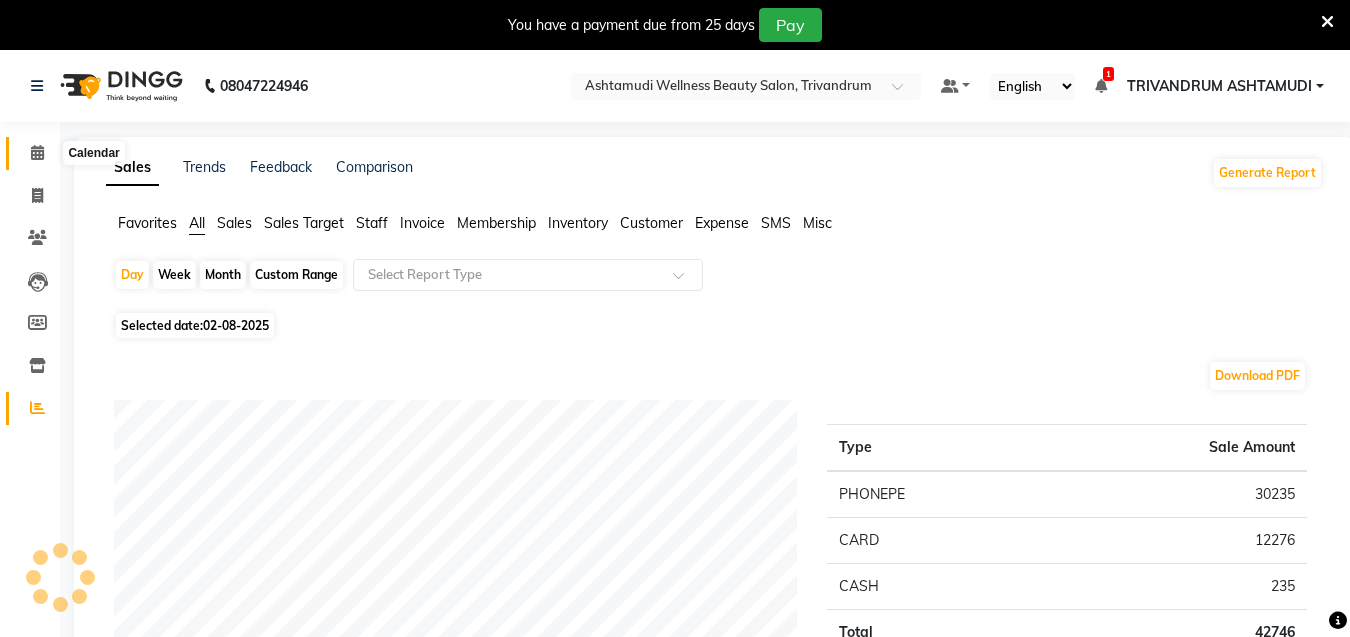 click 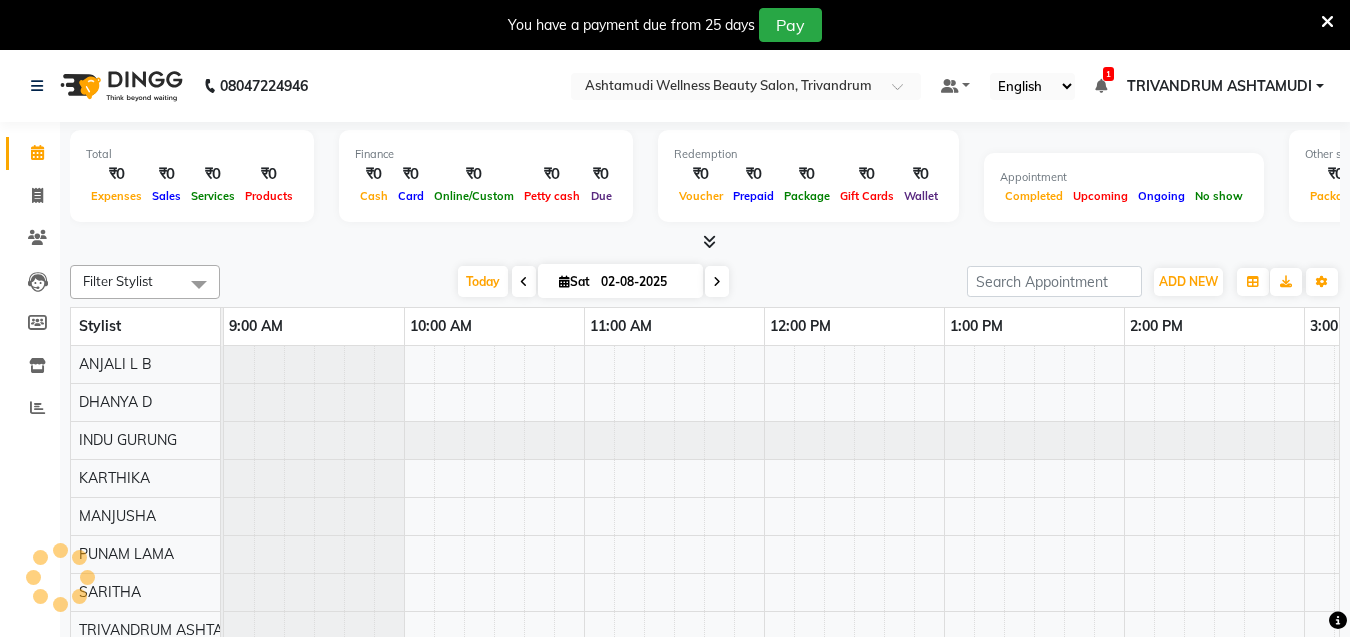 scroll, scrollTop: 0, scrollLeft: 0, axis: both 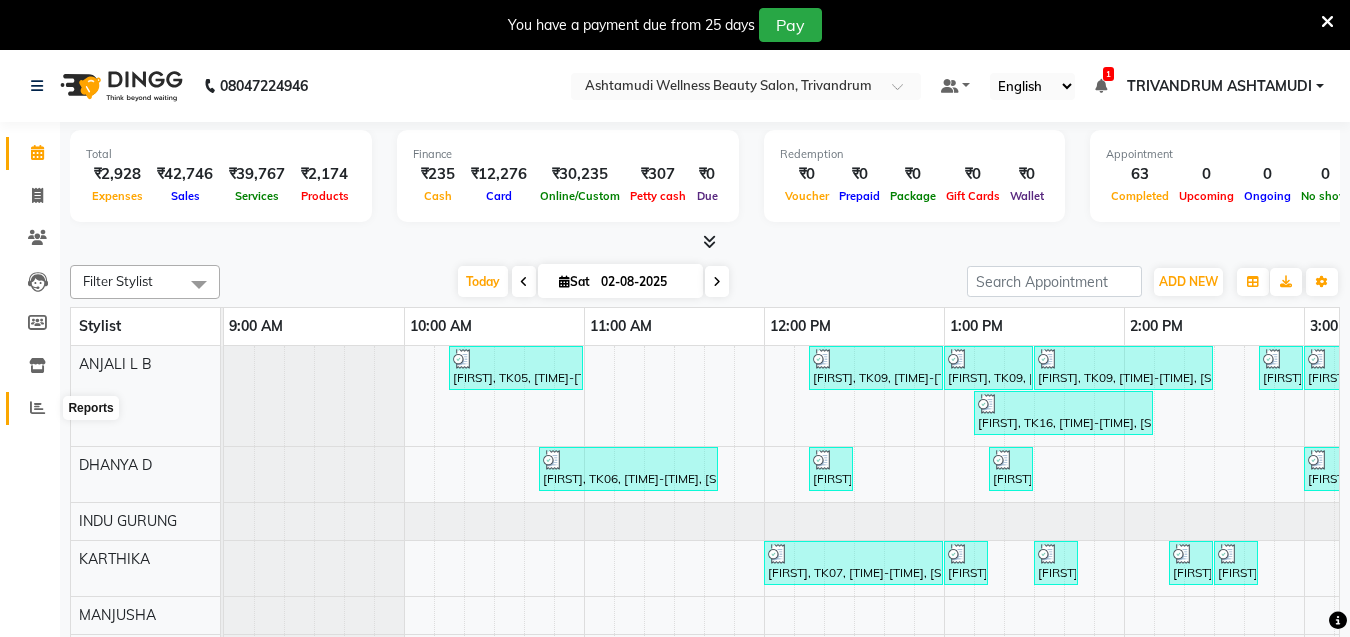 click 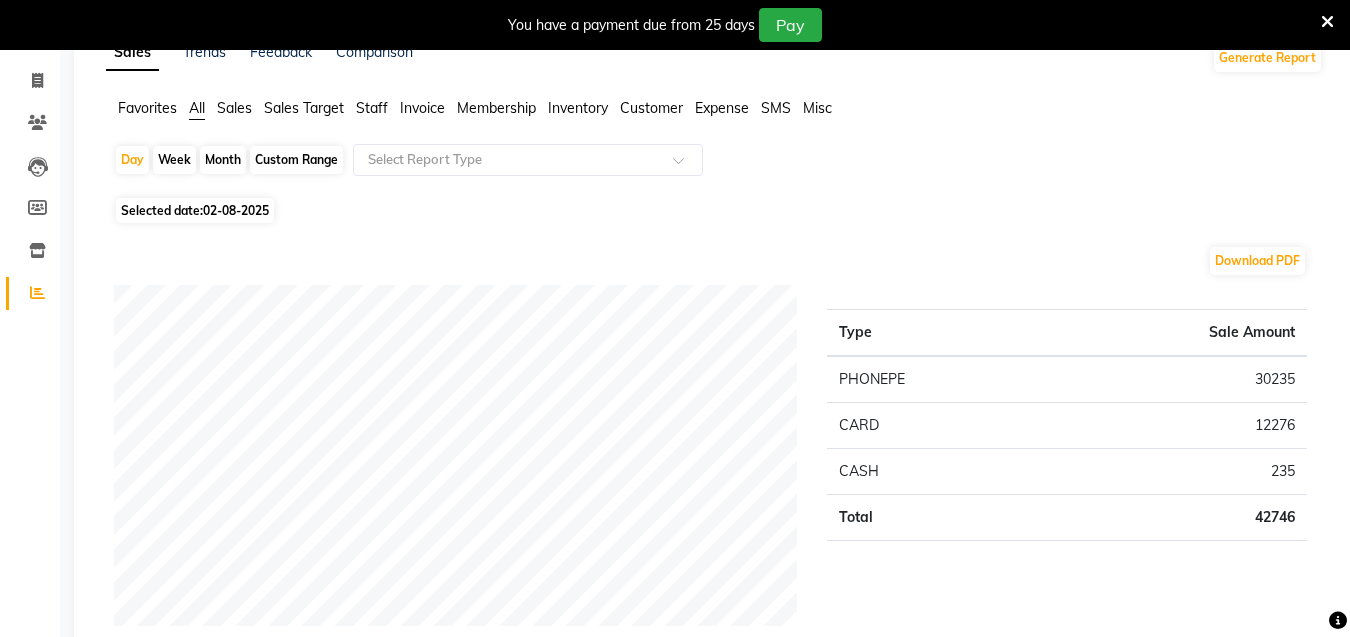 scroll, scrollTop: 0, scrollLeft: 0, axis: both 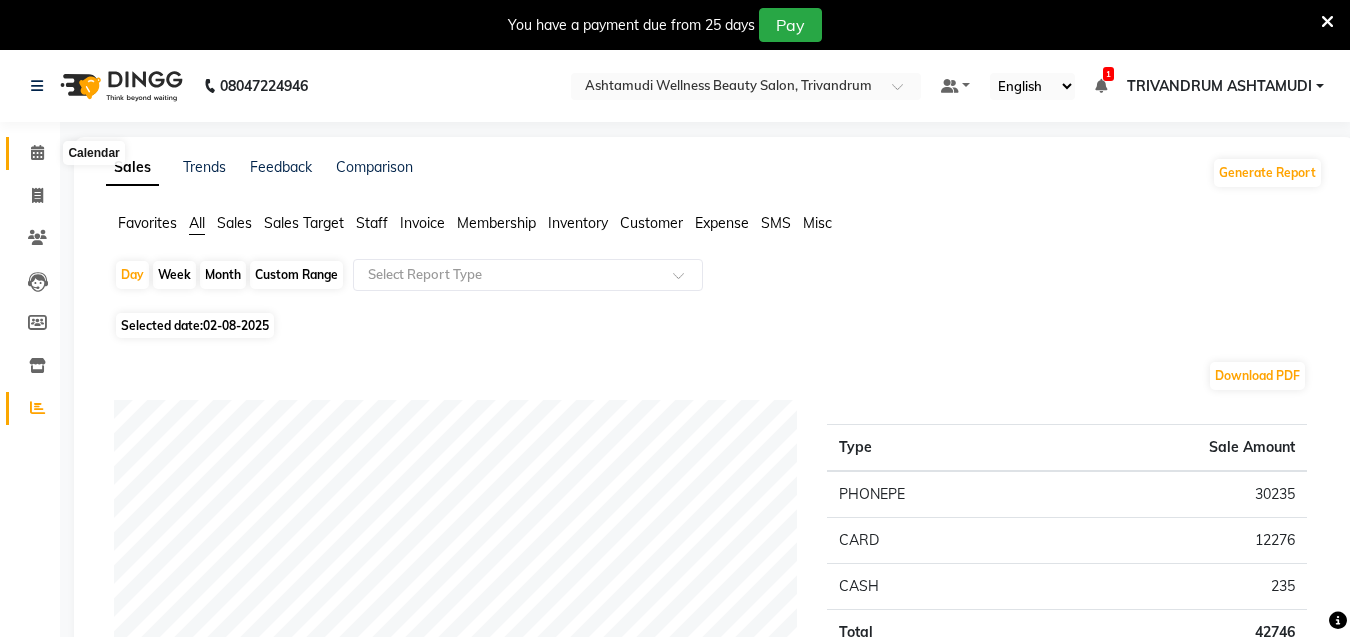 click 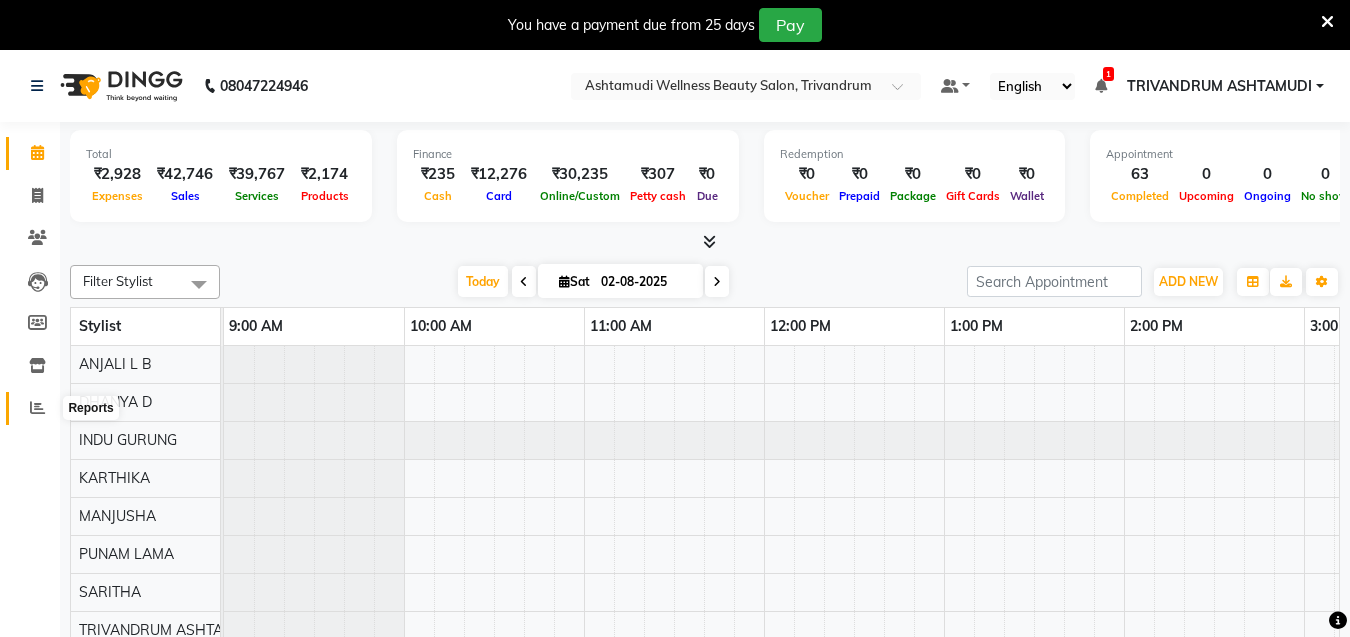 scroll, scrollTop: 0, scrollLeft: 0, axis: both 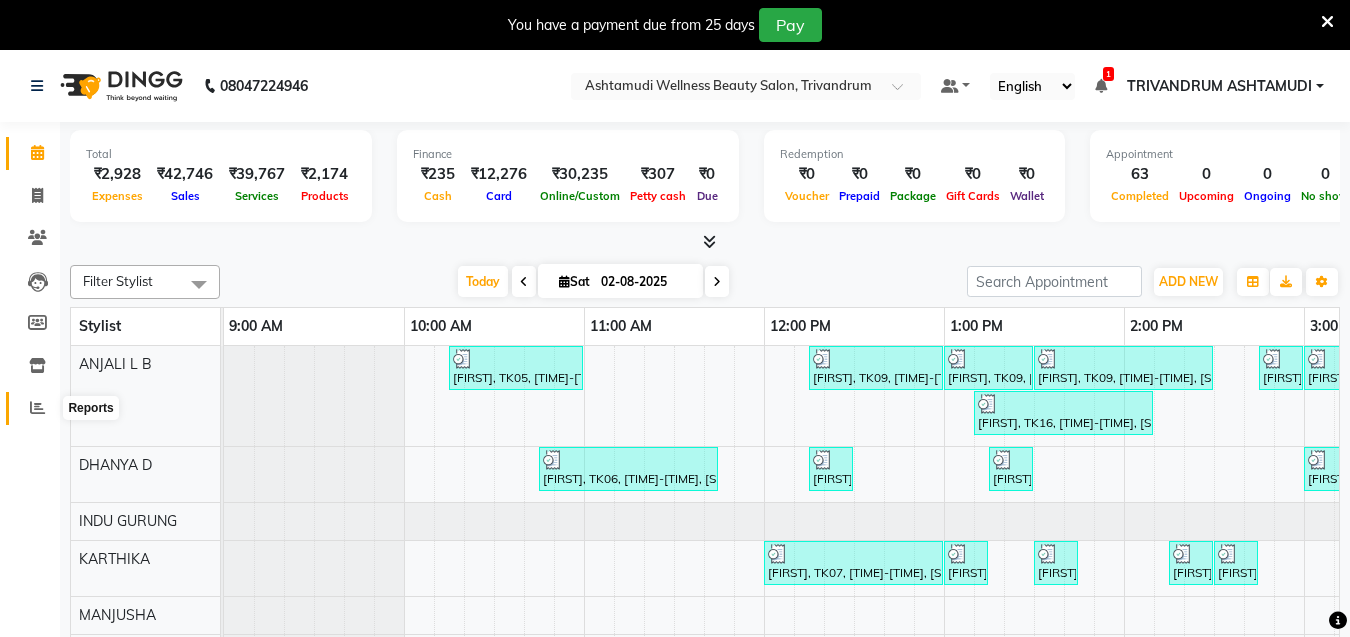 click 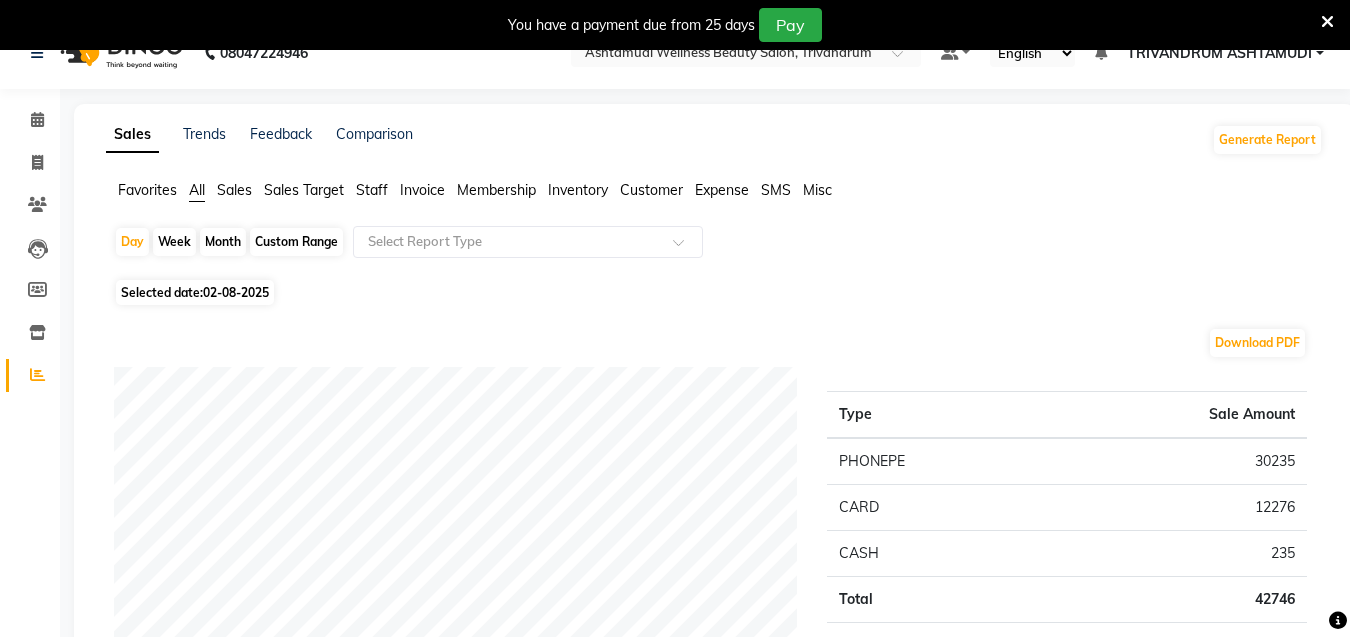 scroll, scrollTop: 0, scrollLeft: 0, axis: both 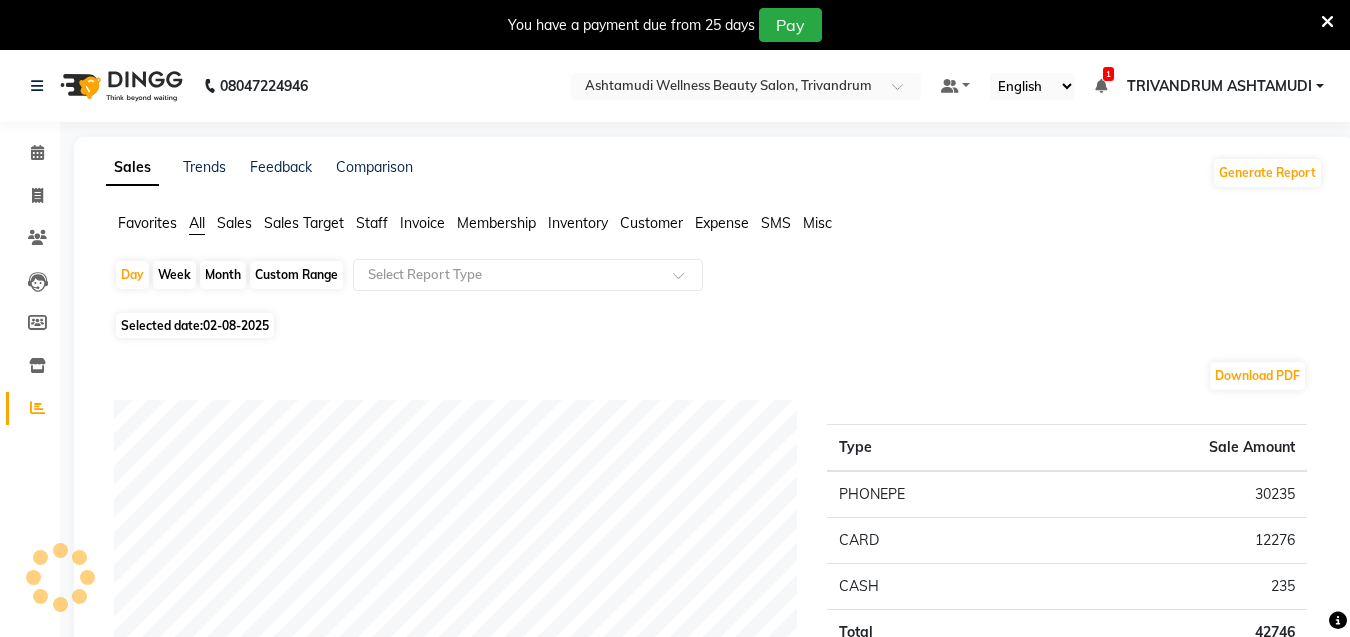 click on "Invoice" 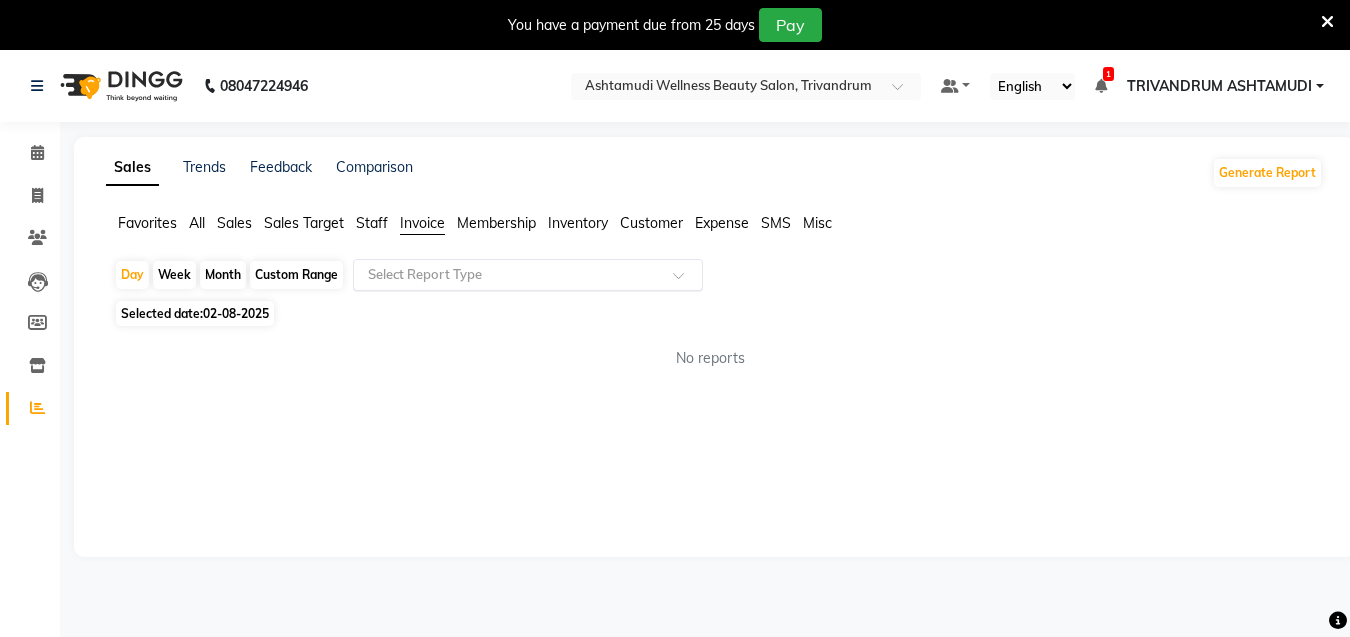 click on "Select Report Type" 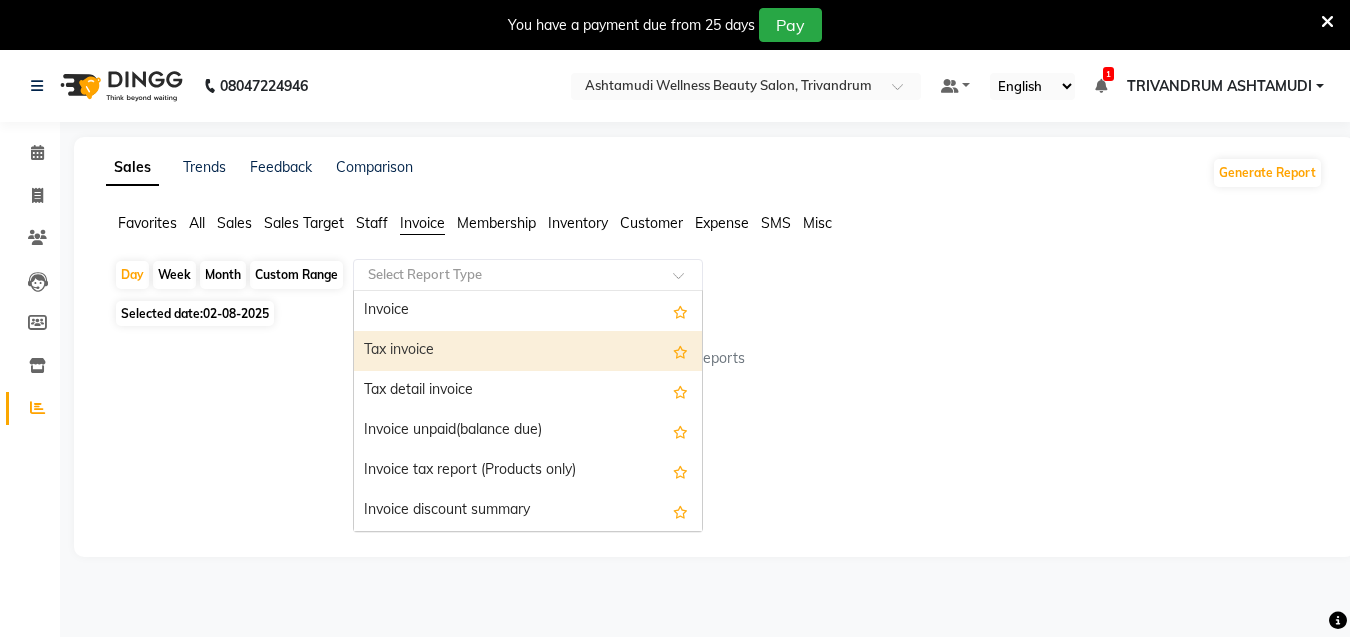 click on "Tax invoice" at bounding box center (528, 351) 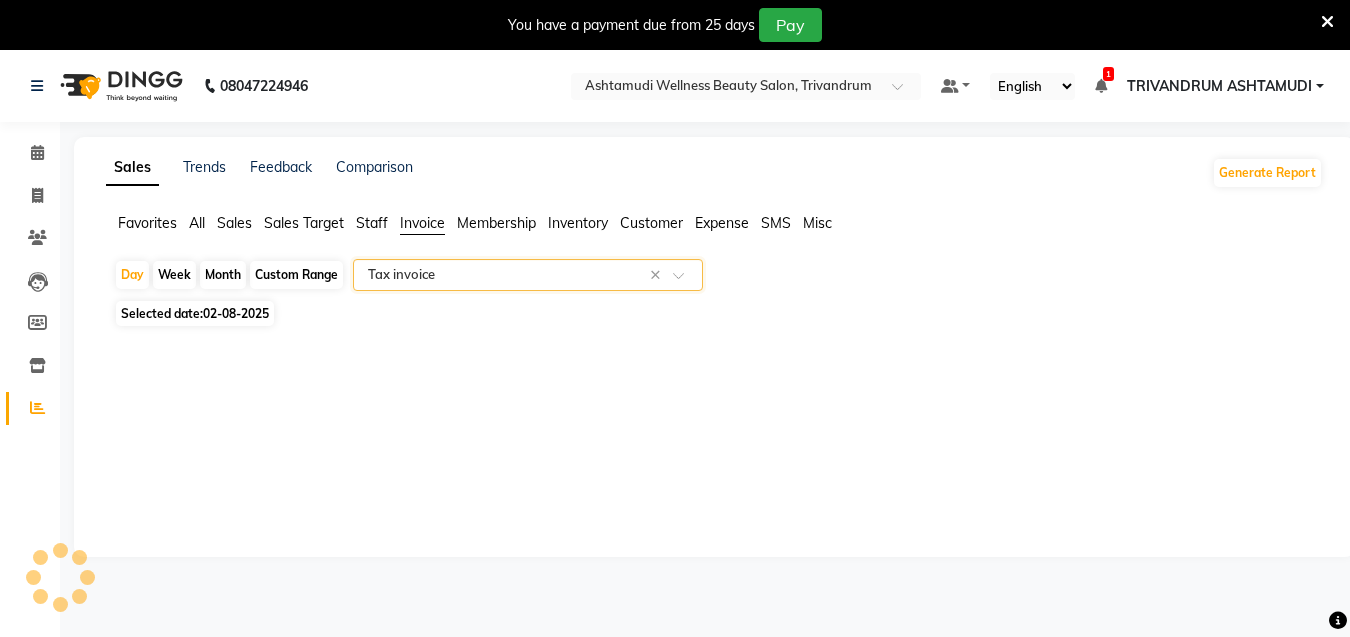 select on "full_report" 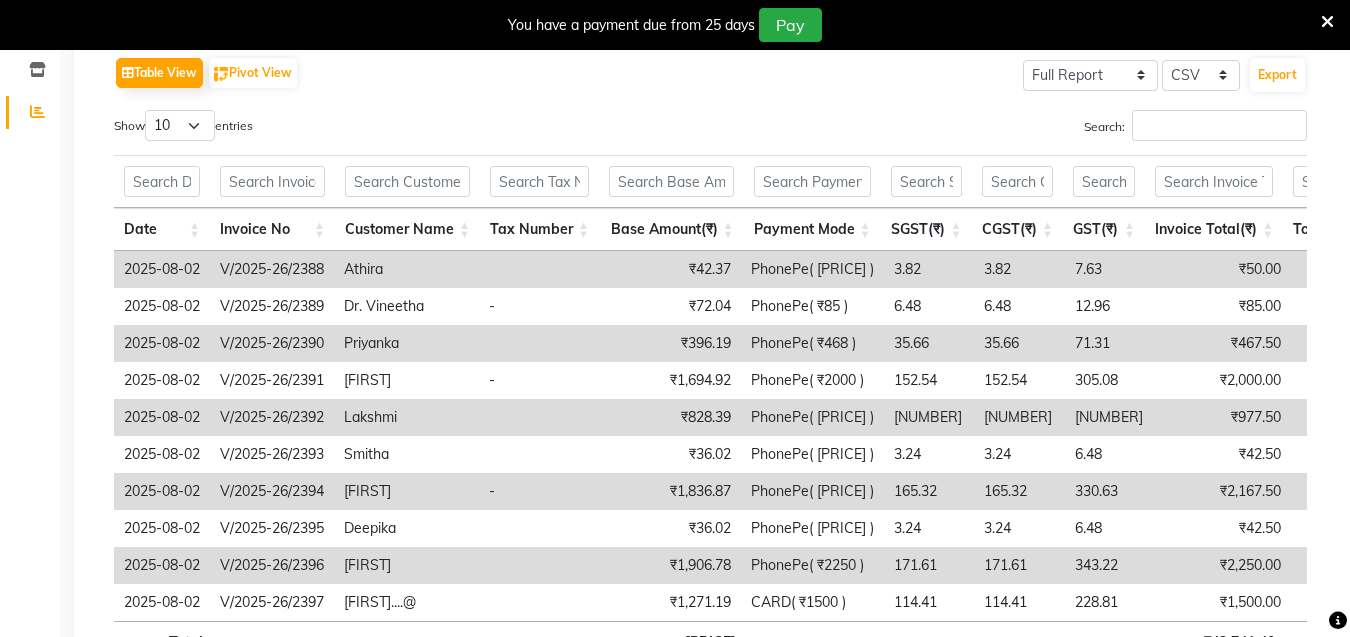 scroll, scrollTop: 0, scrollLeft: 0, axis: both 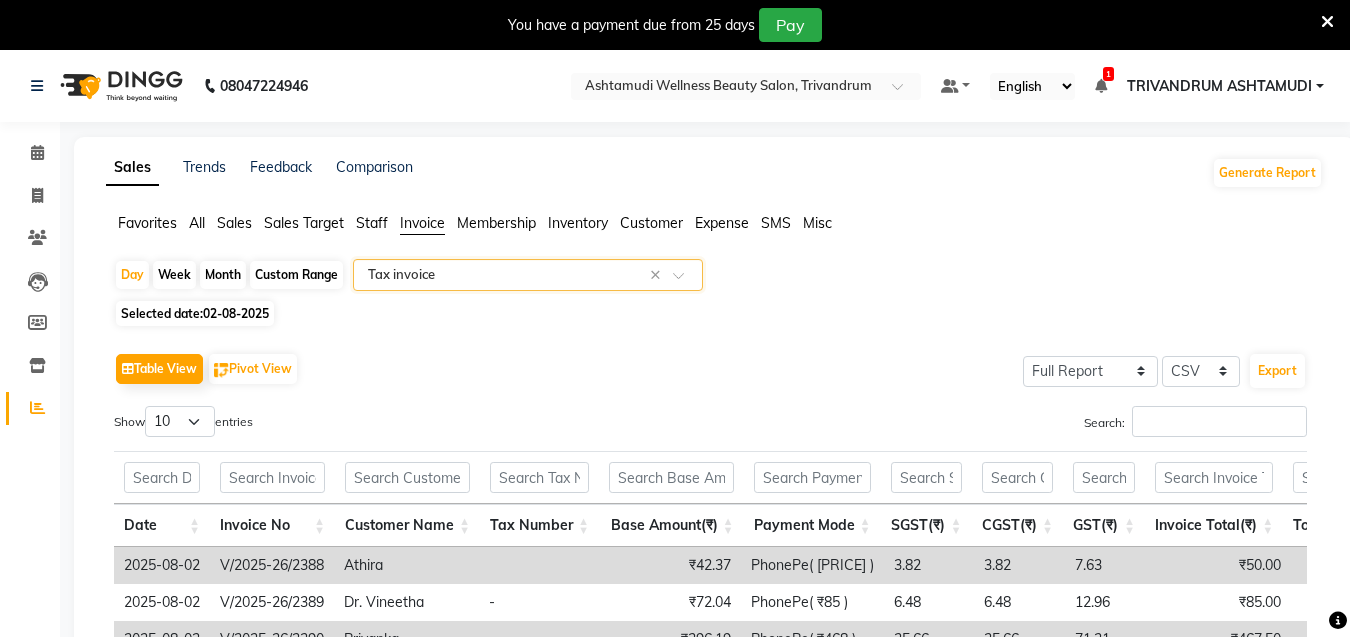 click on "Customer" 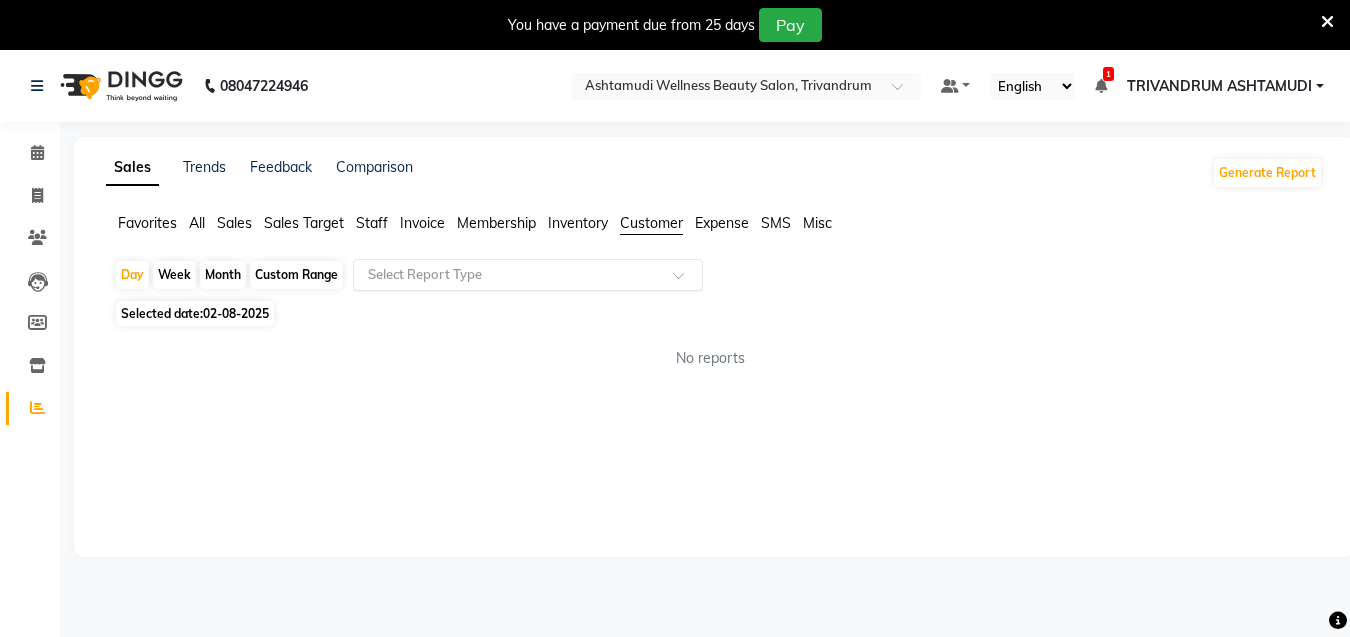 click 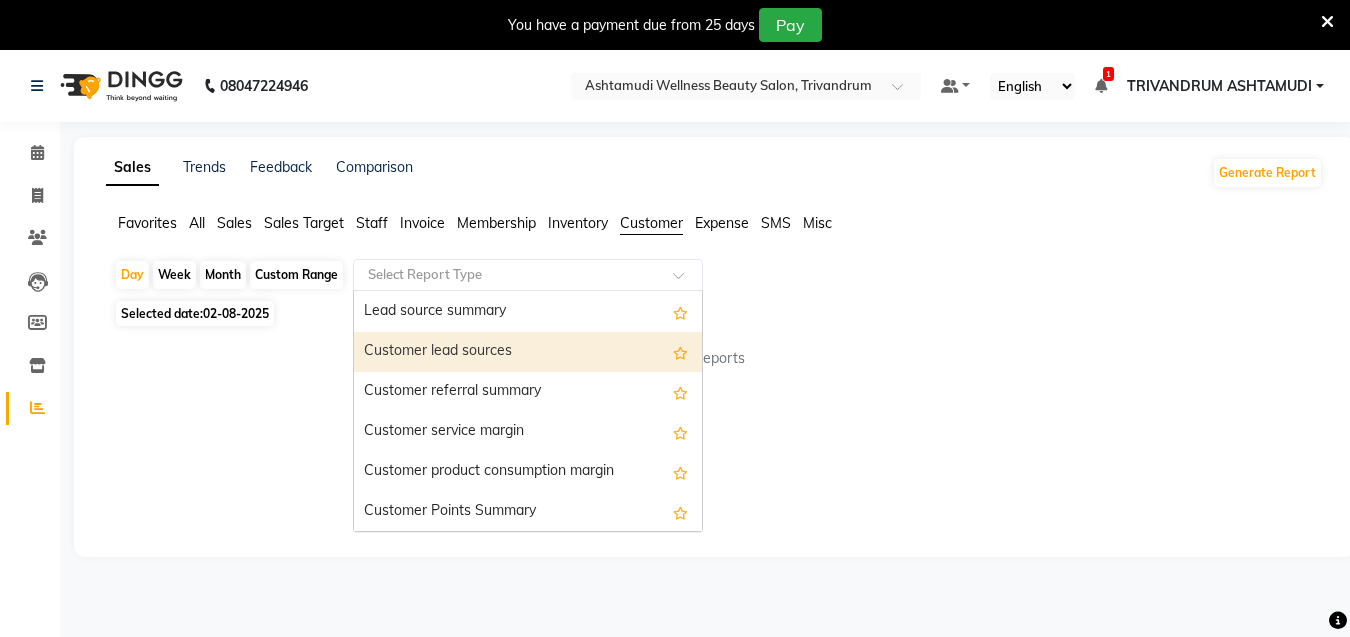 scroll, scrollTop: 160, scrollLeft: 0, axis: vertical 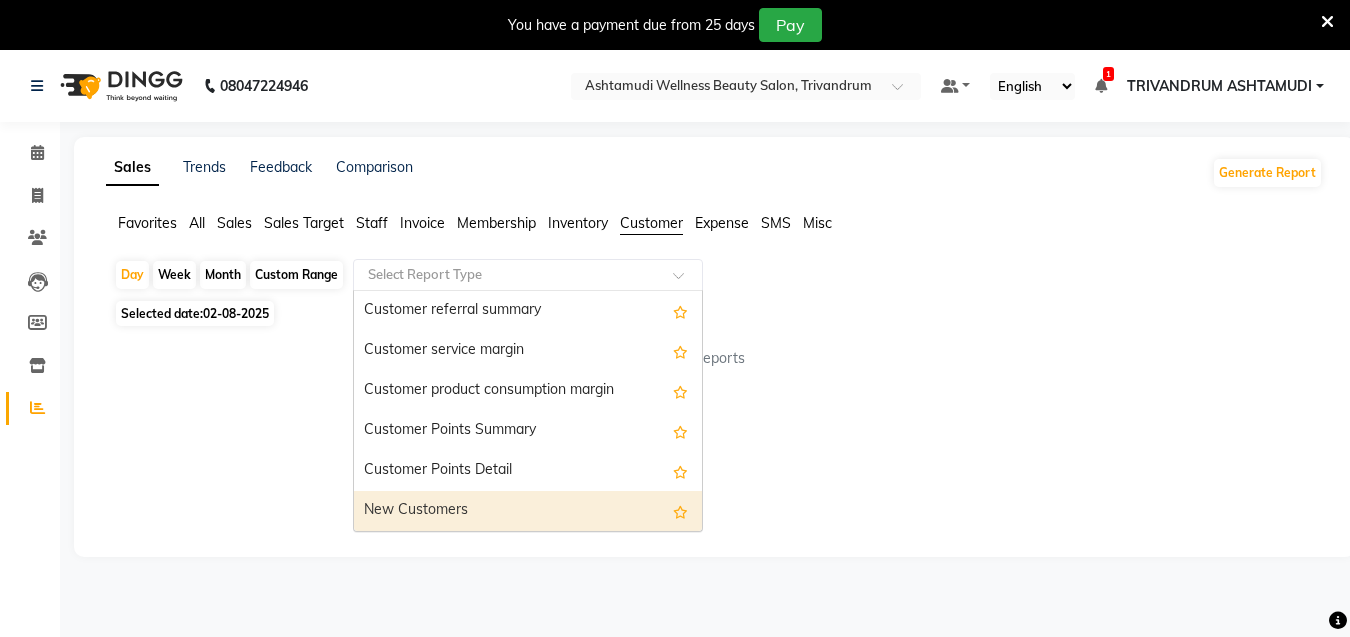 click on "New Customers" at bounding box center (528, 511) 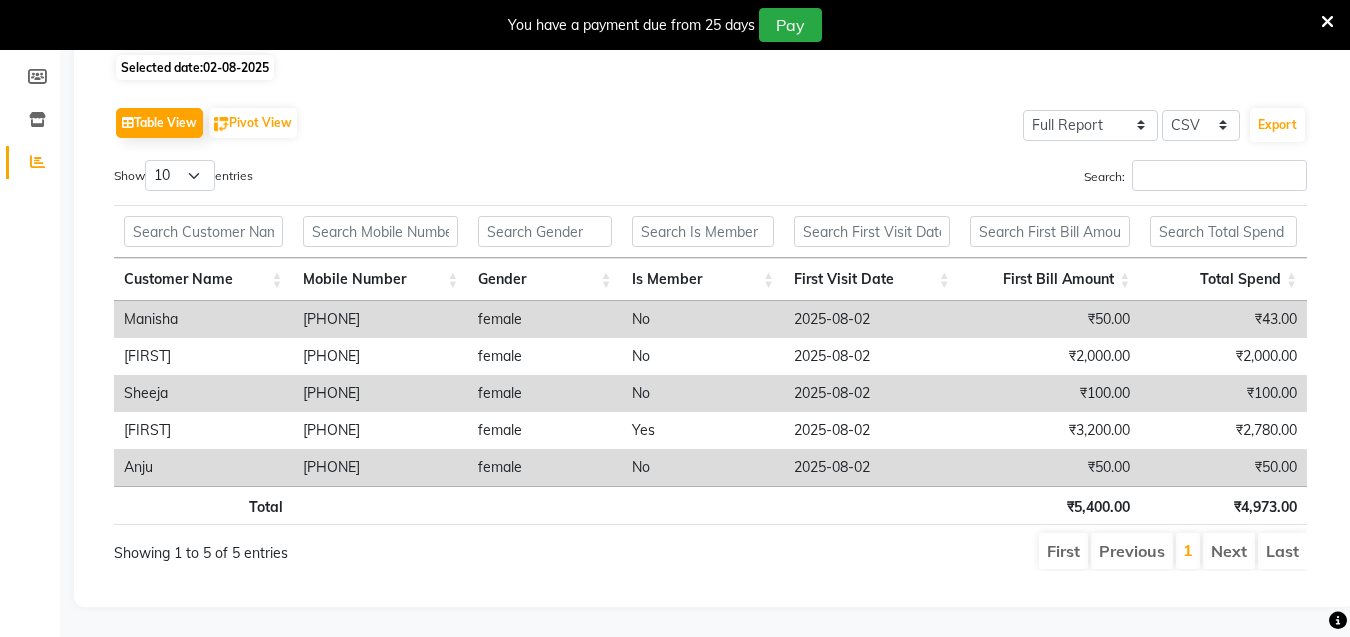scroll, scrollTop: 261, scrollLeft: 0, axis: vertical 